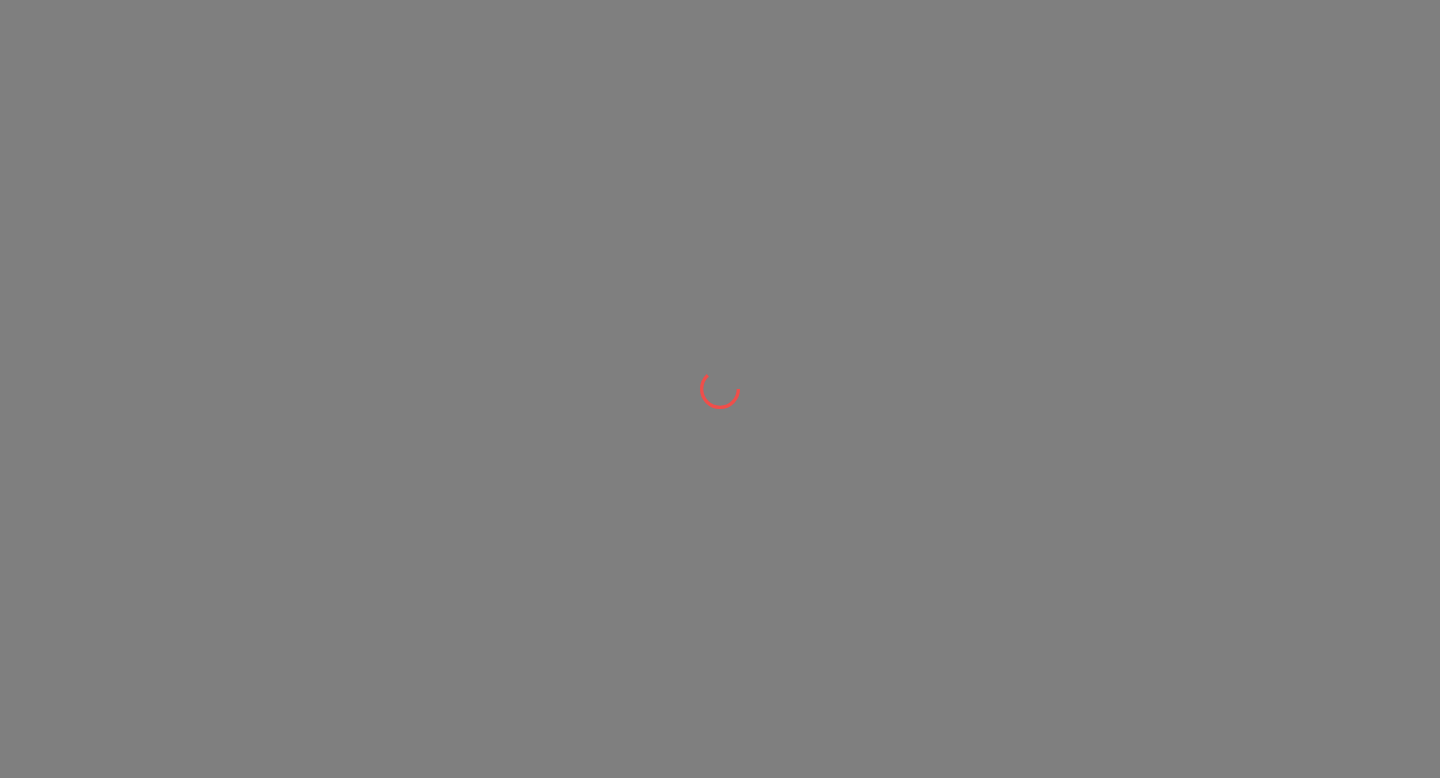 scroll, scrollTop: 0, scrollLeft: 0, axis: both 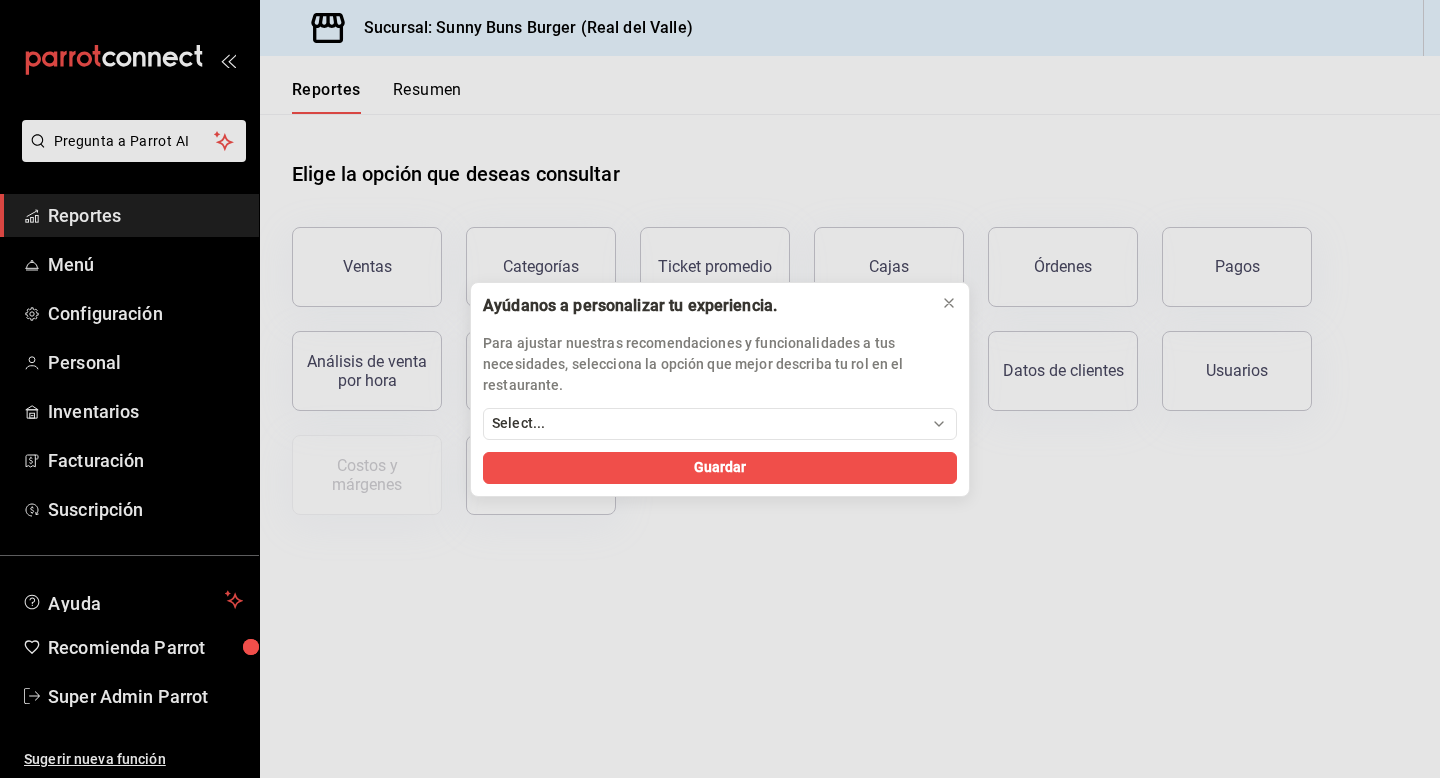 click on "Ayúdanos a personalizar tu experiencia. Para ajustar nuestras recomendaciones y funcionalidades a tus necesidades, selecciona la opción que mejor describa tu rol en el restaurante. Select... Dueño Administrador Gerente Cajero Mesero Chef Cocina Colaboradores Sistemas Guardar" at bounding box center [720, 389] 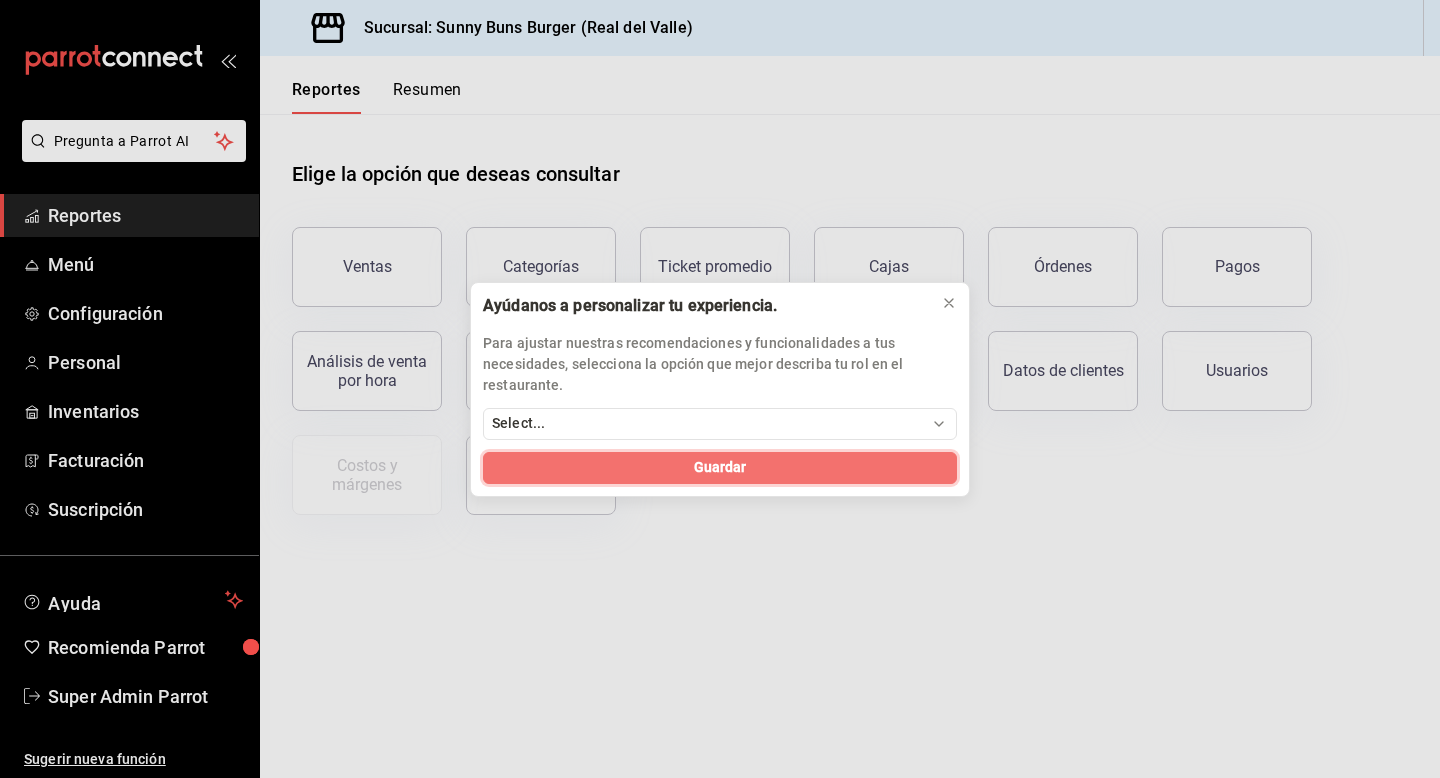 click on "Guardar" at bounding box center (720, 467) 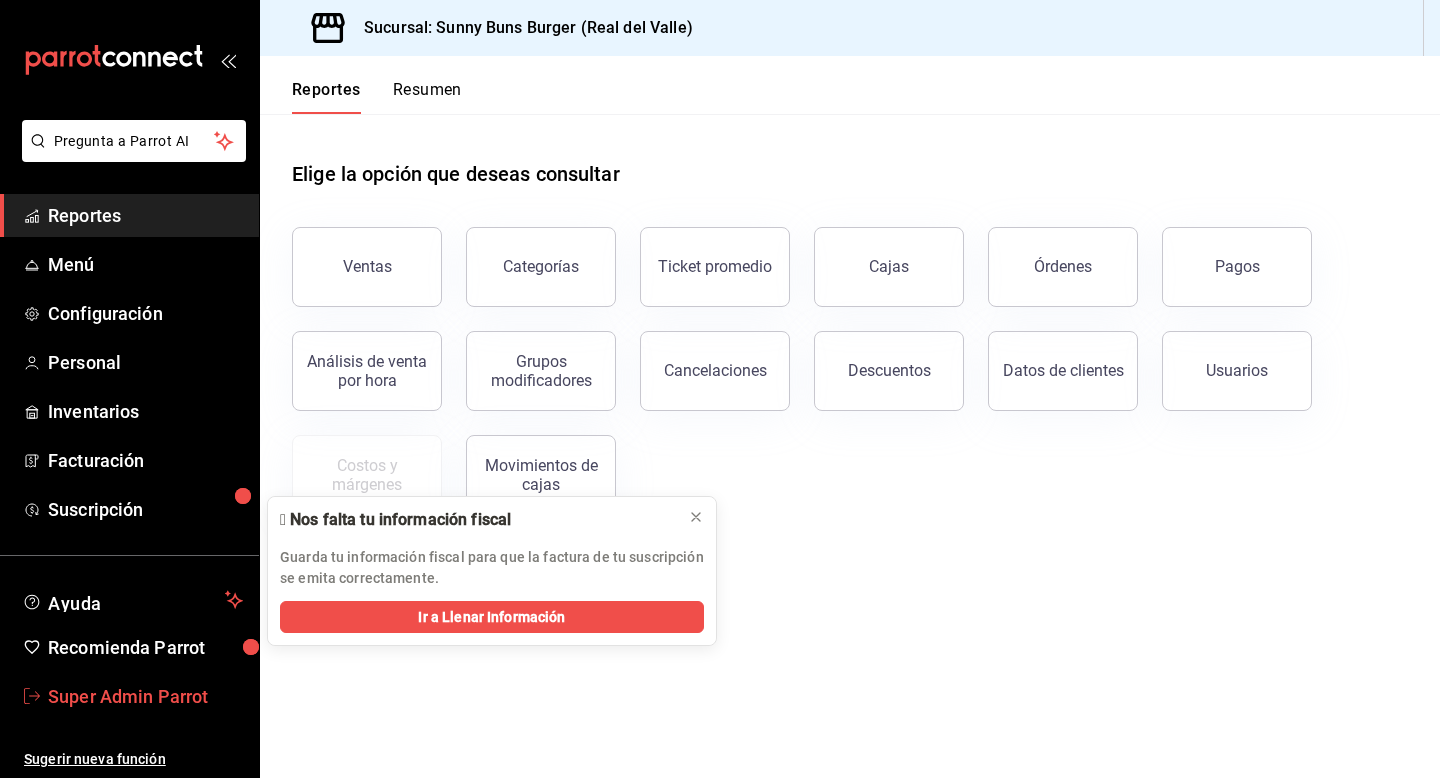 click on "Super Admin Parrot" at bounding box center (129, 696) 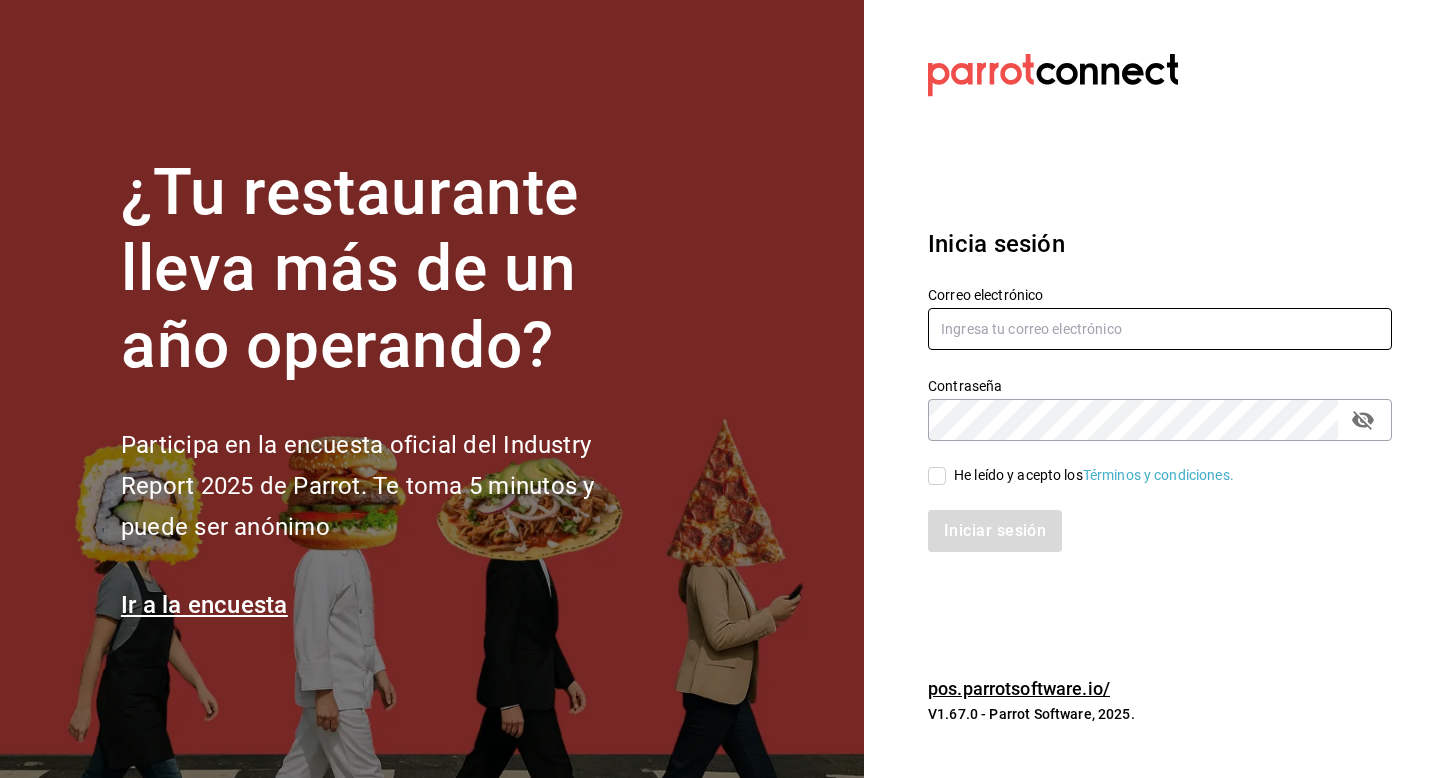 click at bounding box center [1160, 329] 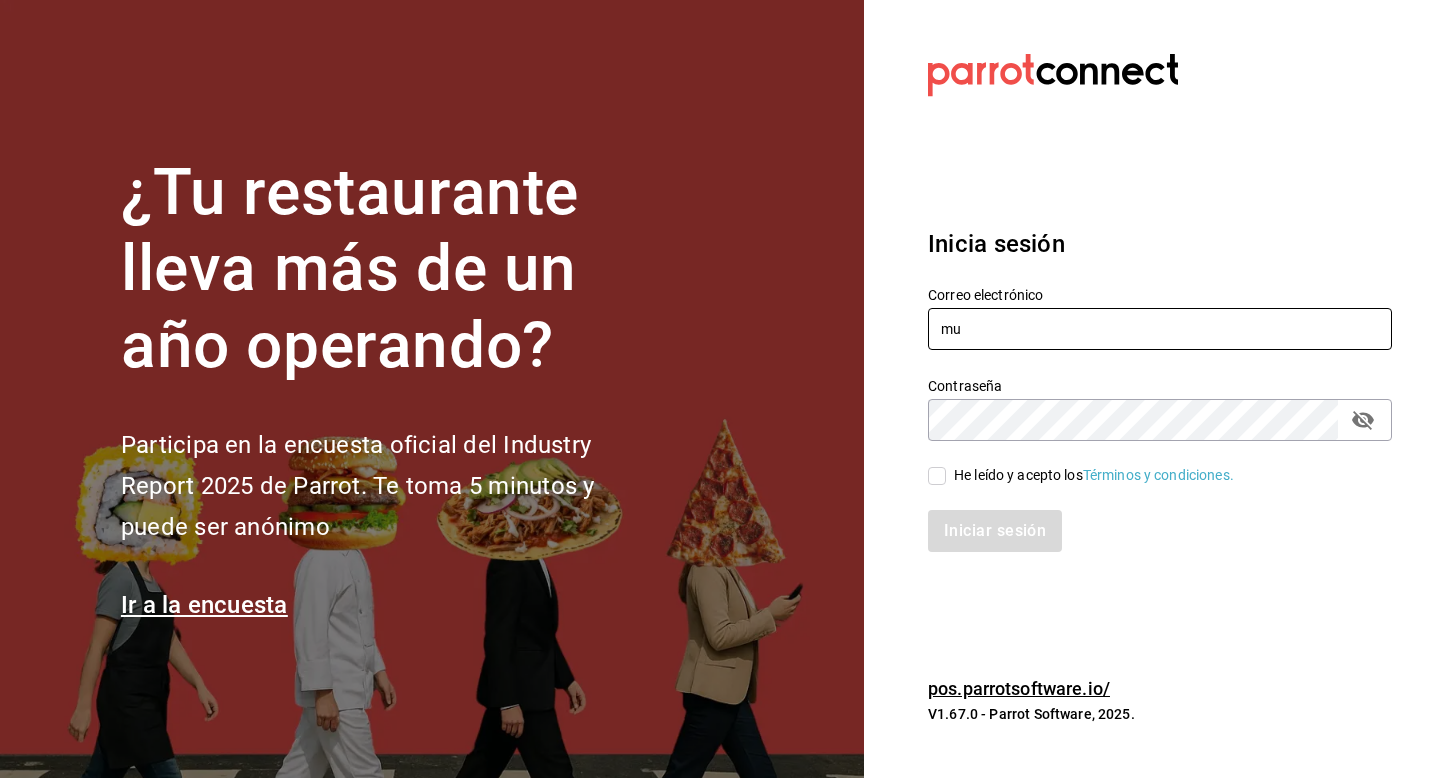 type on "m" 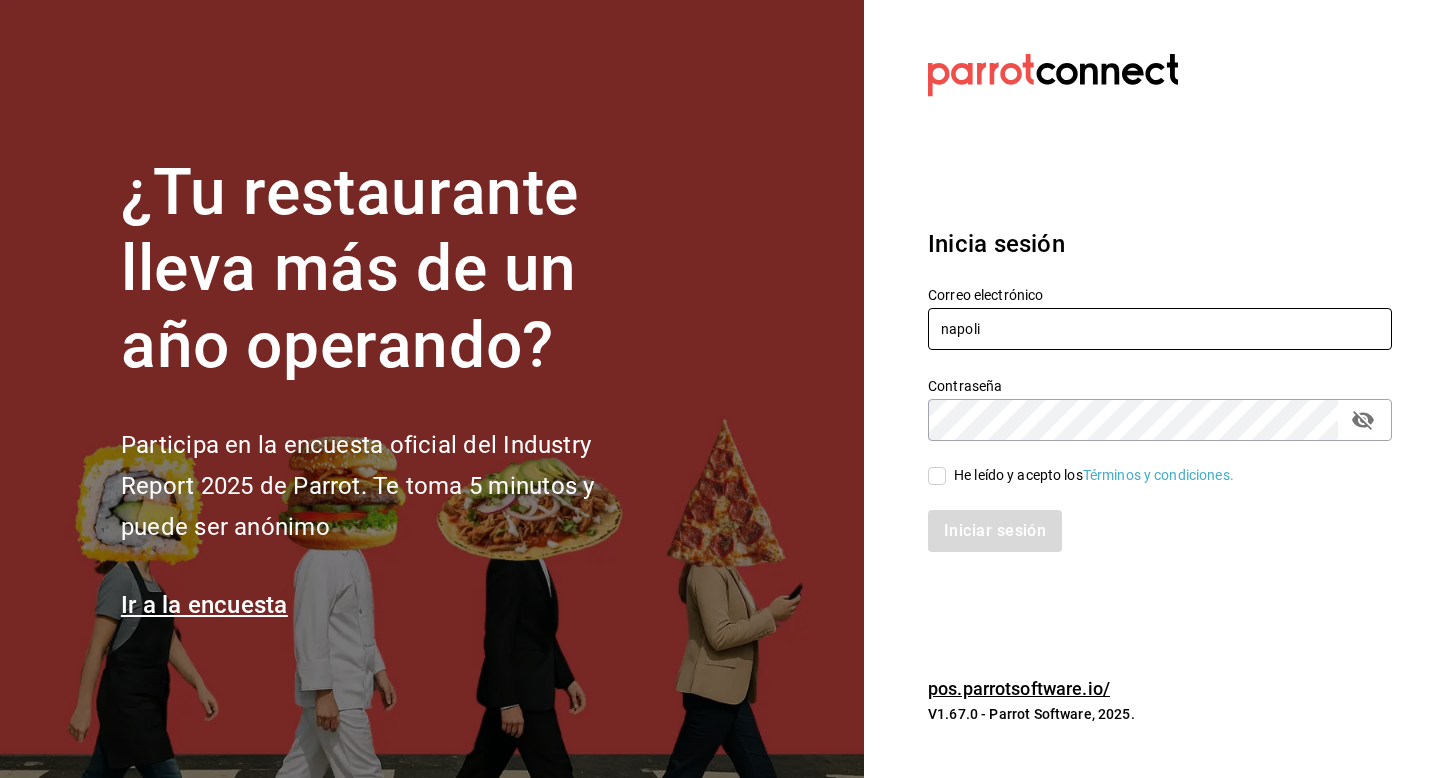 type on "napoli@monclova.com" 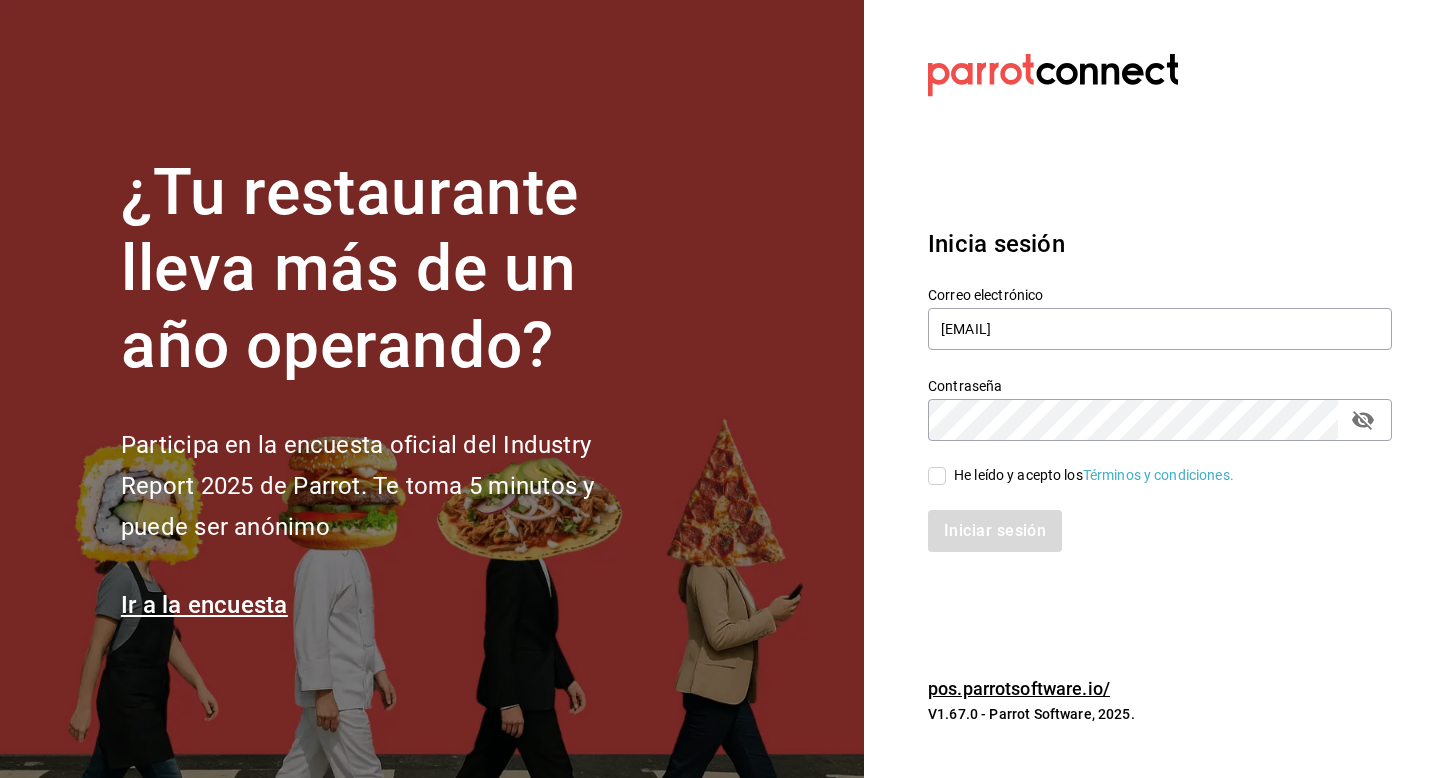 click on "He leído y acepto los  Términos y condiciones." at bounding box center (1148, 464) 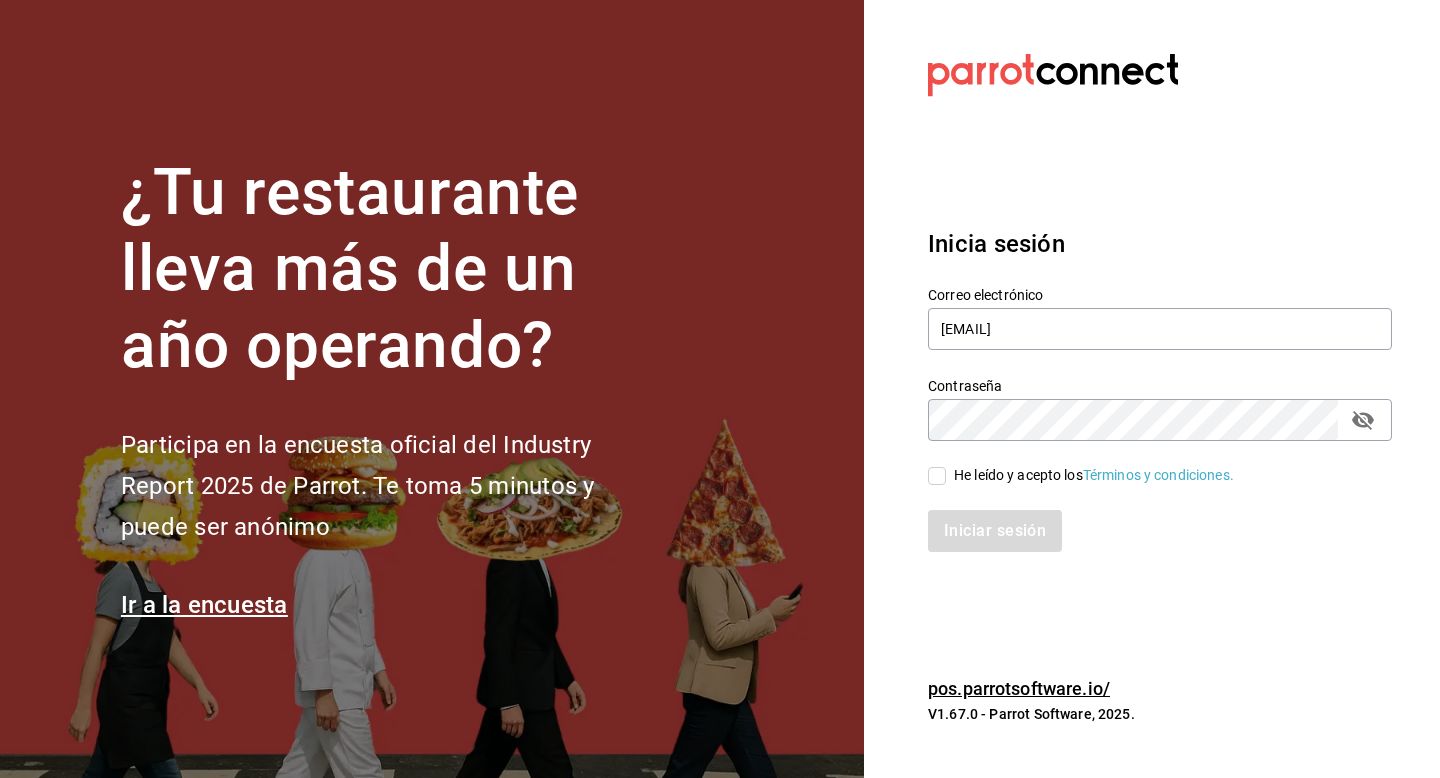 checkbox on "true" 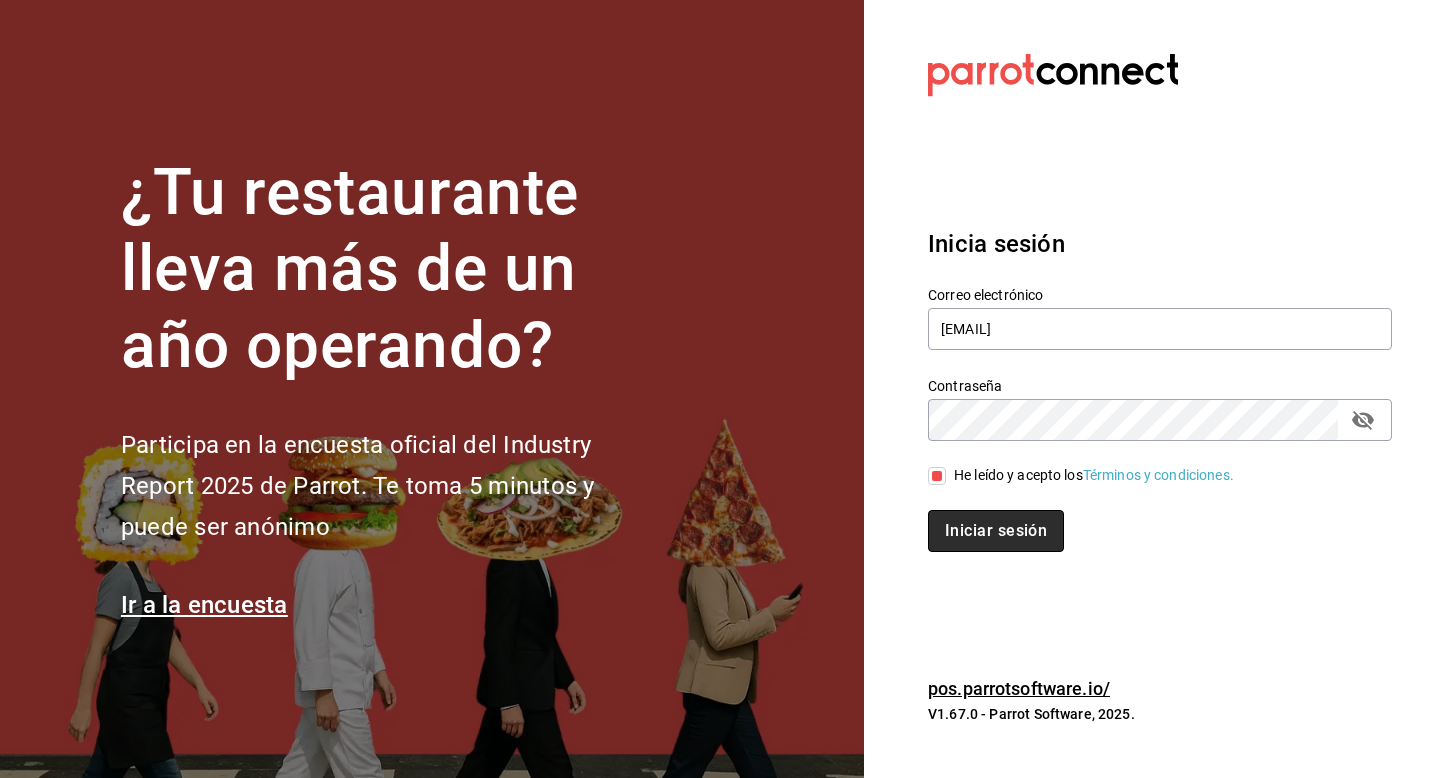 click on "Iniciar sesión" at bounding box center [996, 531] 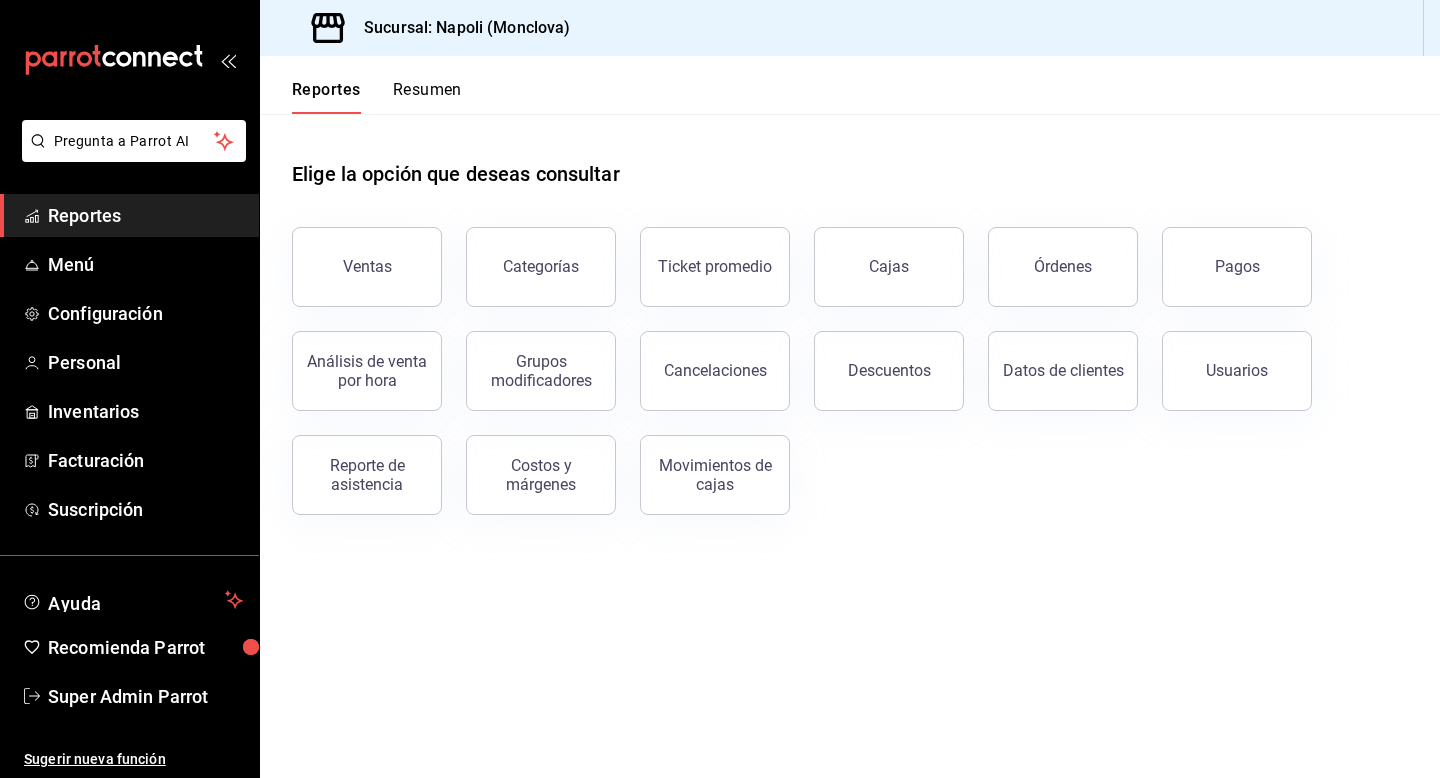 scroll, scrollTop: 0, scrollLeft: 0, axis: both 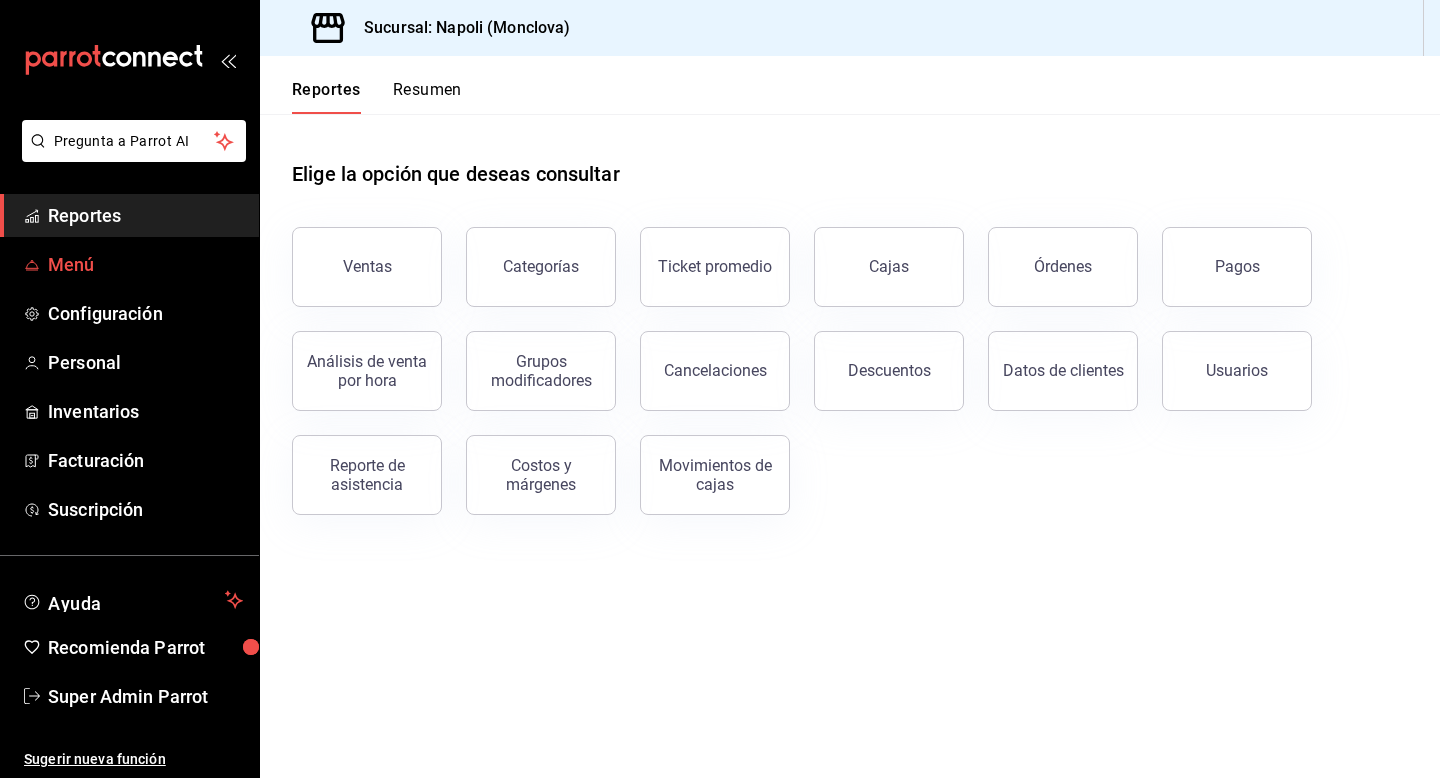 click on "Menú" at bounding box center [145, 264] 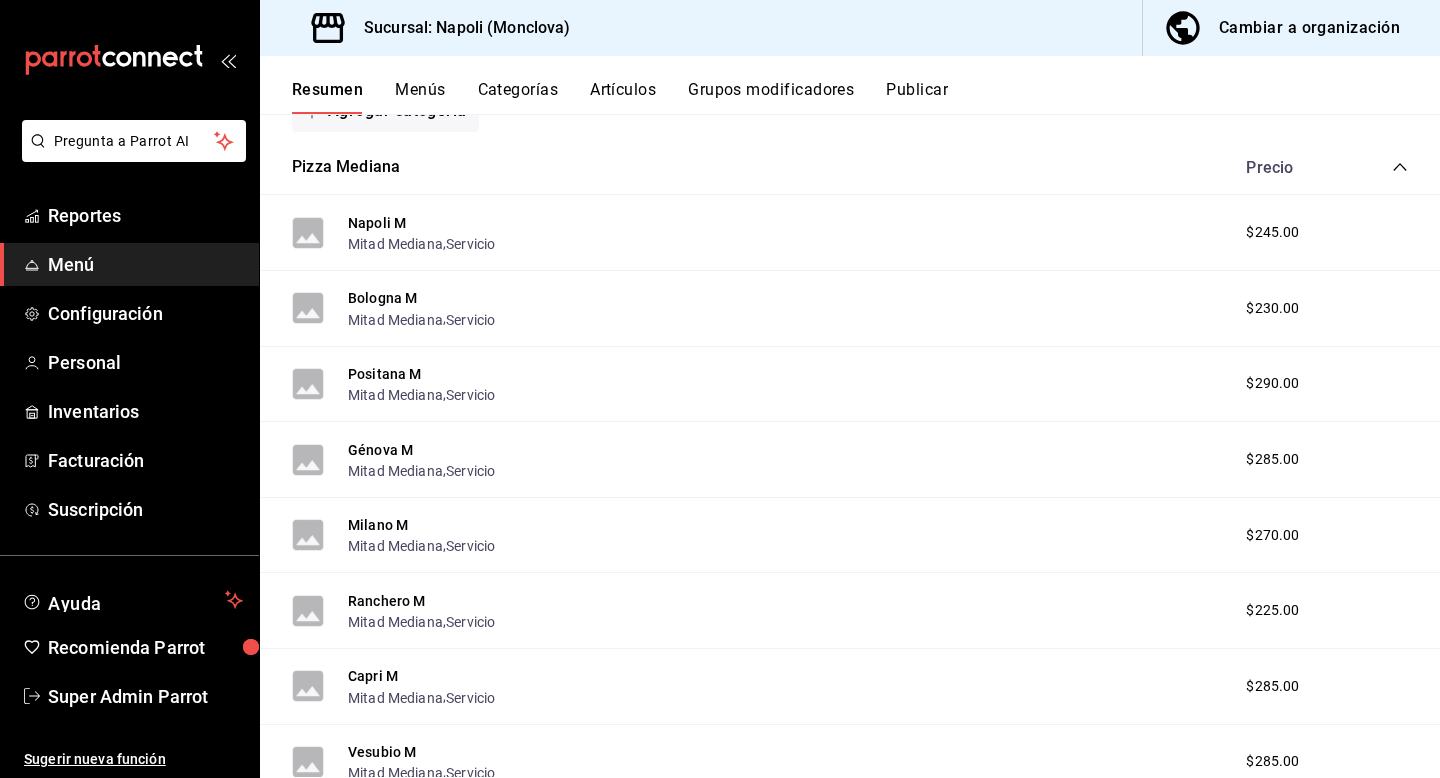 scroll, scrollTop: 0, scrollLeft: 0, axis: both 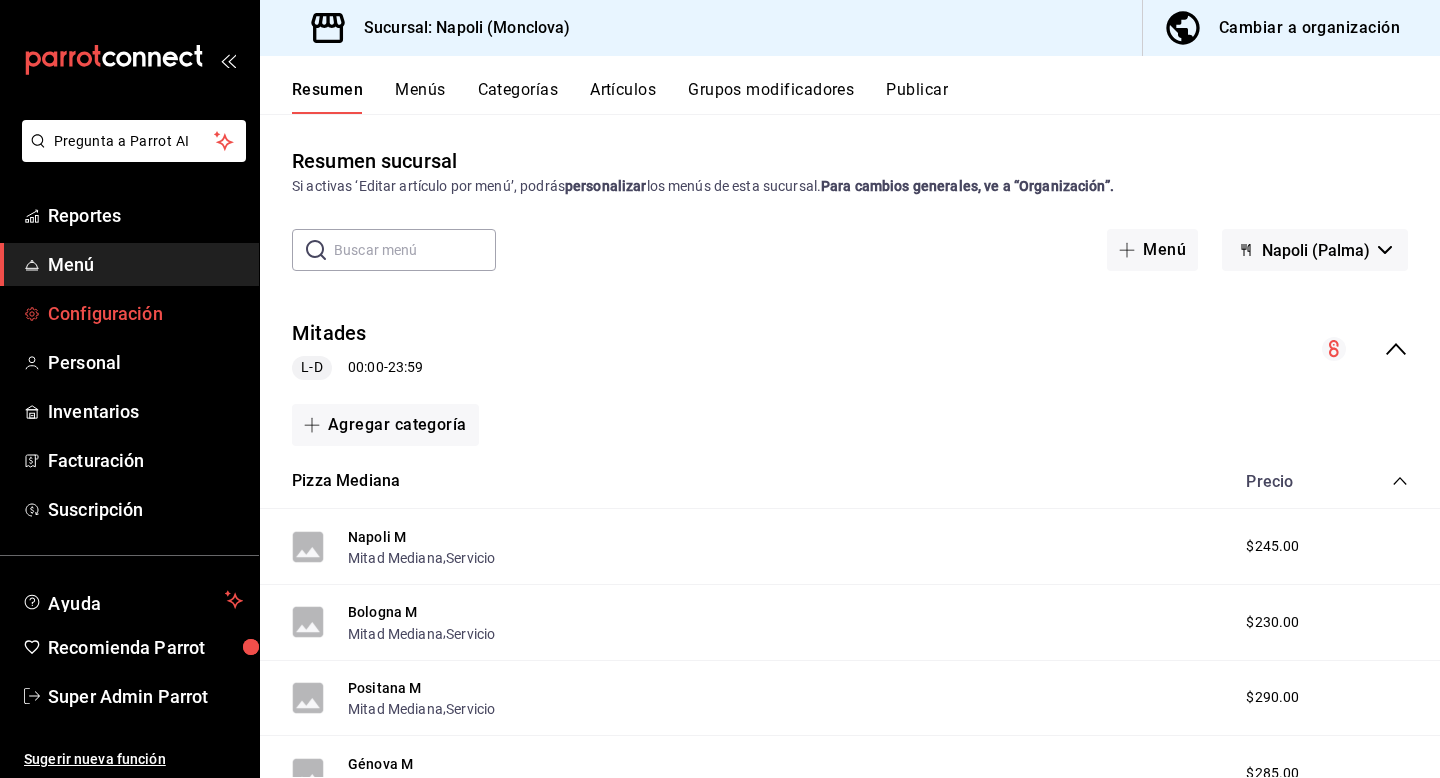 click on "Configuración" at bounding box center (145, 313) 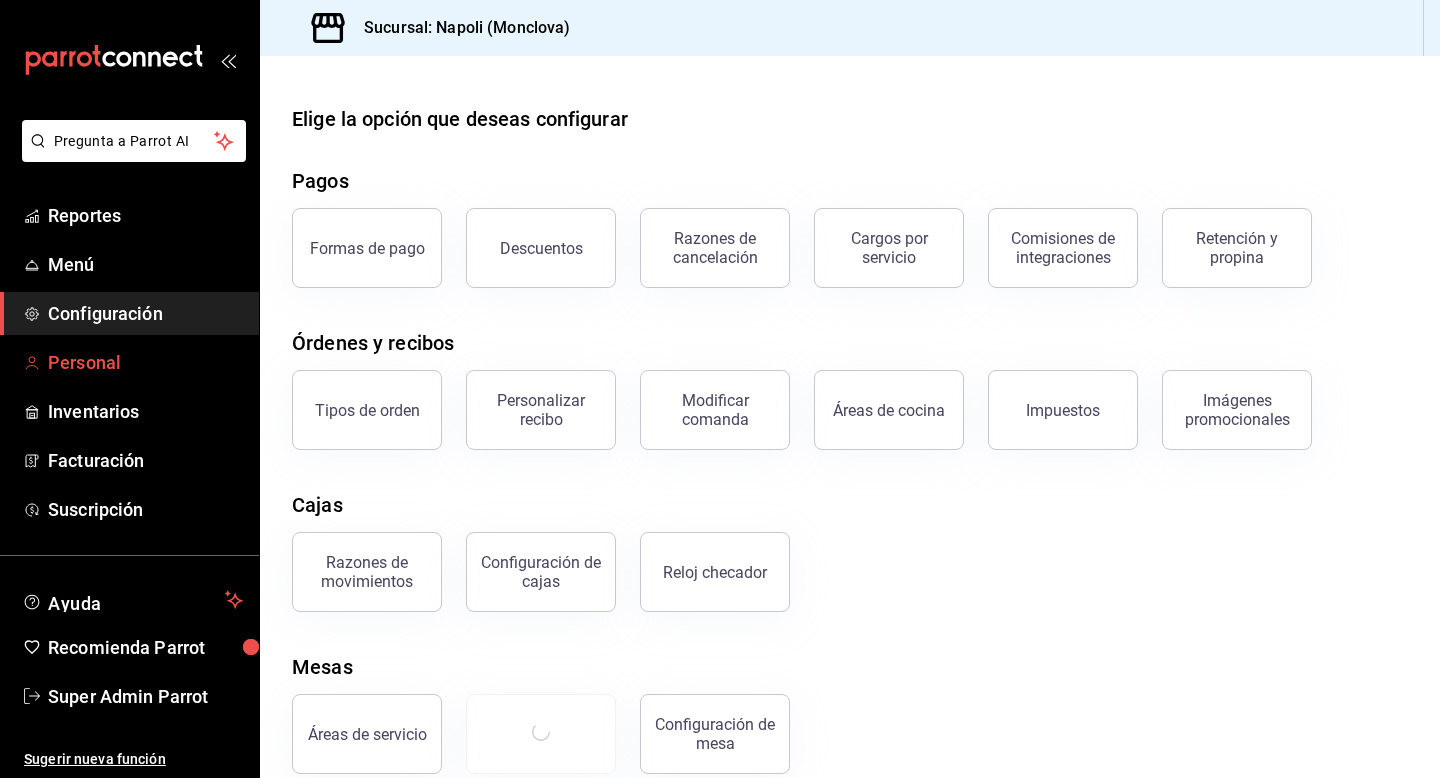 click on "Personal" at bounding box center [145, 362] 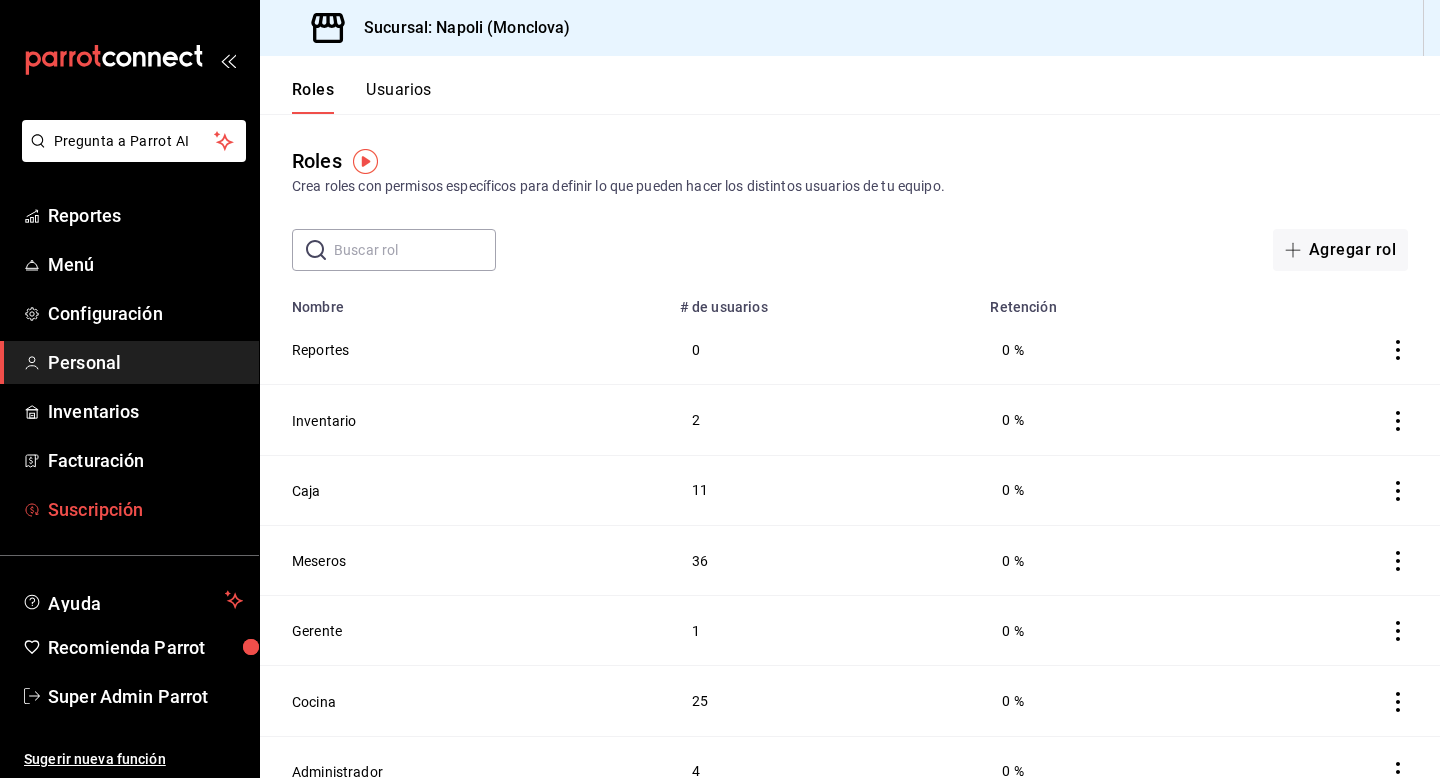 click on "Suscripción" at bounding box center (145, 509) 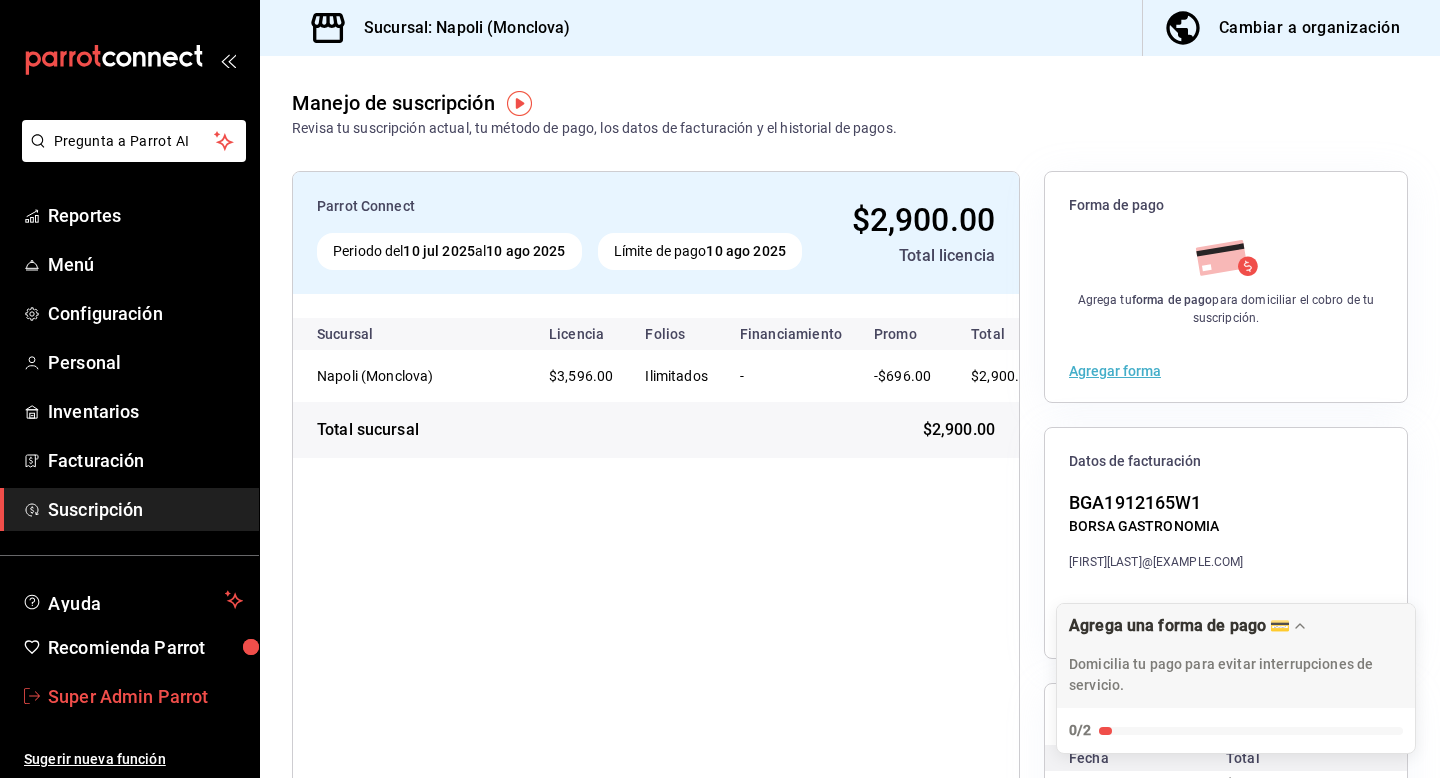 click on "Super Admin Parrot" at bounding box center (145, 696) 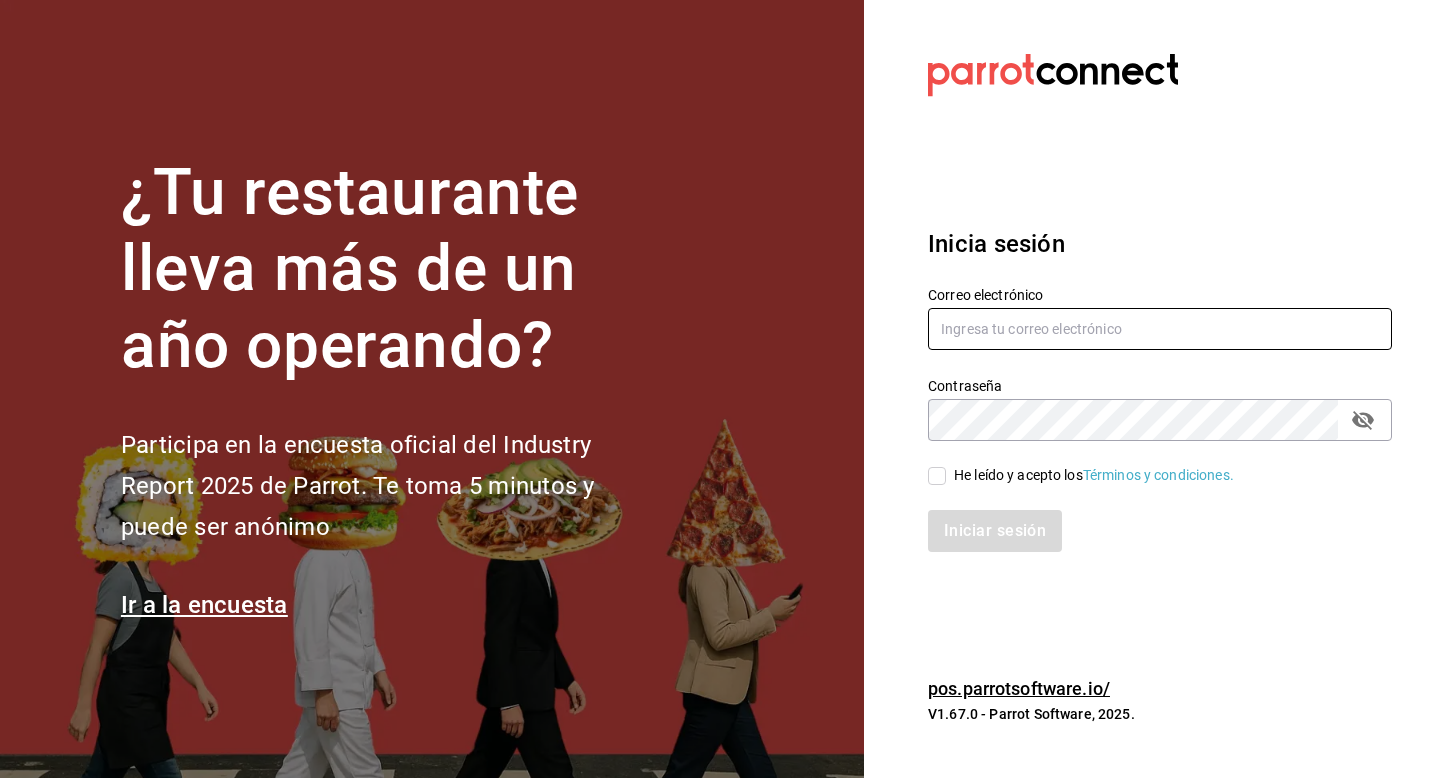 drag, startPoint x: 972, startPoint y: 343, endPoint x: 963, endPoint y: 331, distance: 15 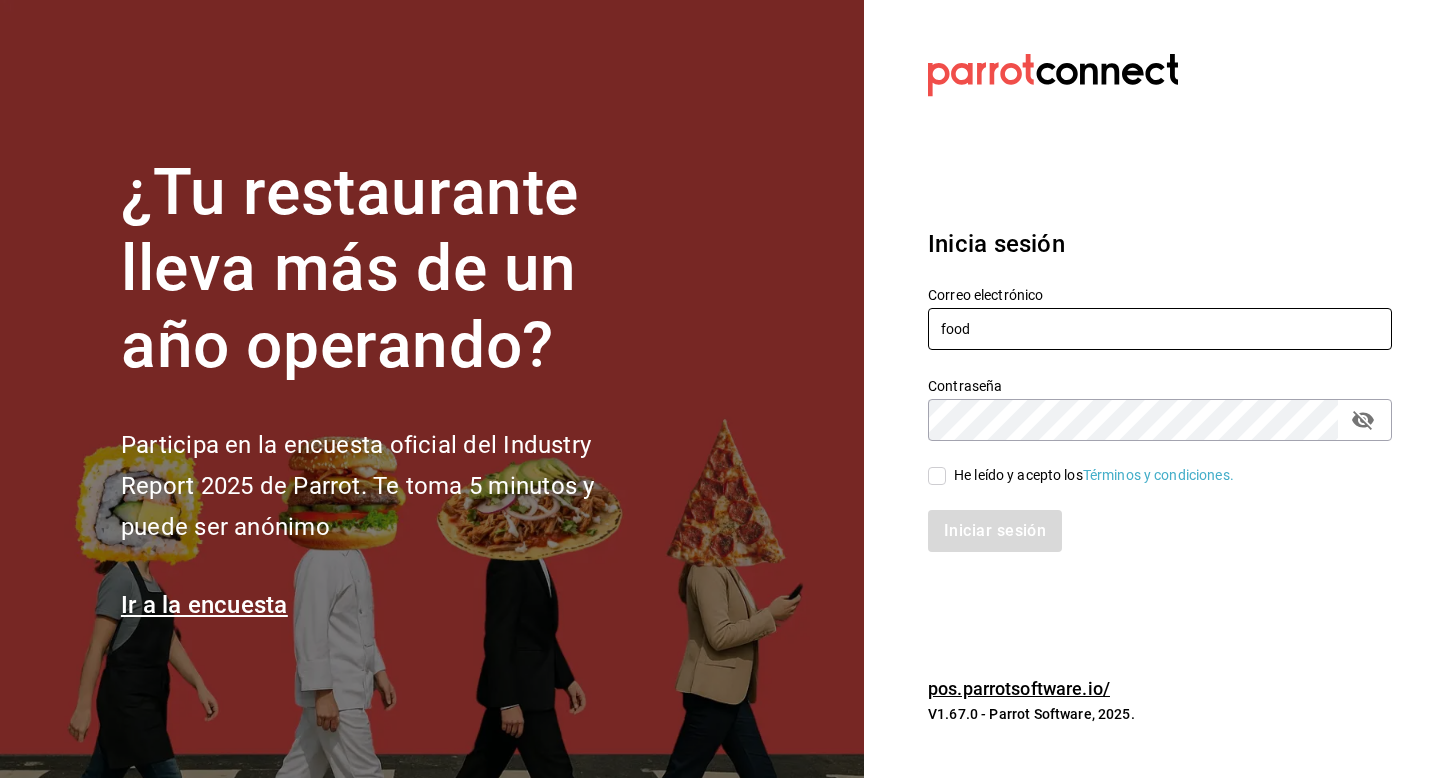 type on "food@coffee.com" 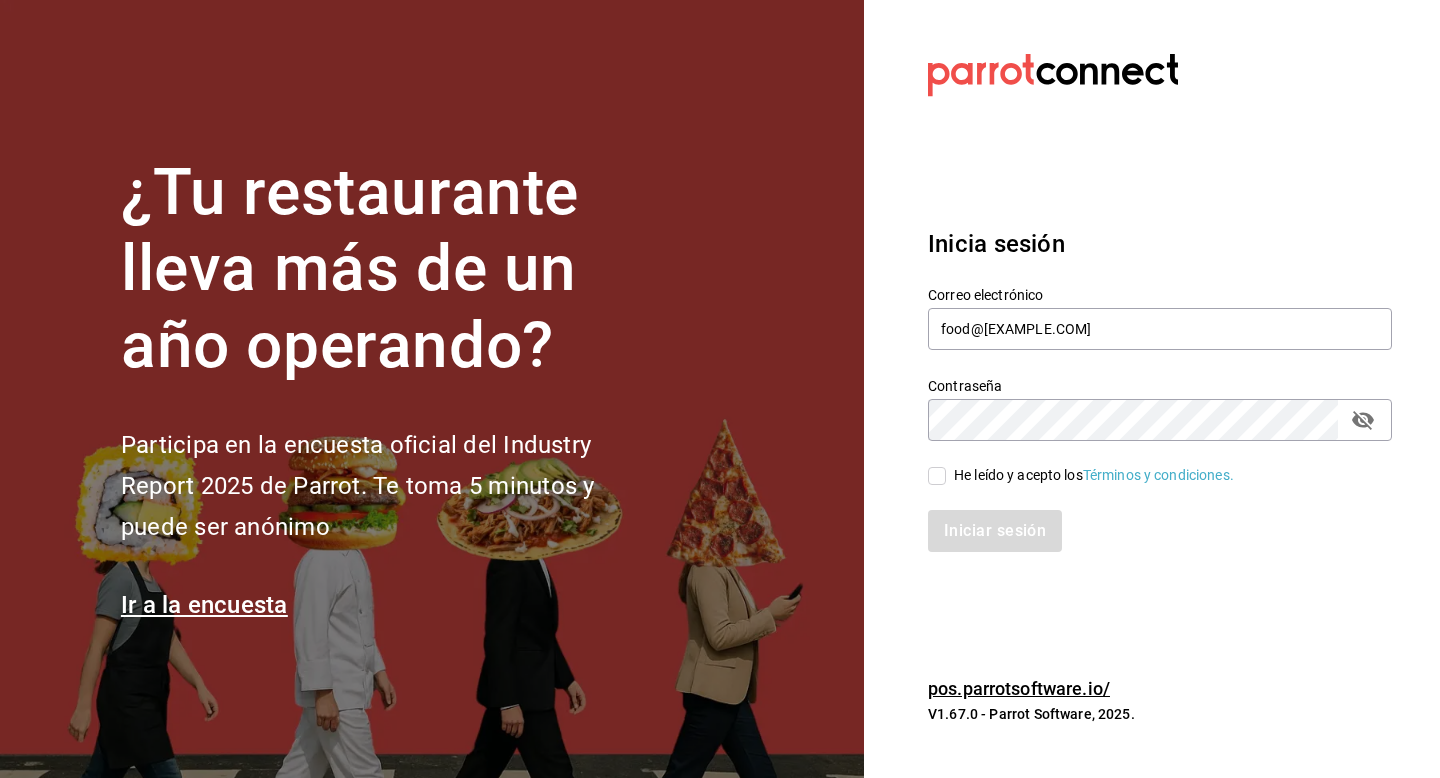 click on "He leído y acepto los  Términos y condiciones." at bounding box center [937, 476] 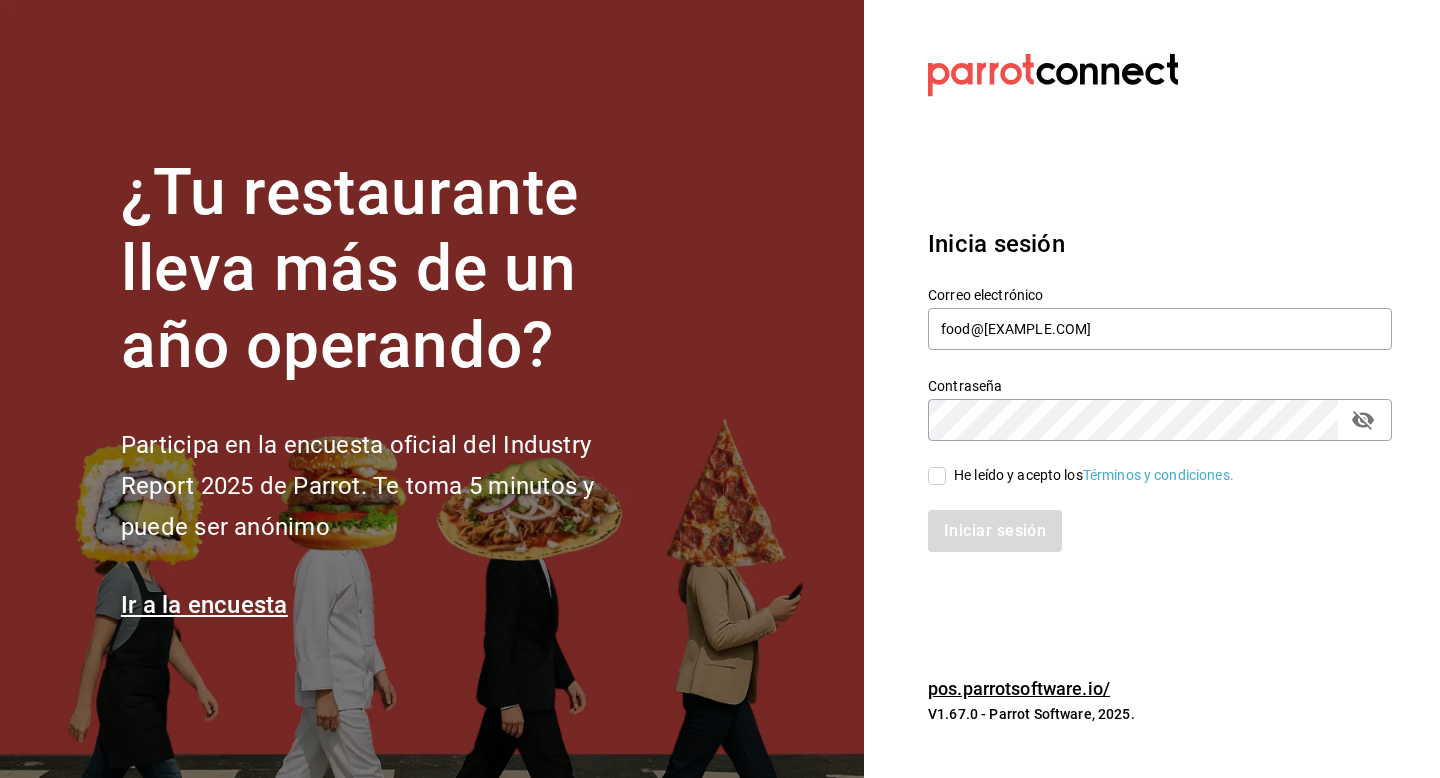 checkbox on "true" 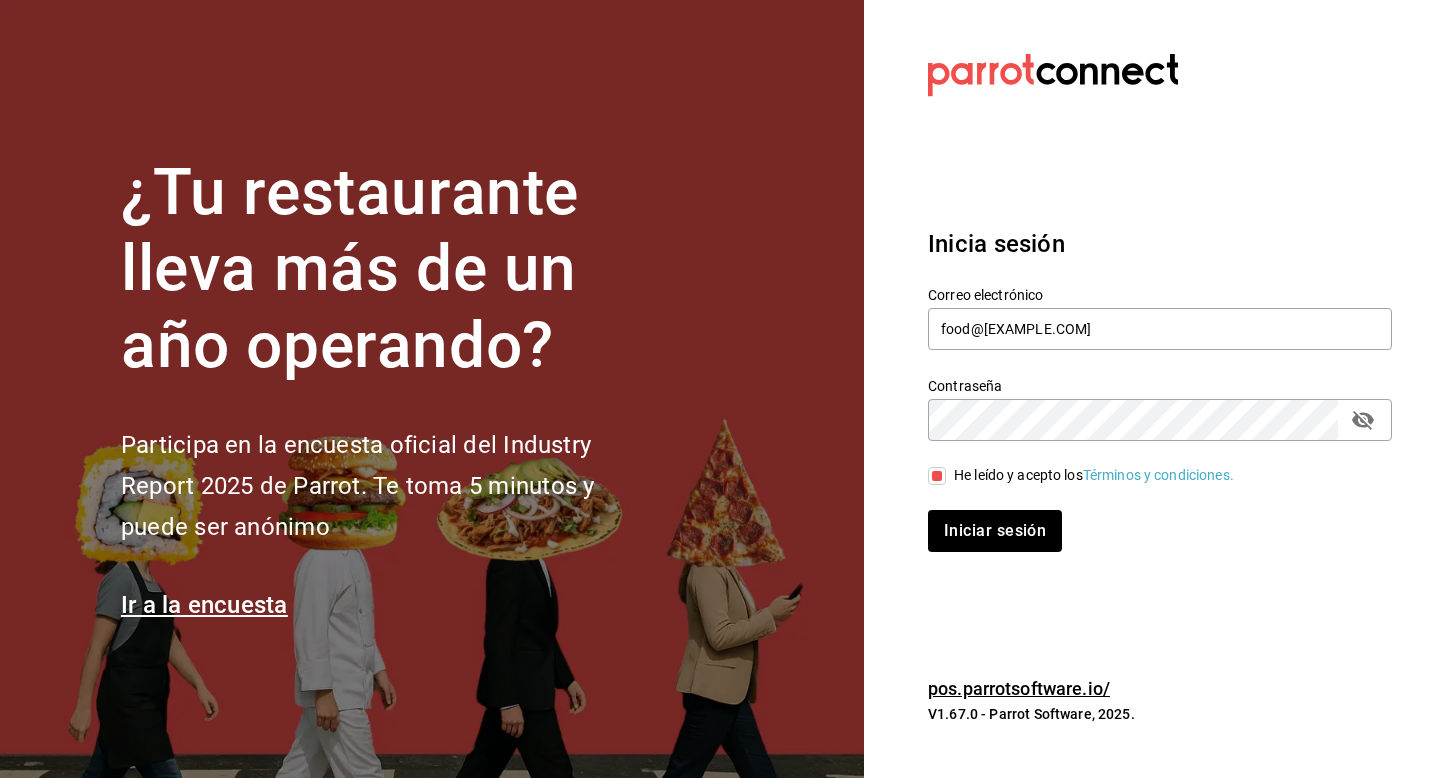 click on "Iniciar sesión" at bounding box center (1148, 519) 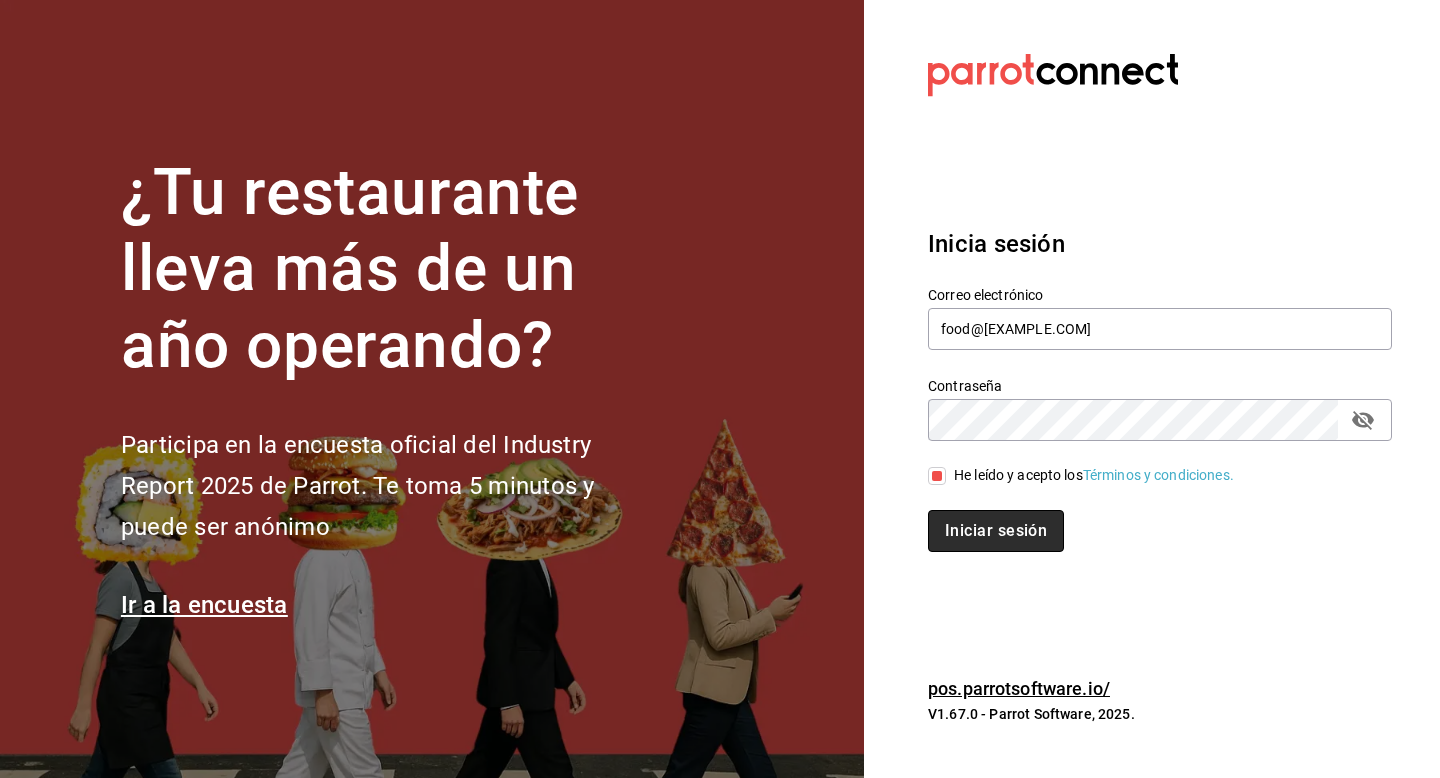 click on "Iniciar sesión" at bounding box center (996, 531) 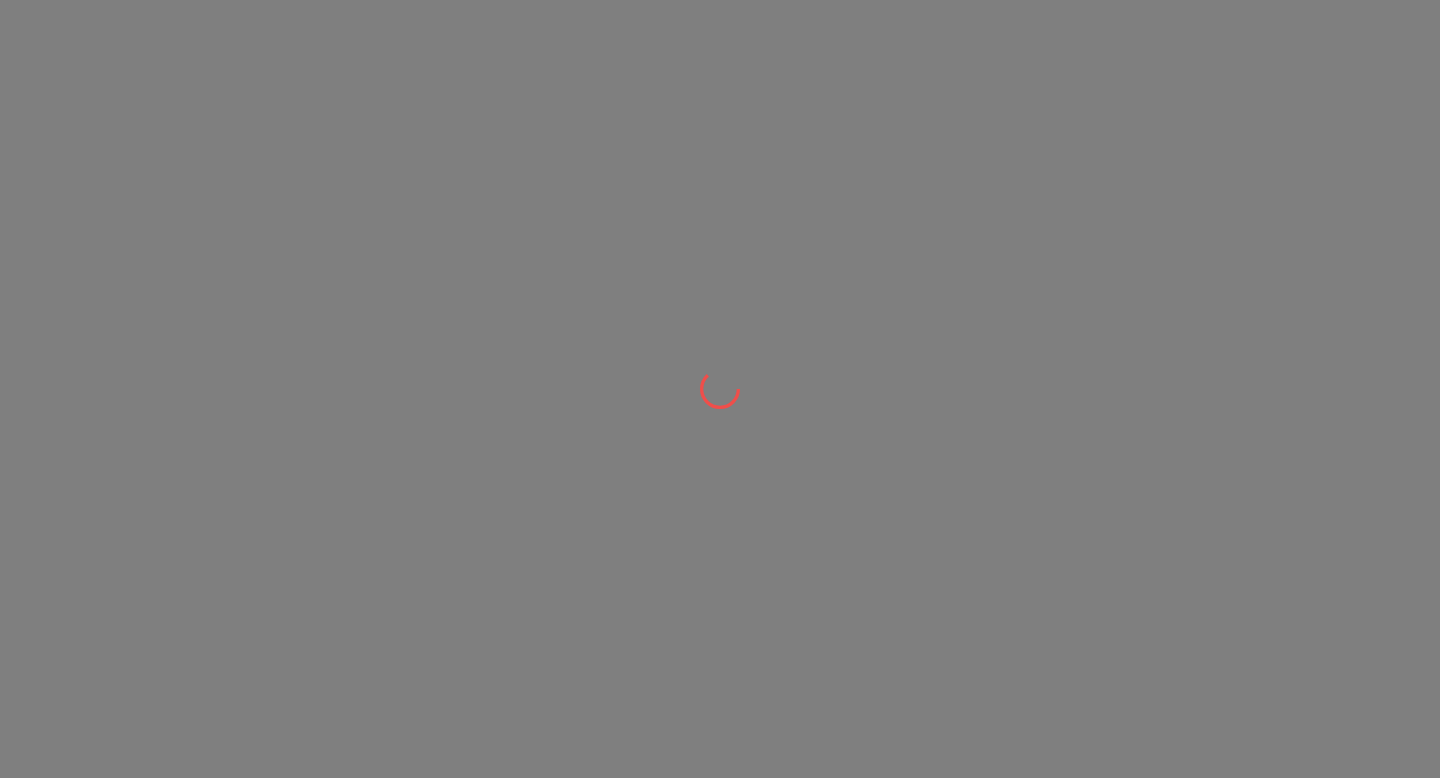 scroll, scrollTop: 0, scrollLeft: 0, axis: both 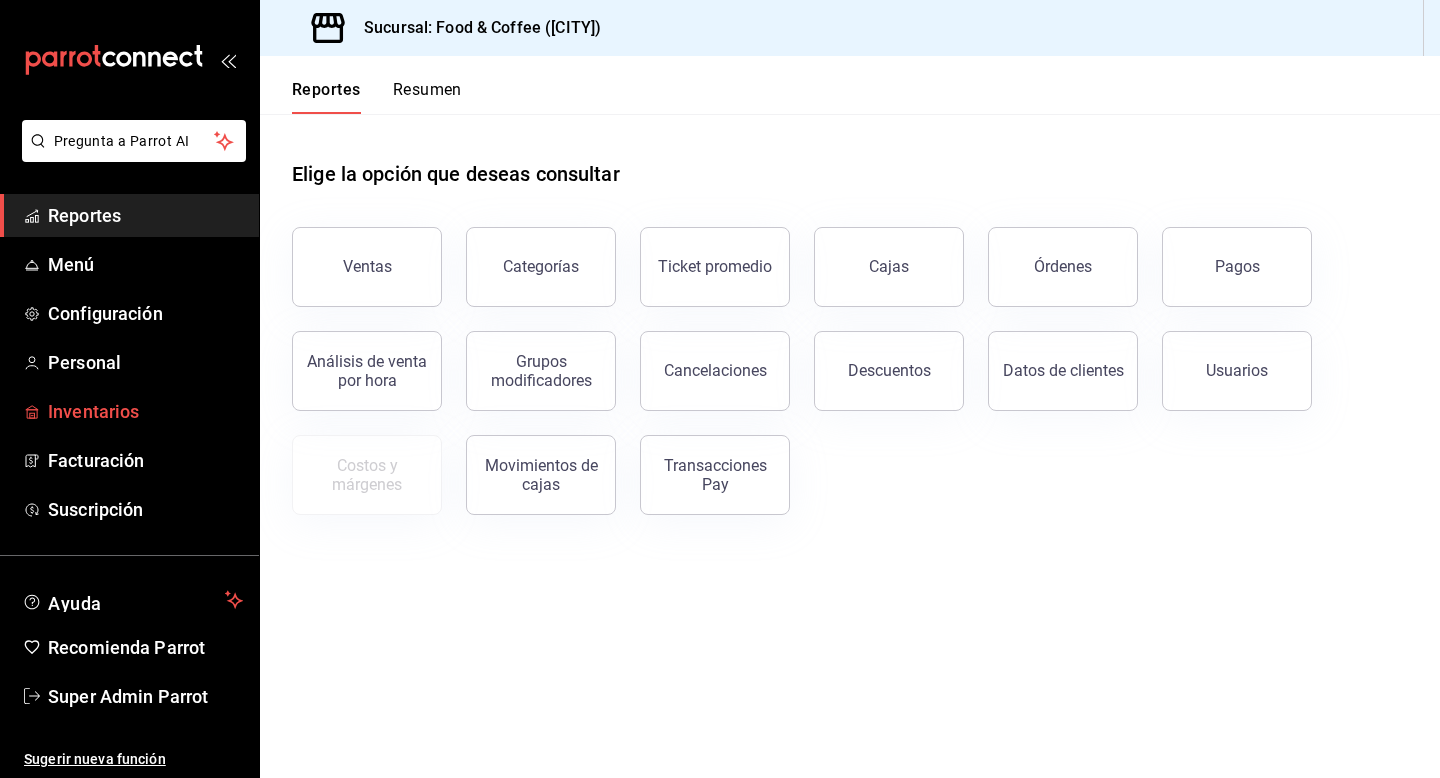 click on "Inventarios" at bounding box center (145, 411) 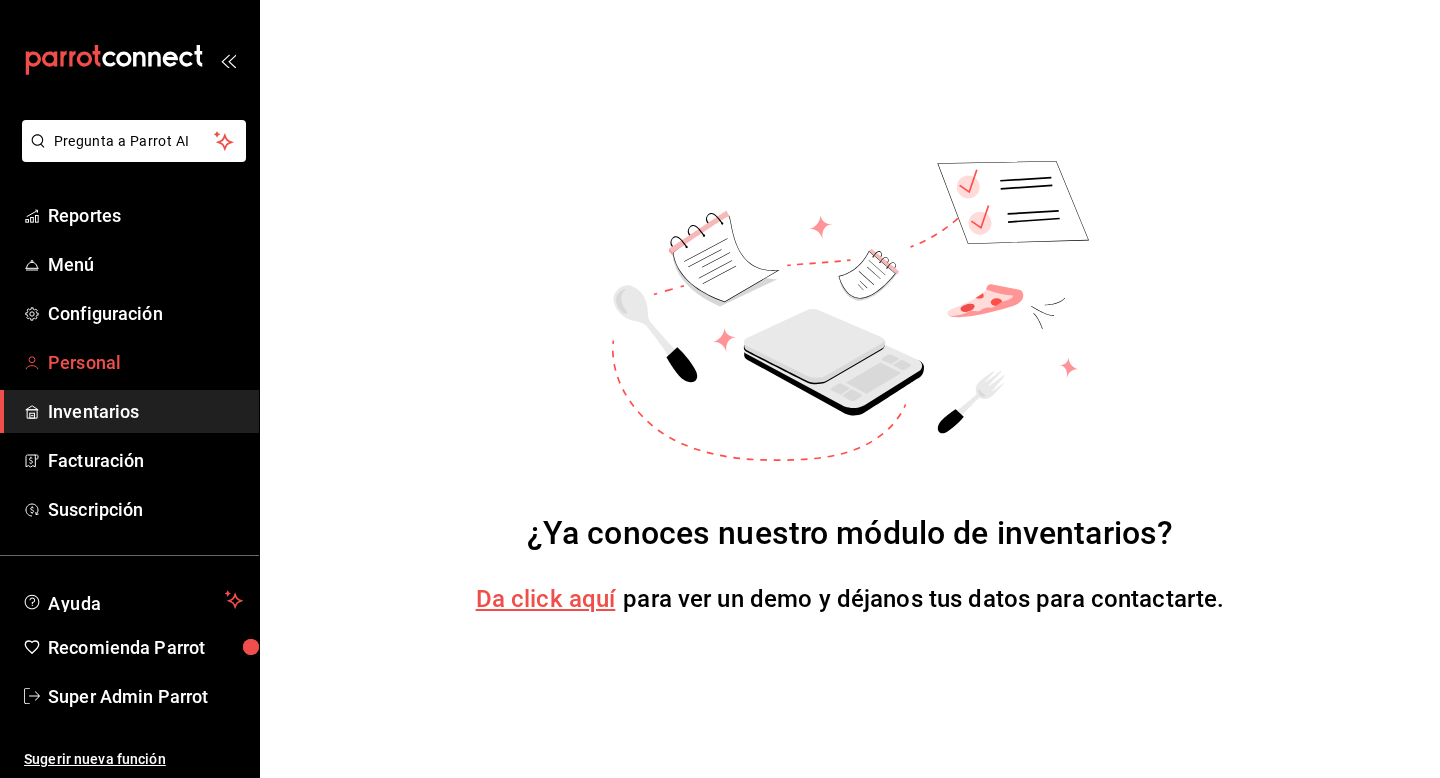 click on "Personal" at bounding box center [145, 362] 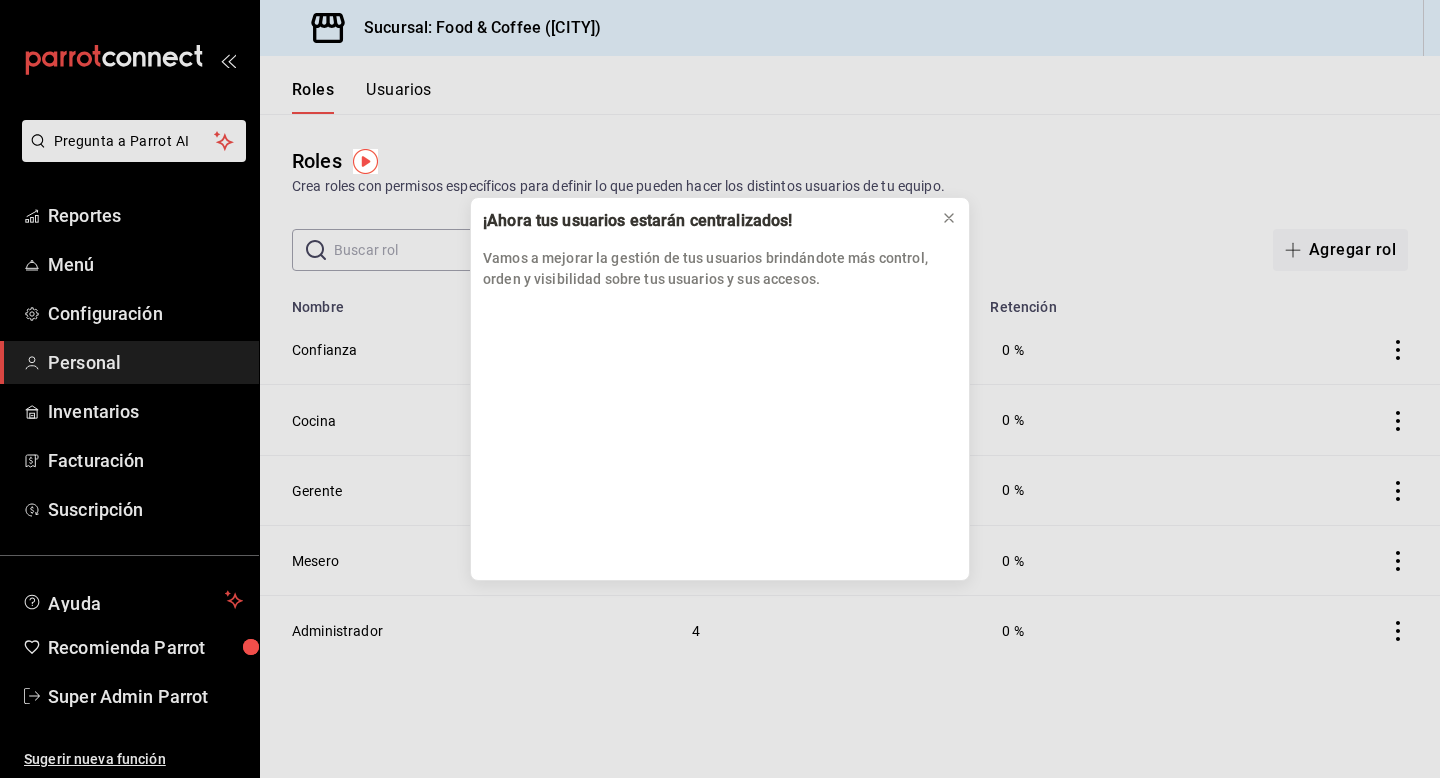 click on "¡Ahora tus usuarios estarán centralizados! Vamos a mejorar la gestión de tus usuarios brindándote más control, orden y visibilidad sobre tus usuarios y sus accesos." at bounding box center (720, 389) 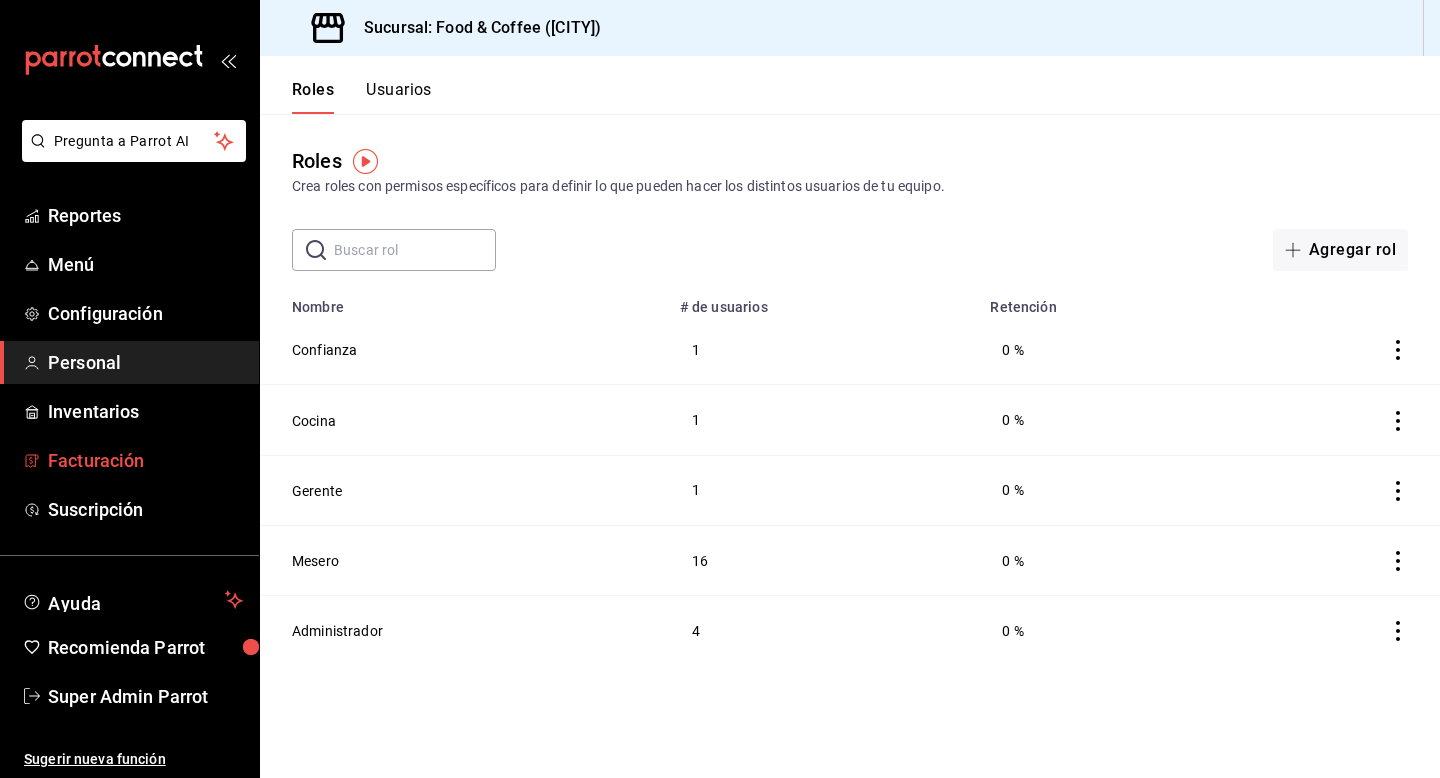 click on "Facturación" at bounding box center [145, 460] 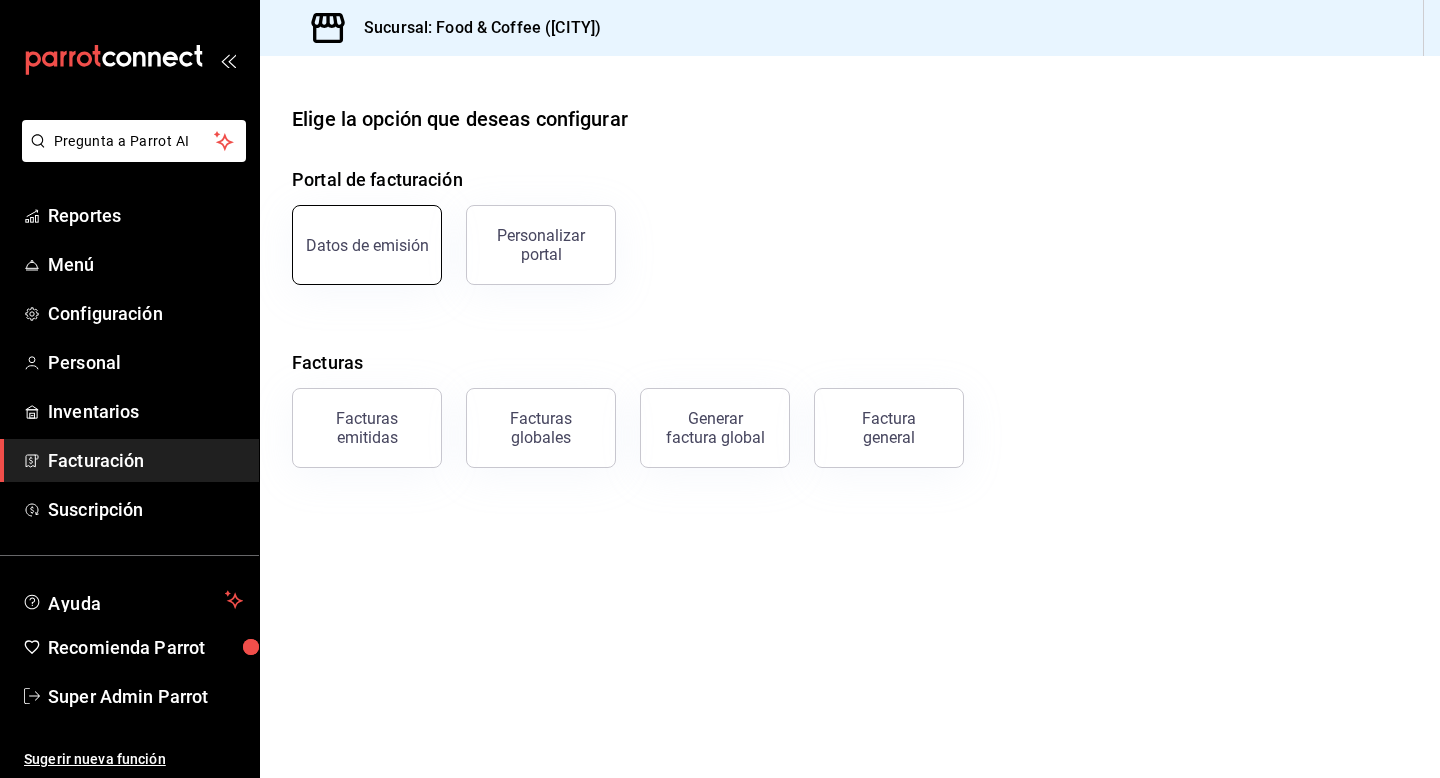 click on "Datos de emisión" at bounding box center [367, 245] 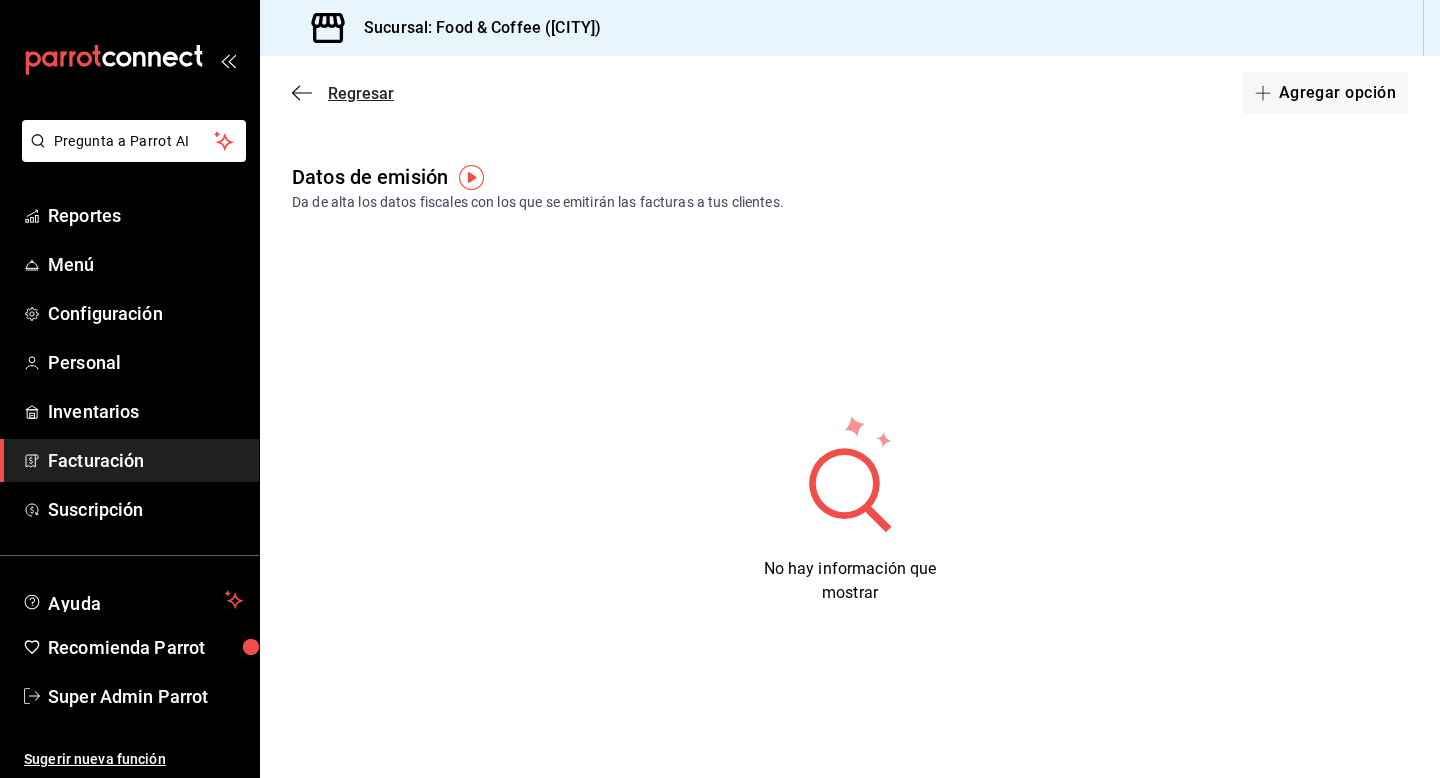 click on "Regresar" at bounding box center (361, 93) 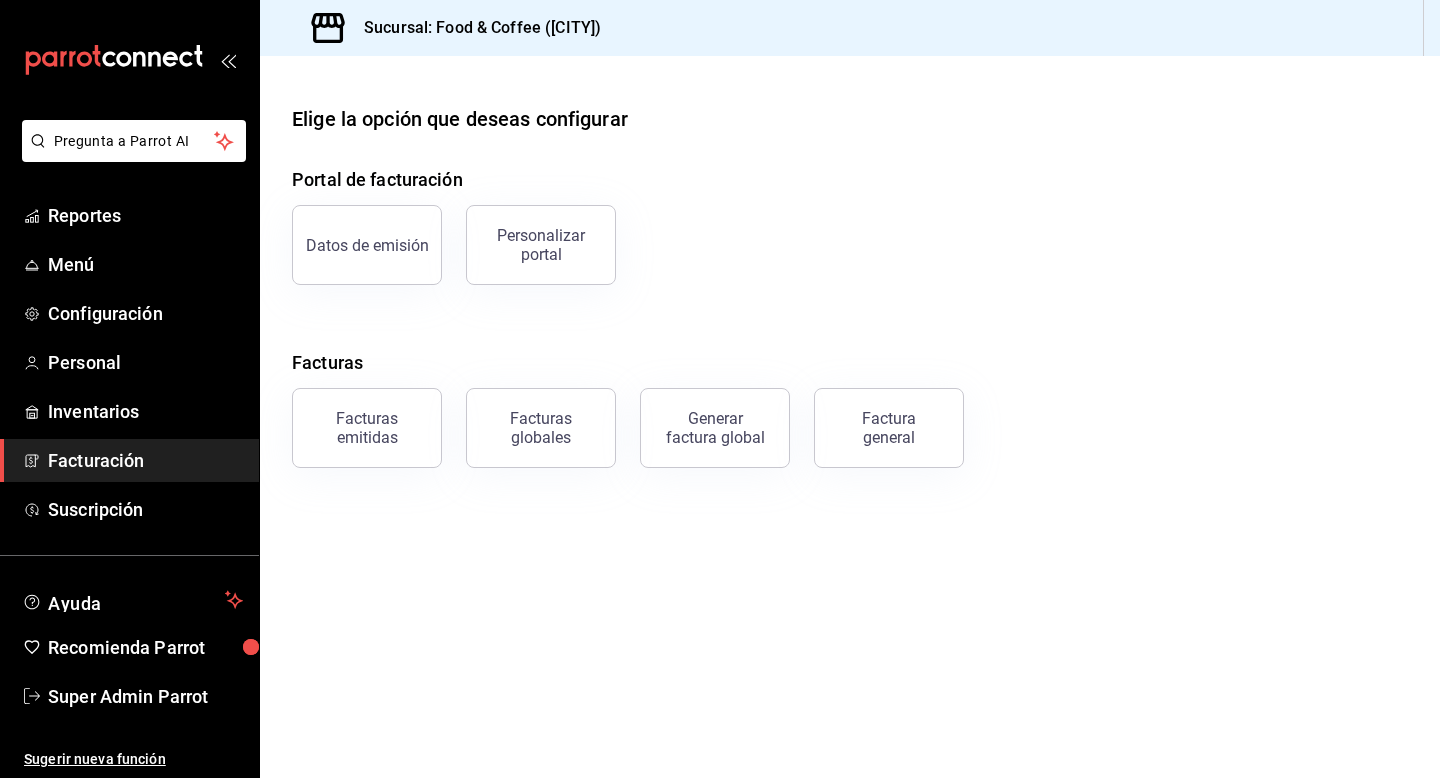 click on "Portal de facturación Datos de emisión Personalizar portal Facturas Facturas emitidas Facturas globales Generar factura global Factura general" at bounding box center [850, 317] 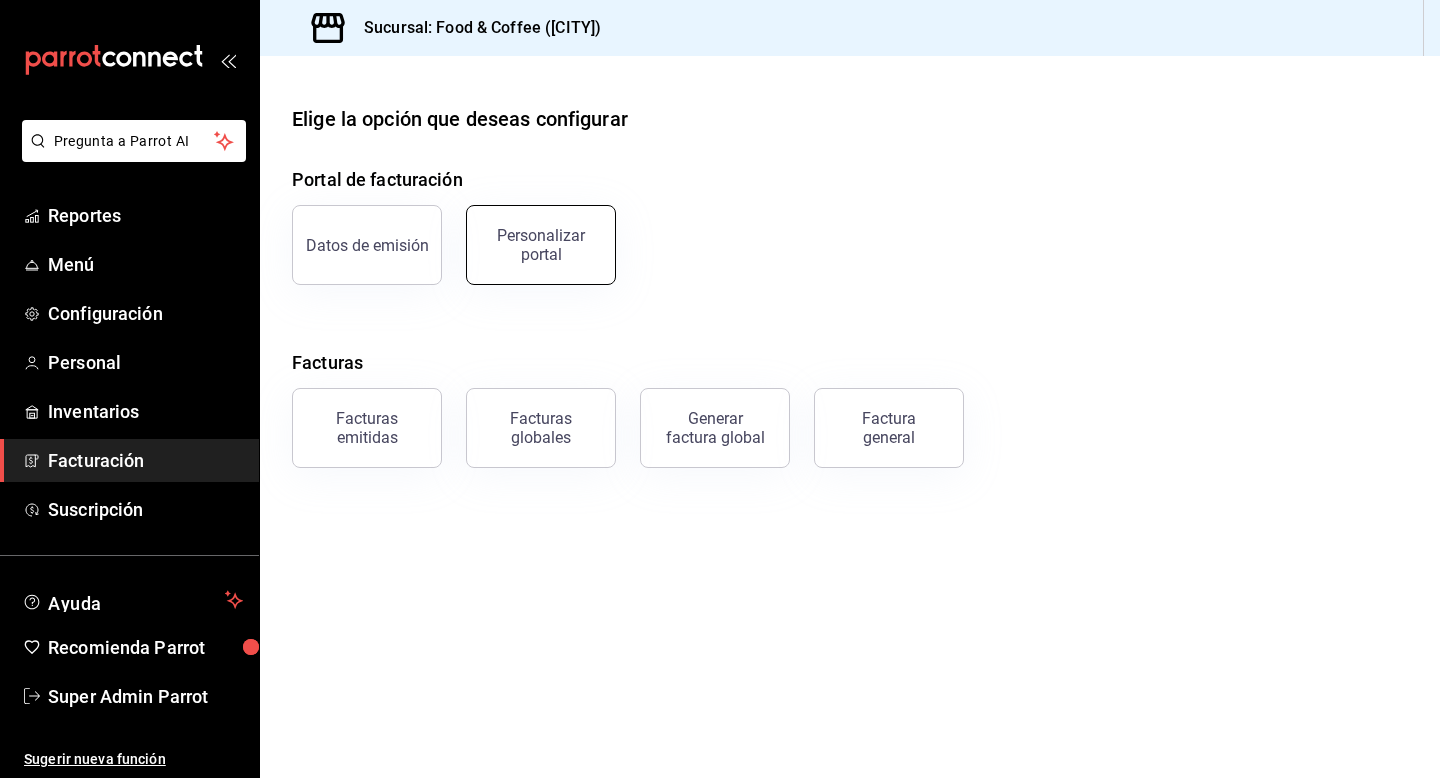 click on "Personalizar portal" at bounding box center (541, 245) 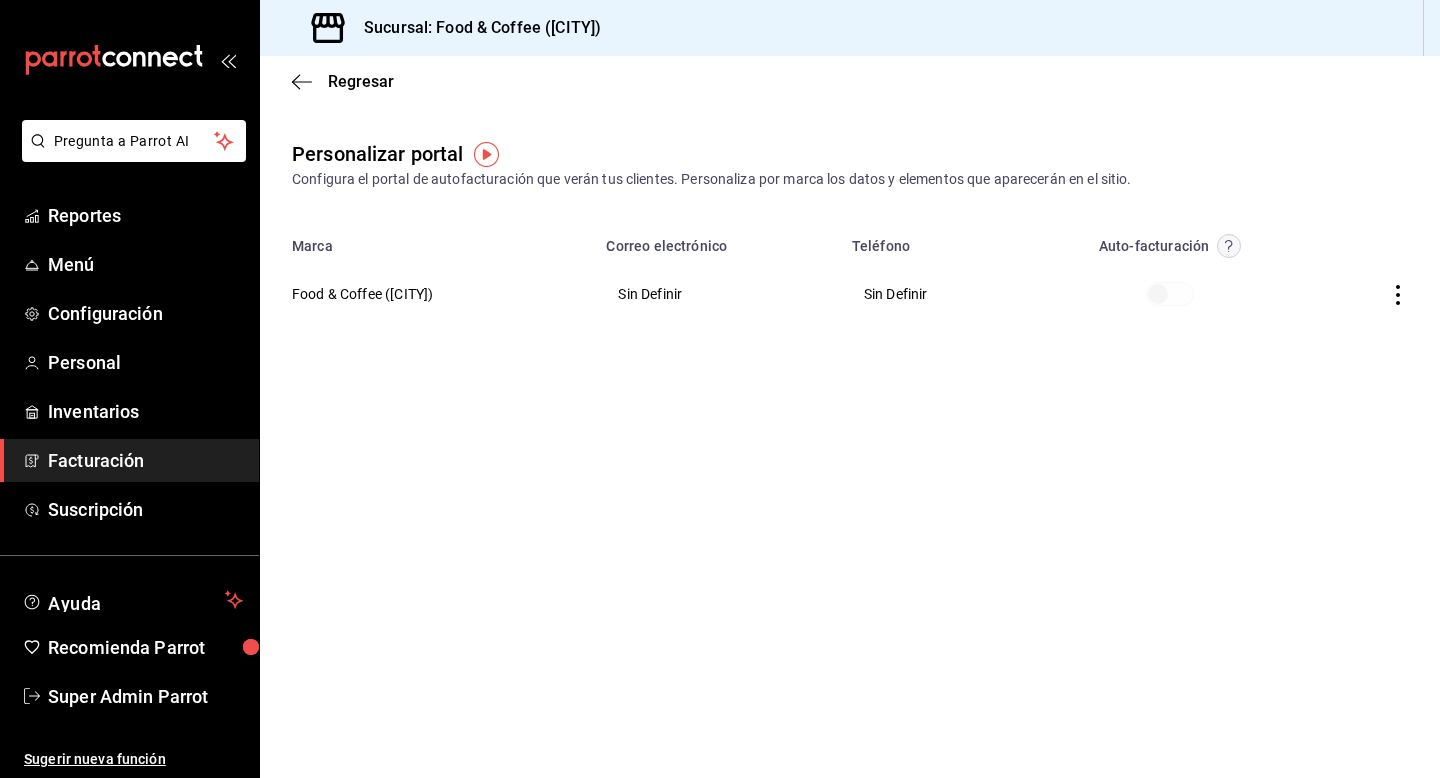 click on "Facturación" at bounding box center [145, 460] 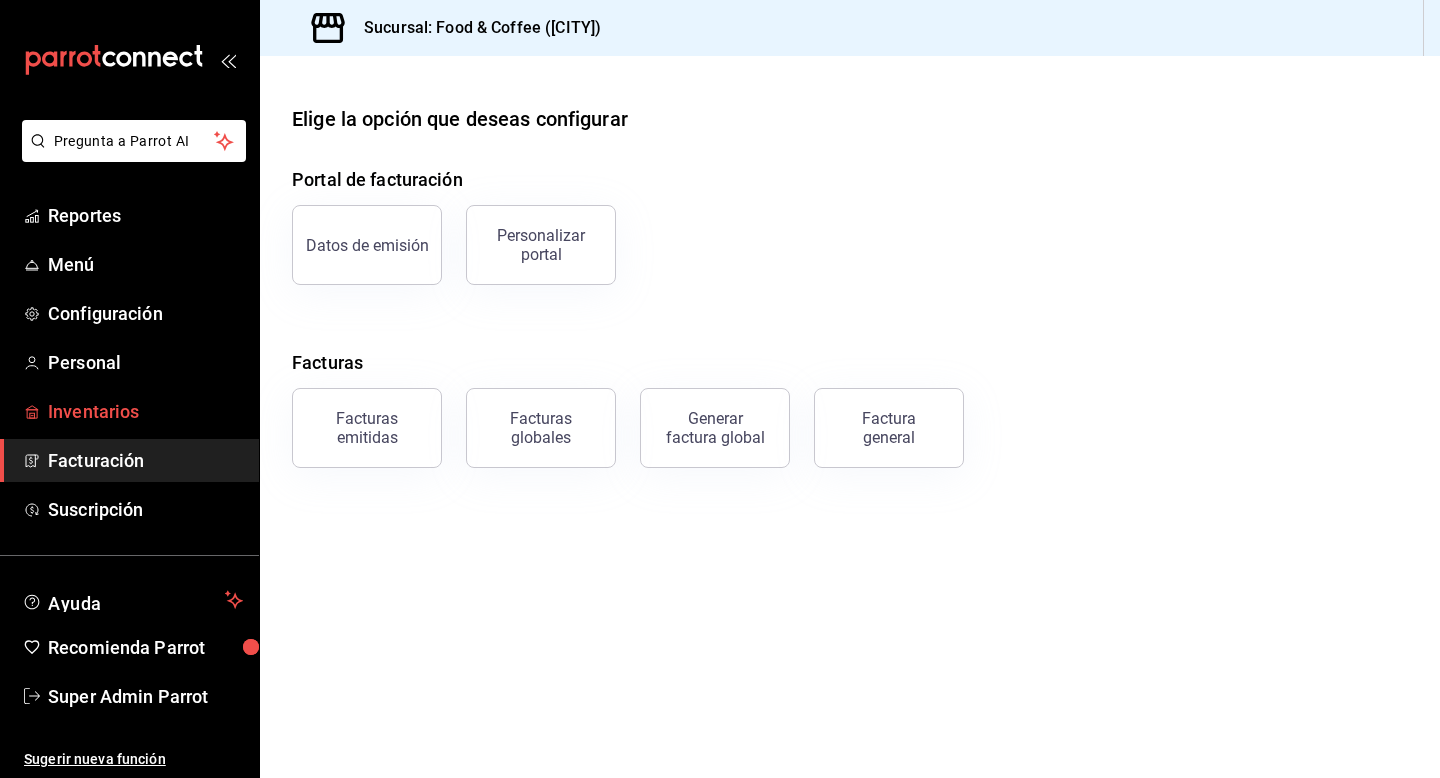 click on "Inventarios" at bounding box center (145, 411) 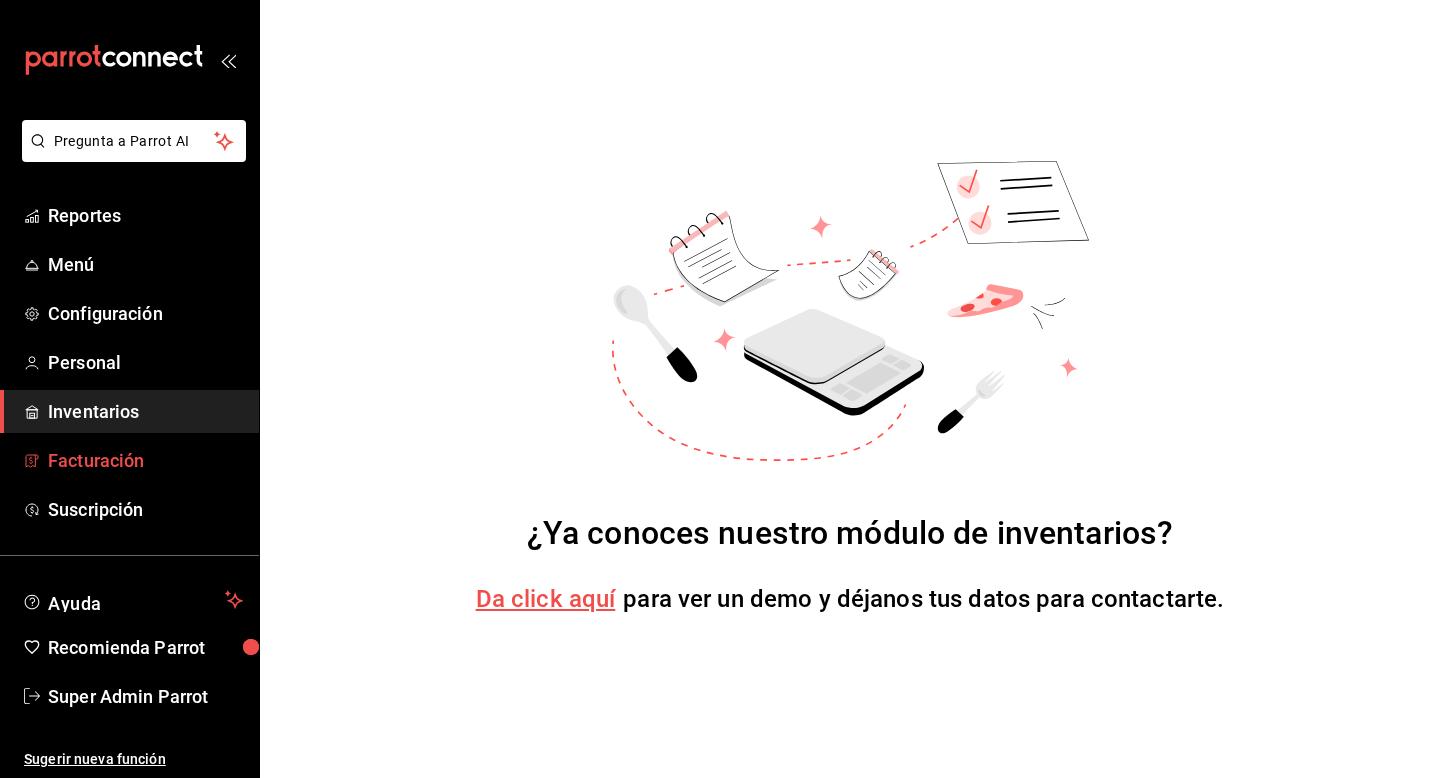 click on "Facturación" at bounding box center [145, 460] 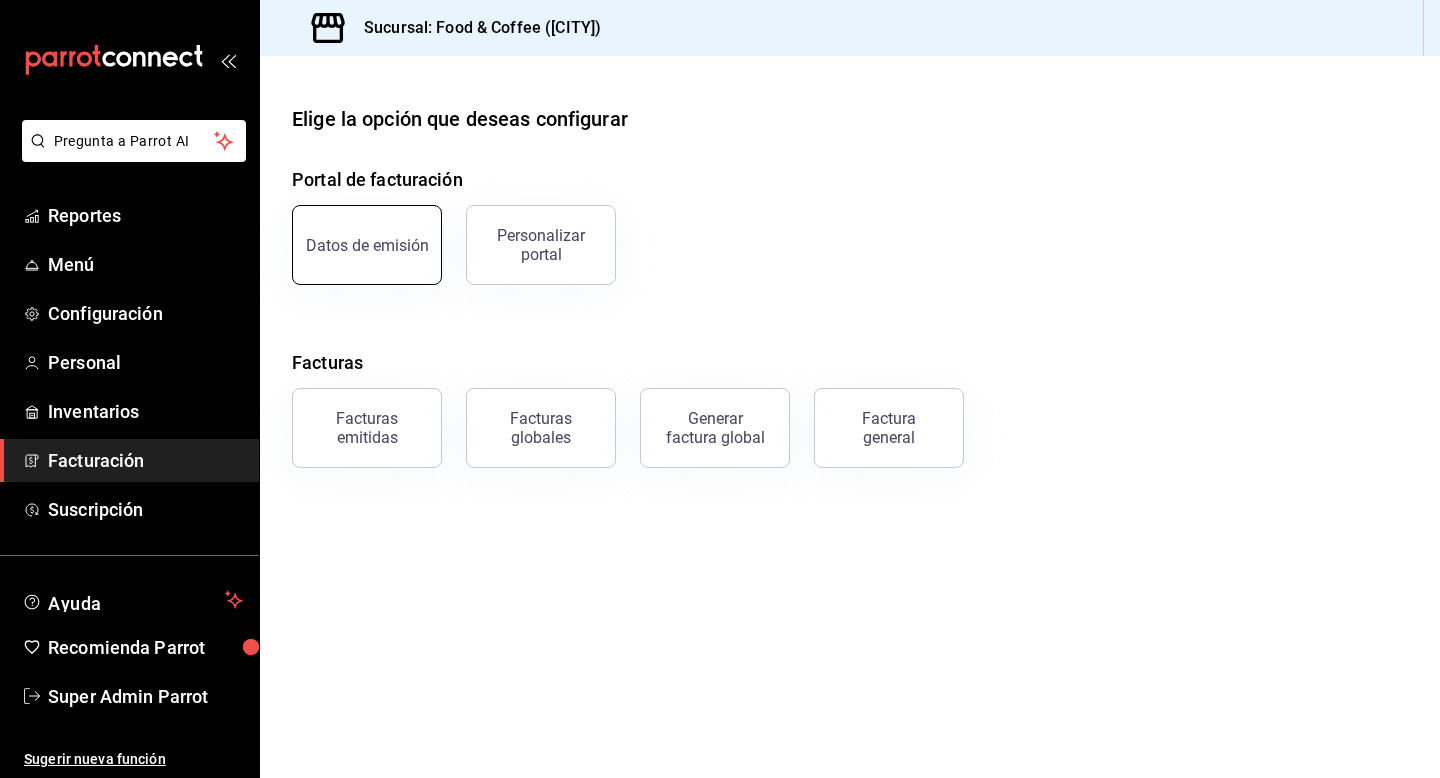 click on "Datos de emisión" at bounding box center (367, 245) 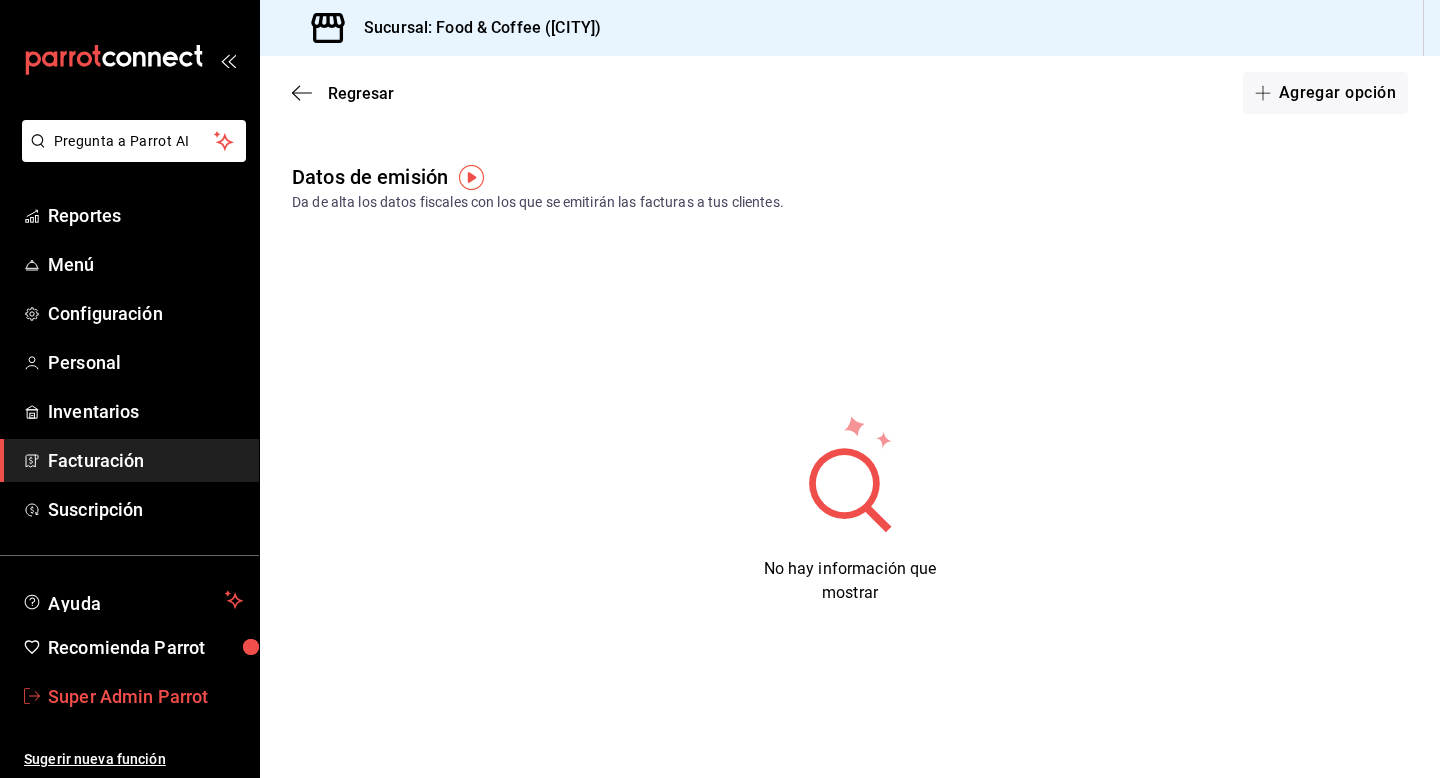 click on "Super Admin Parrot" at bounding box center (145, 696) 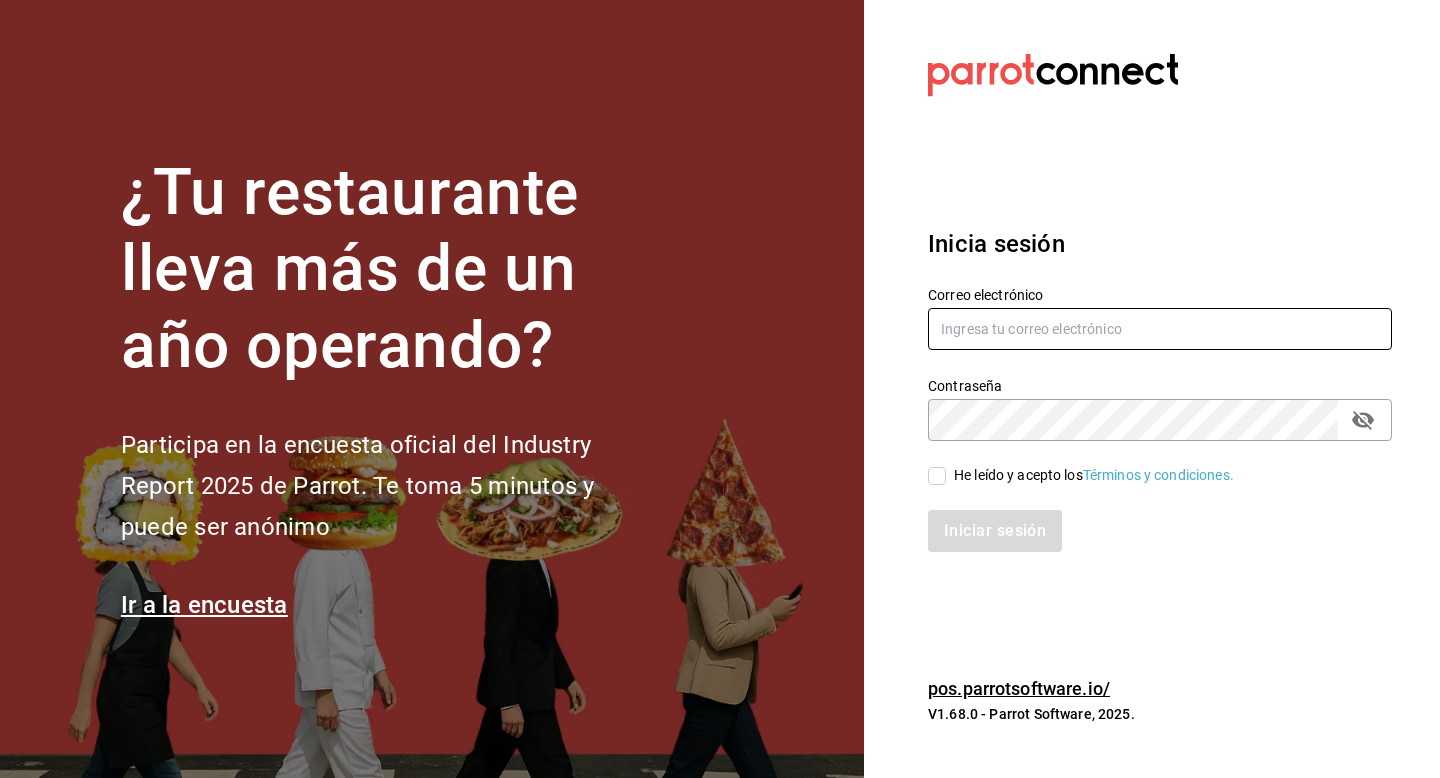 click at bounding box center (1160, 329) 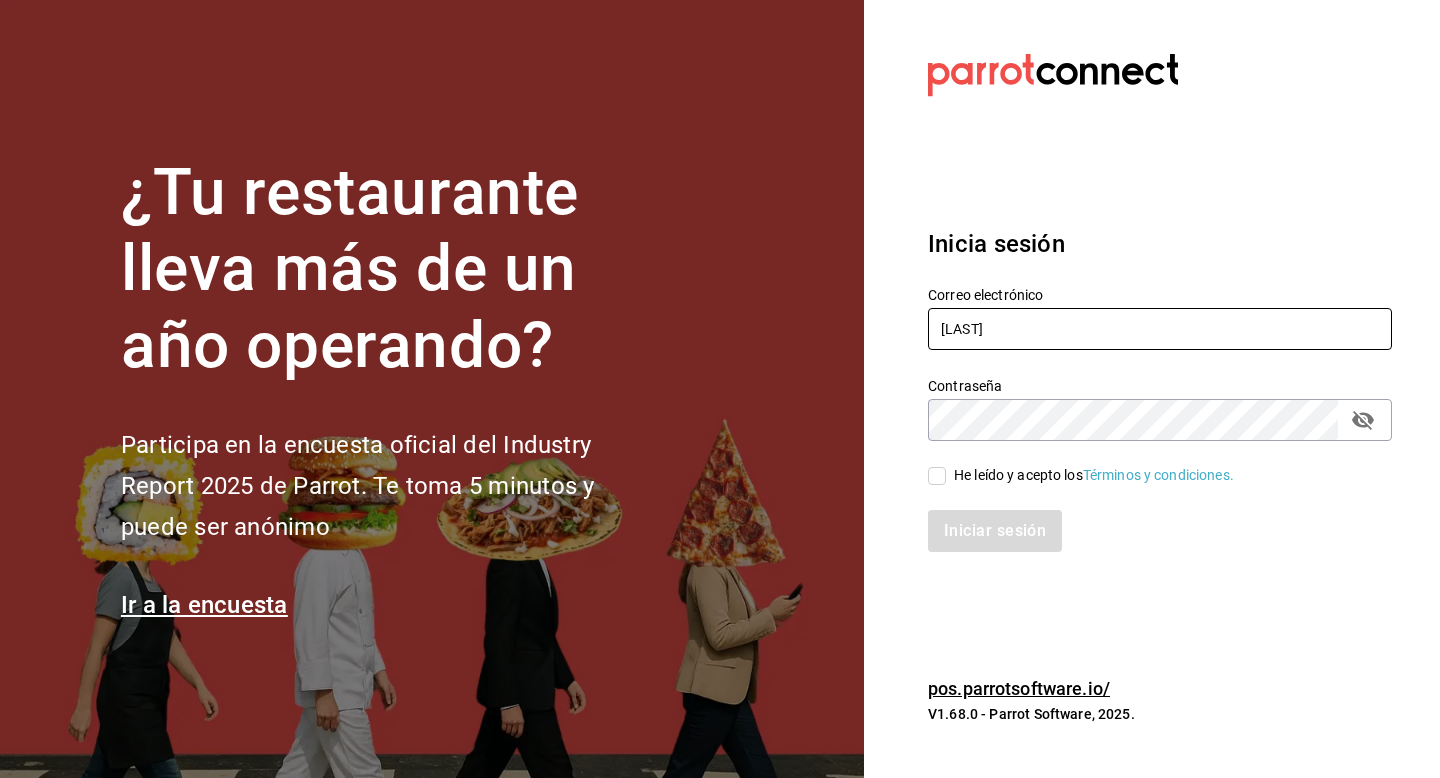 click on "reyn" at bounding box center [1160, 329] 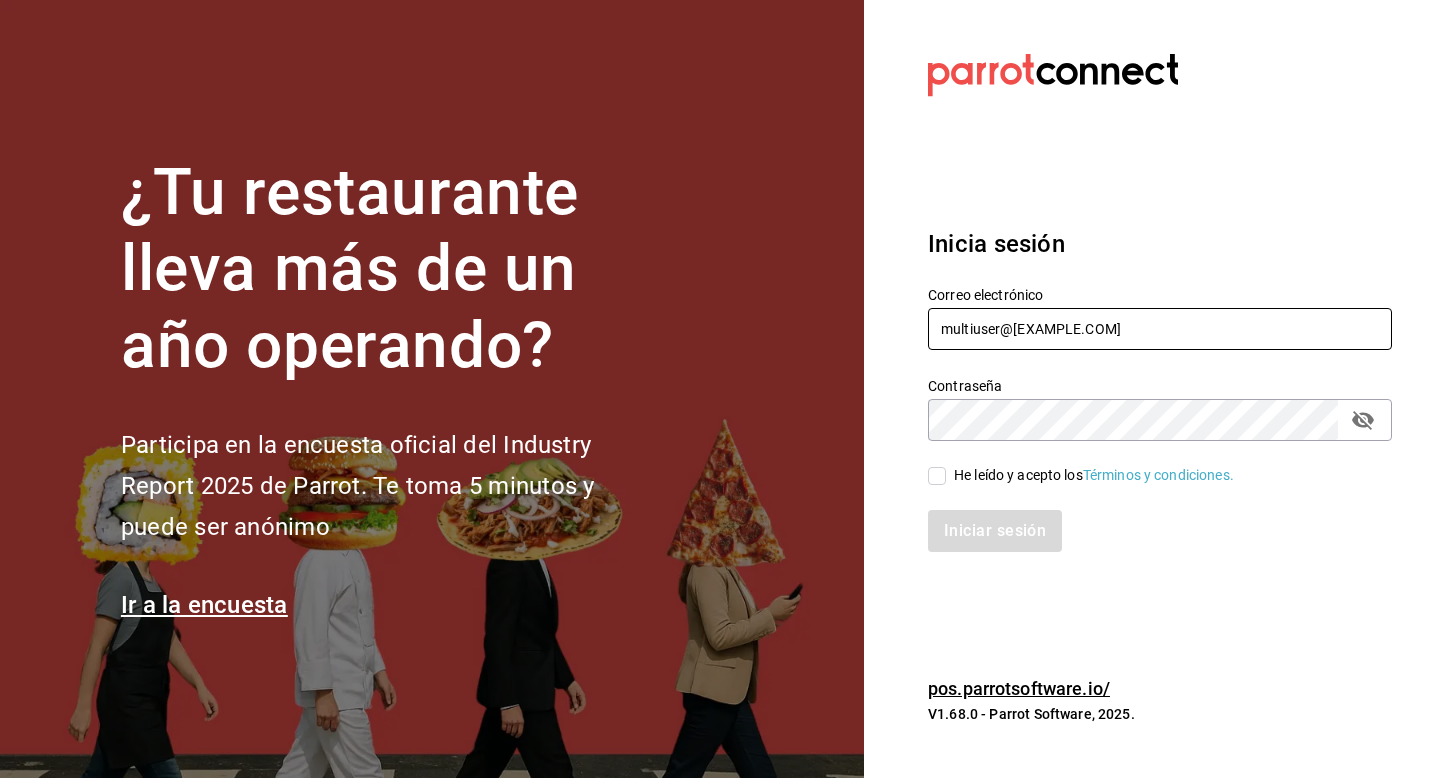 type on "multiuser@tacosdonpedro.com" 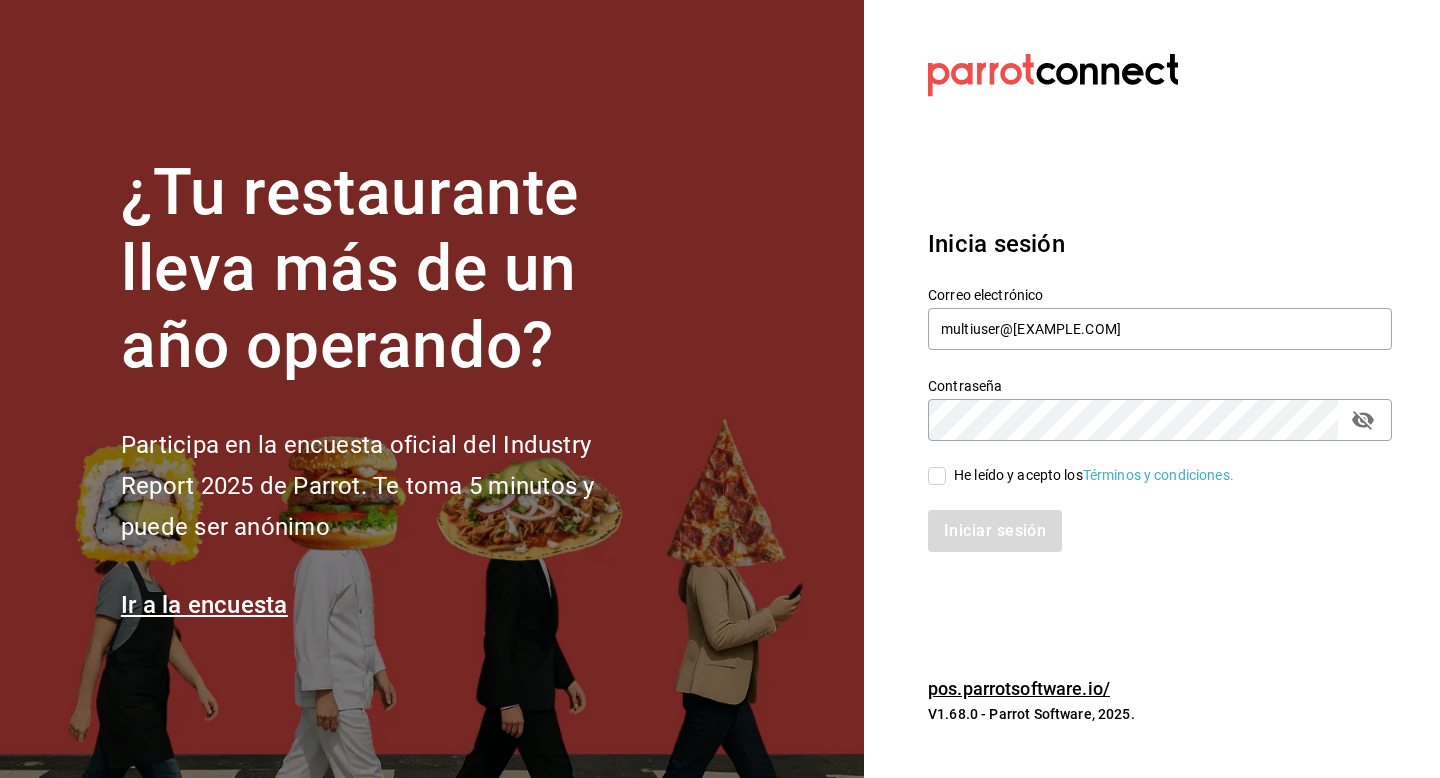 click on "He leído y acepto los  Términos y condiciones." at bounding box center [937, 476] 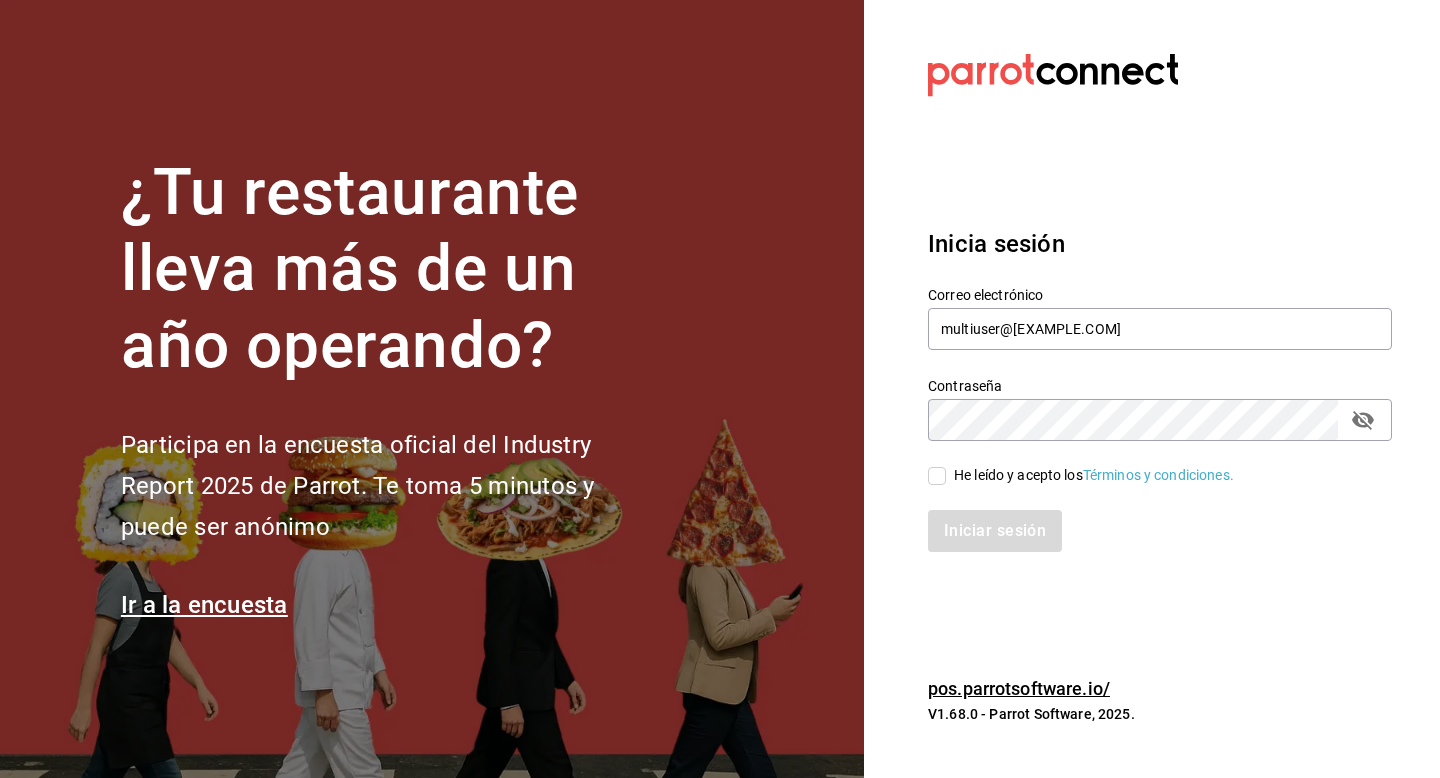 checkbox on "true" 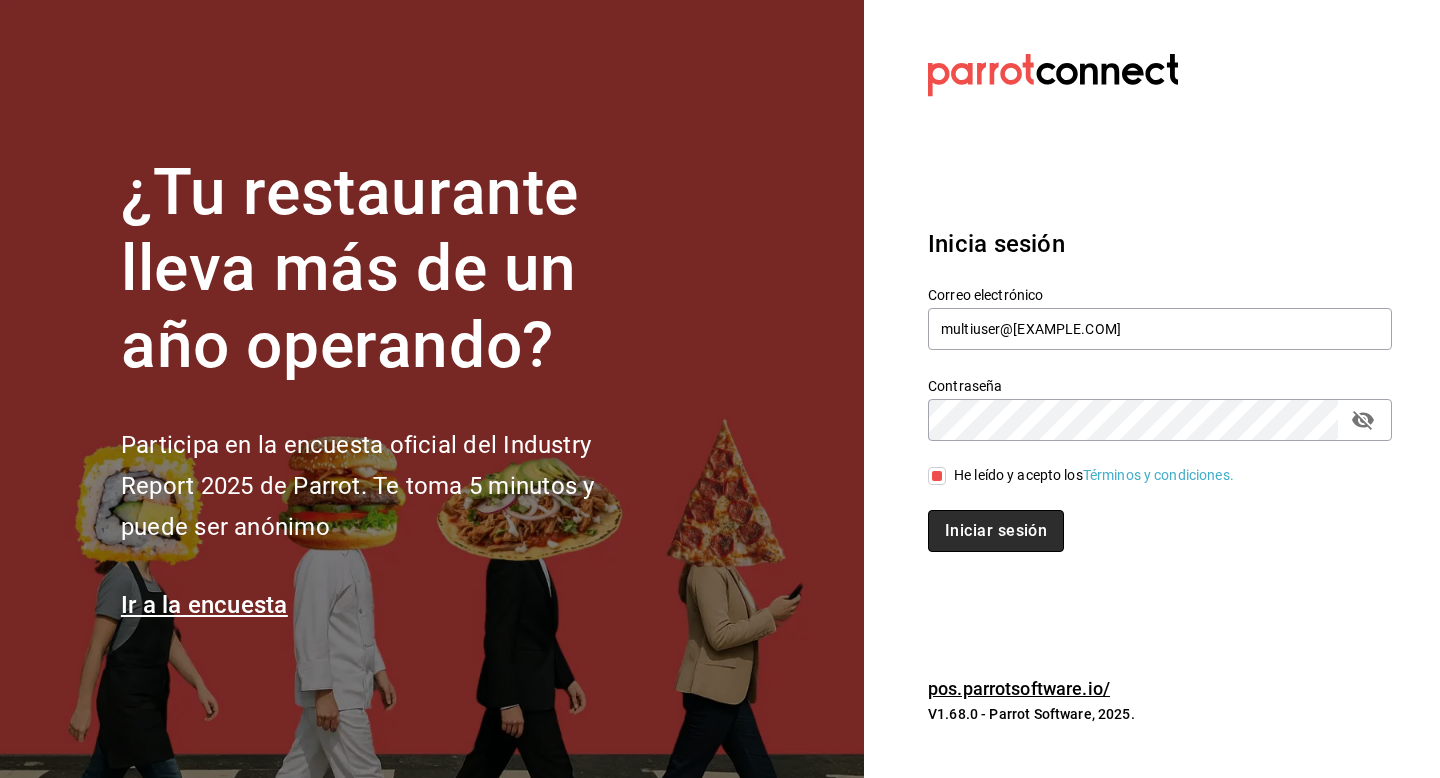 click on "Iniciar sesión" at bounding box center (996, 531) 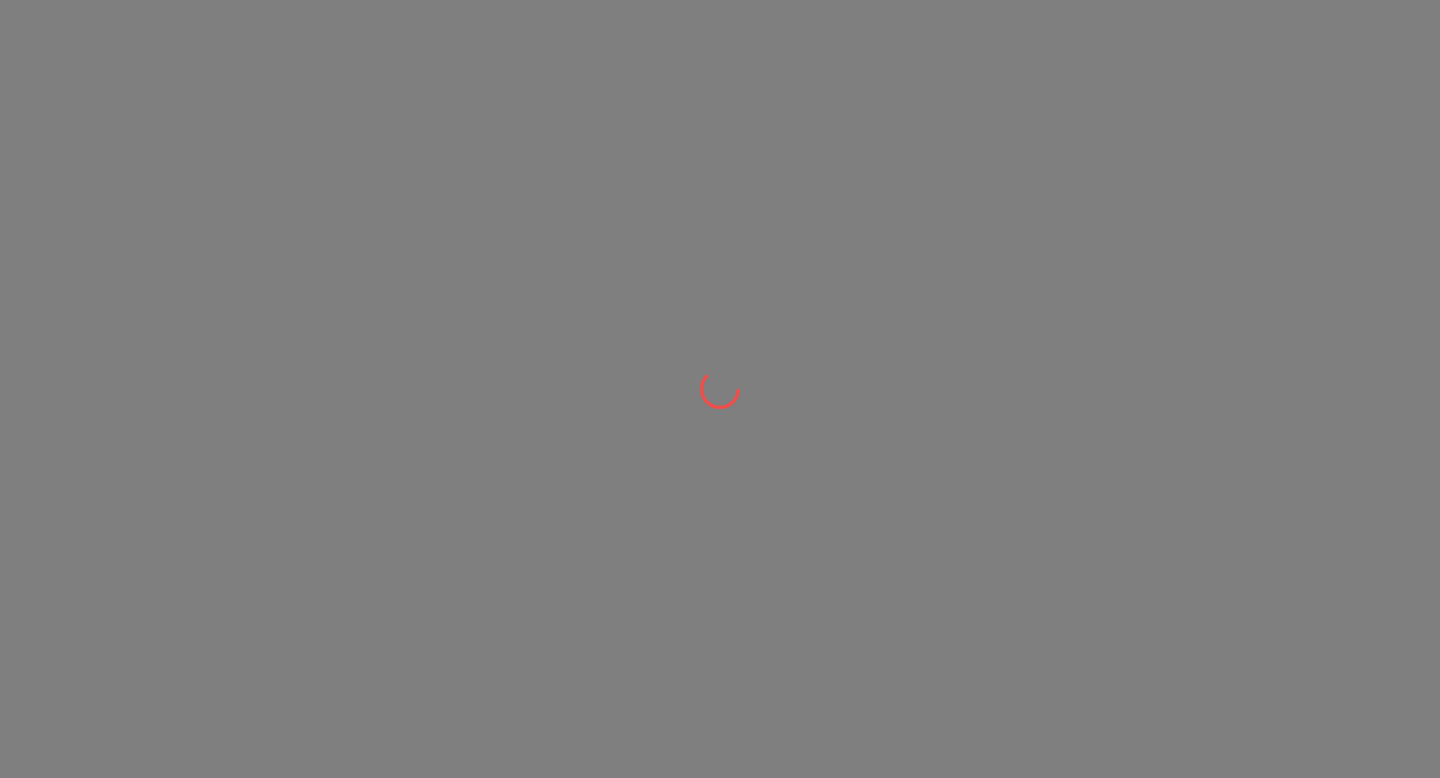 scroll, scrollTop: 0, scrollLeft: 0, axis: both 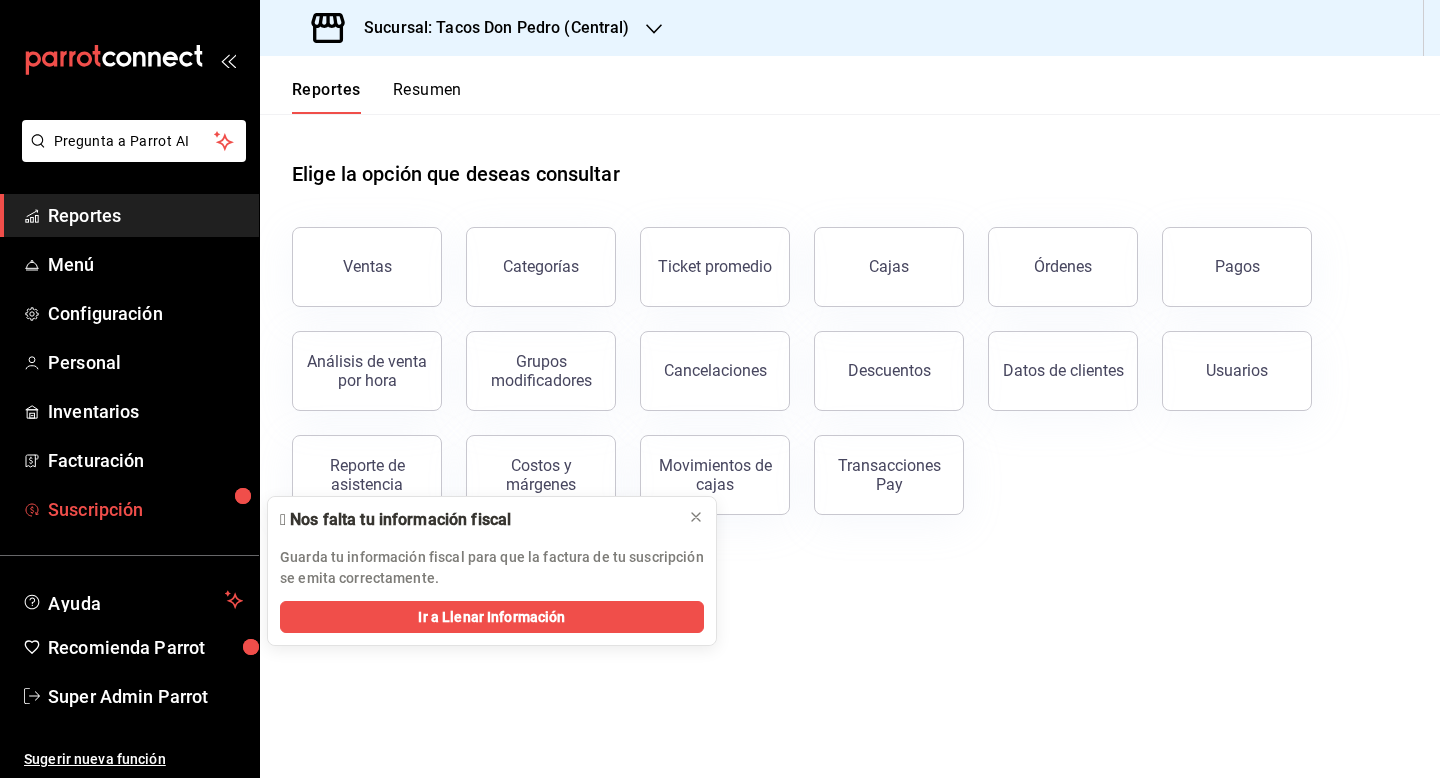 click on "Suscripción" at bounding box center (145, 509) 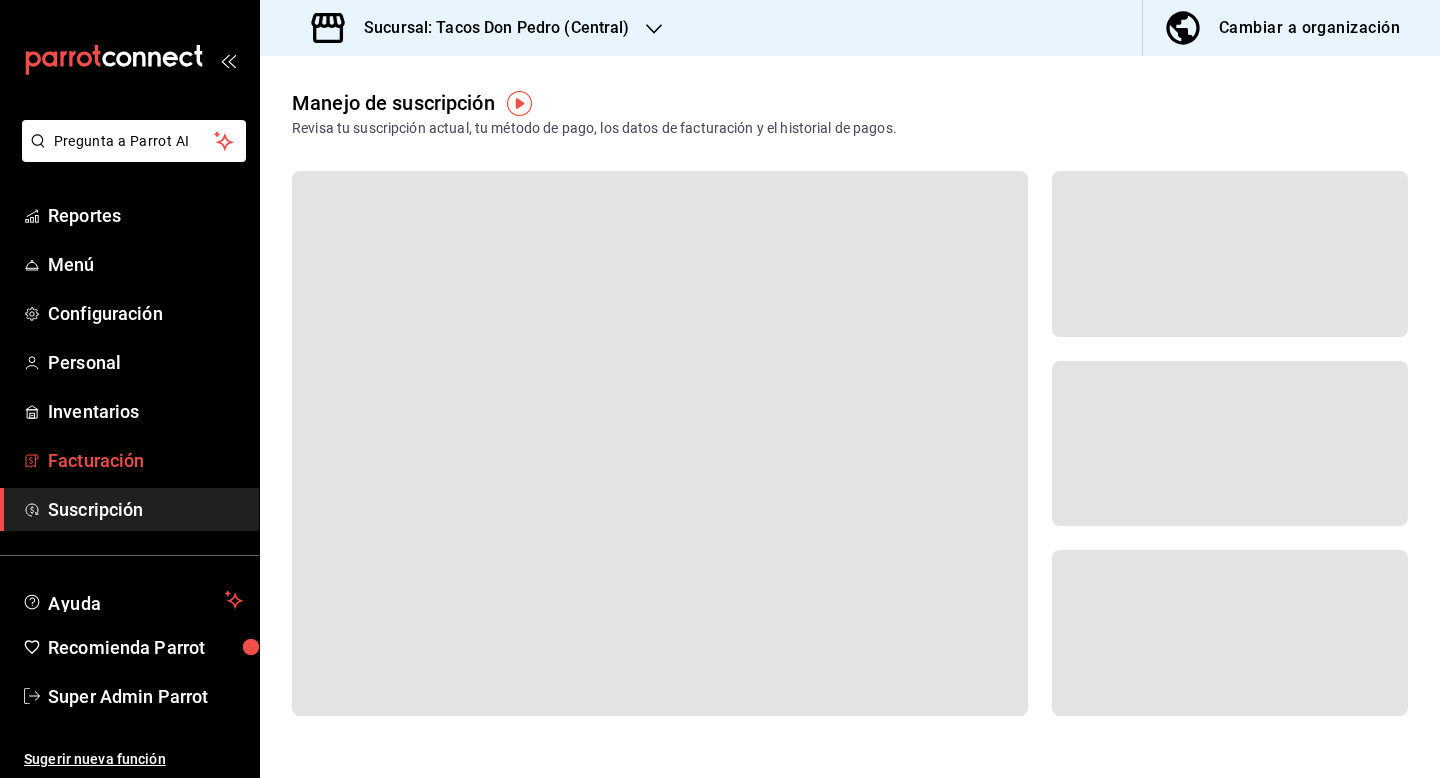 click on "Facturación" at bounding box center [145, 460] 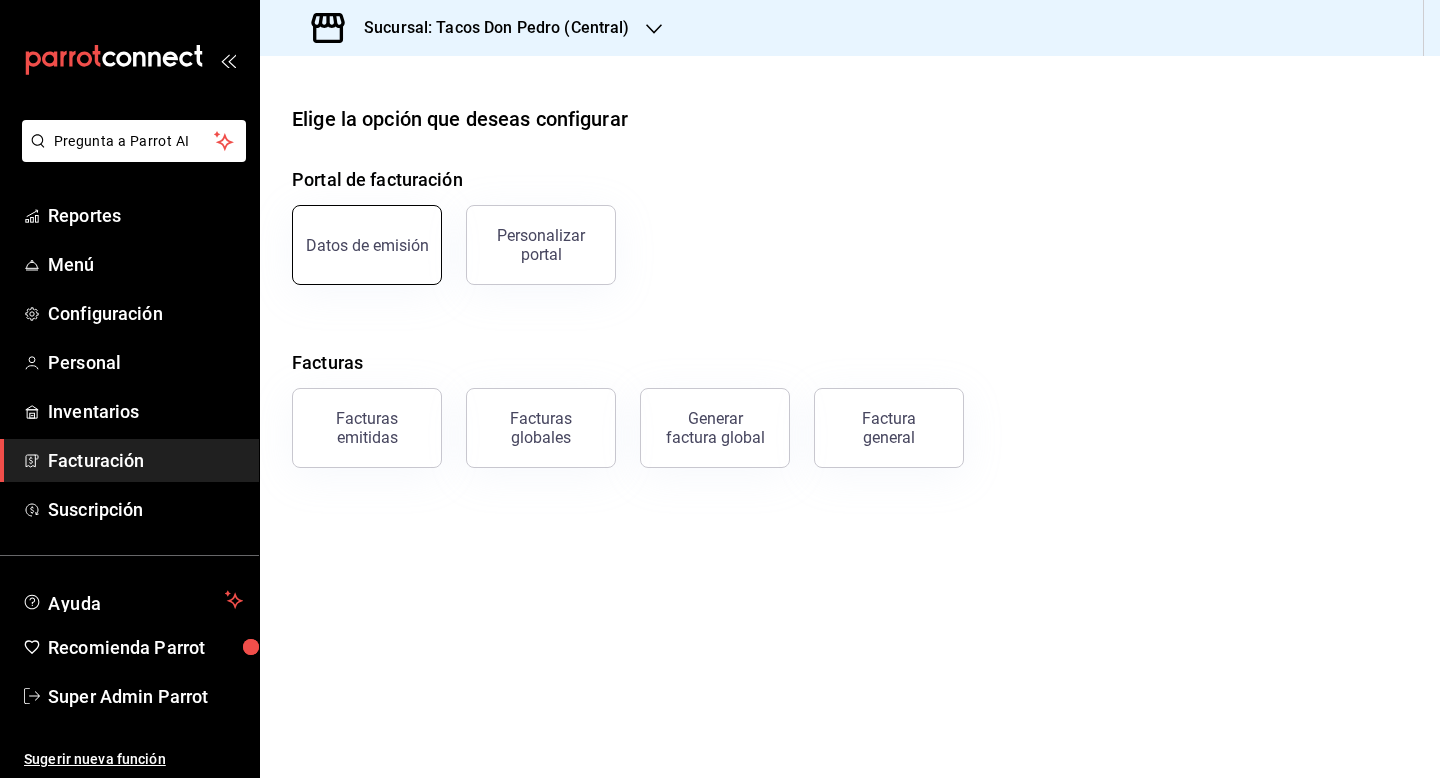 click on "Datos de emisión" at bounding box center [367, 245] 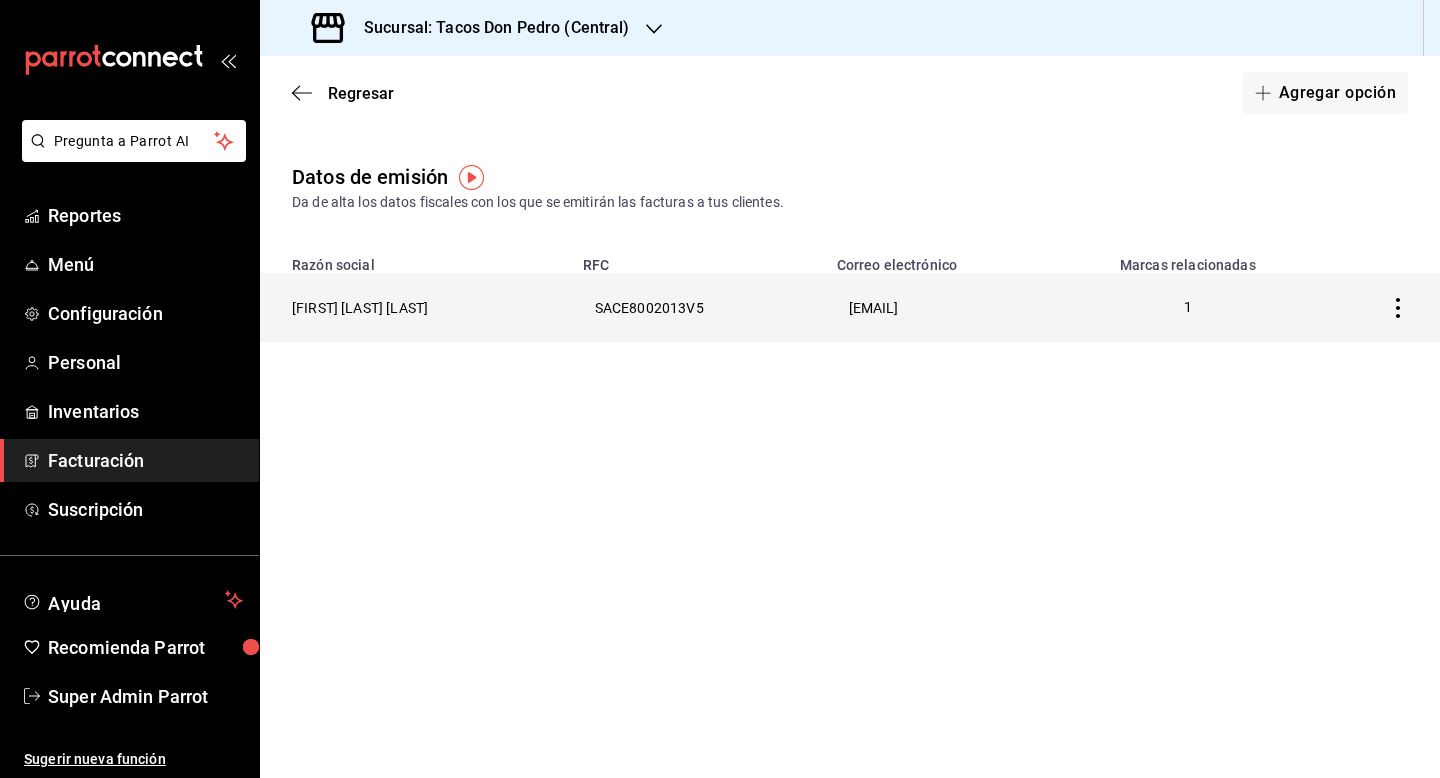 click on "[FIRST] [LAST] [LAST]" at bounding box center (415, 307) 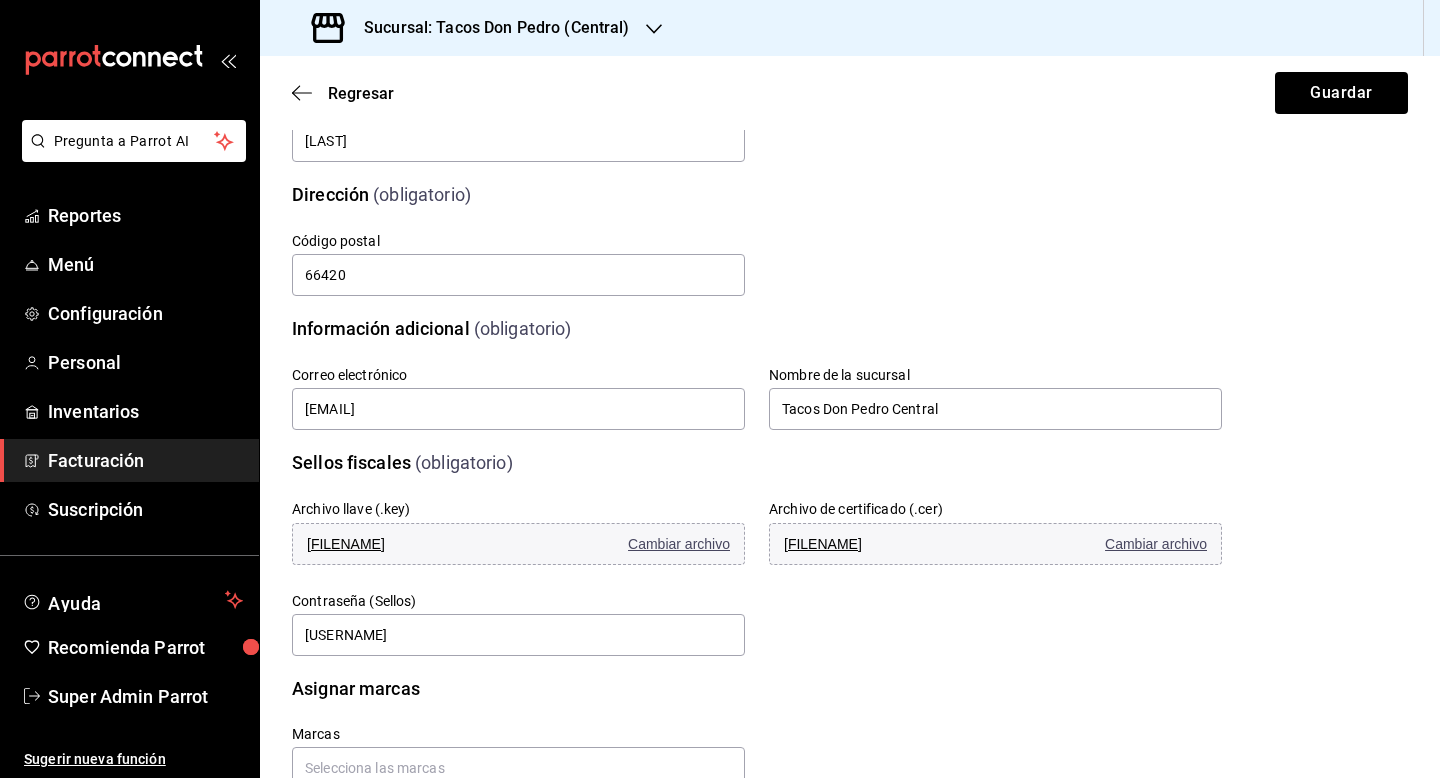scroll, scrollTop: 341, scrollLeft: 0, axis: vertical 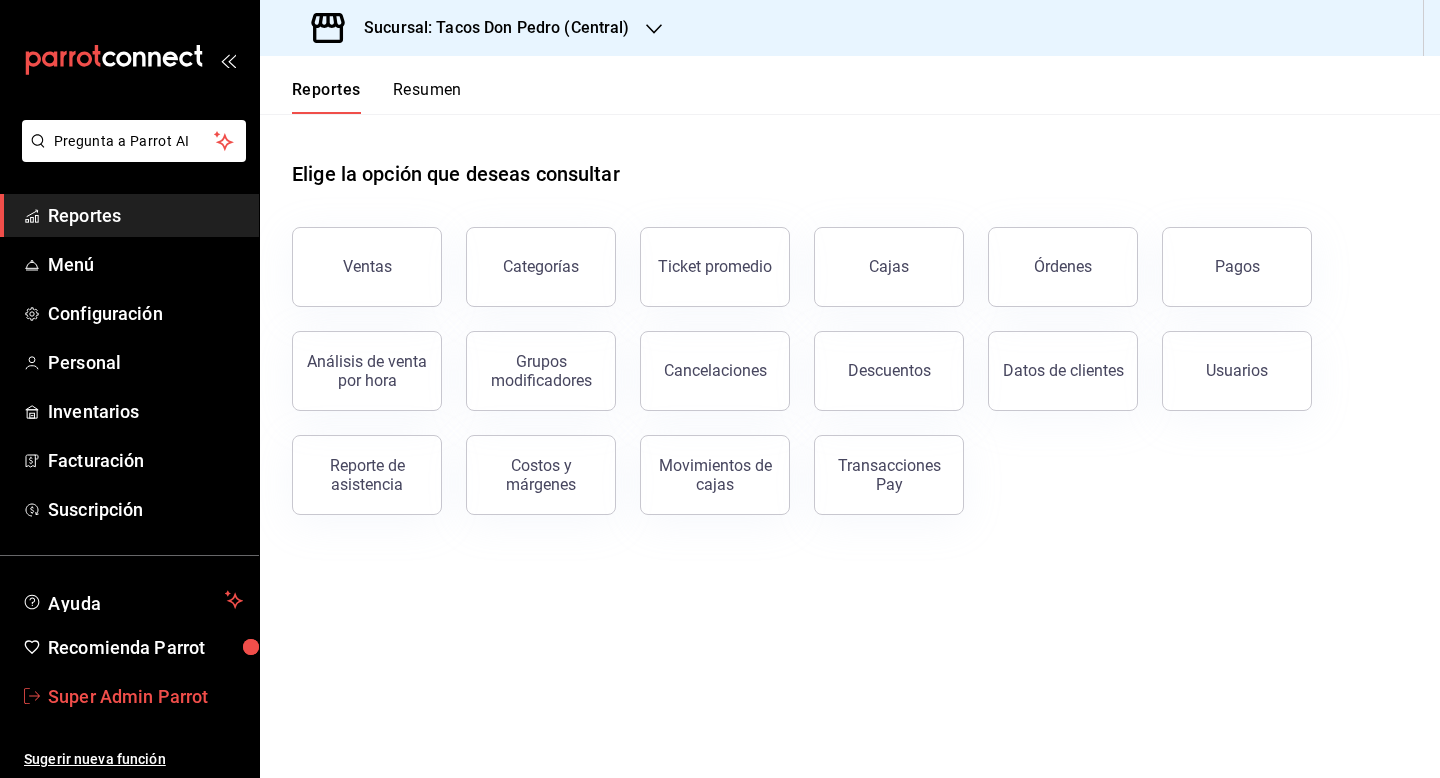 click on "Super Admin Parrot" at bounding box center (145, 696) 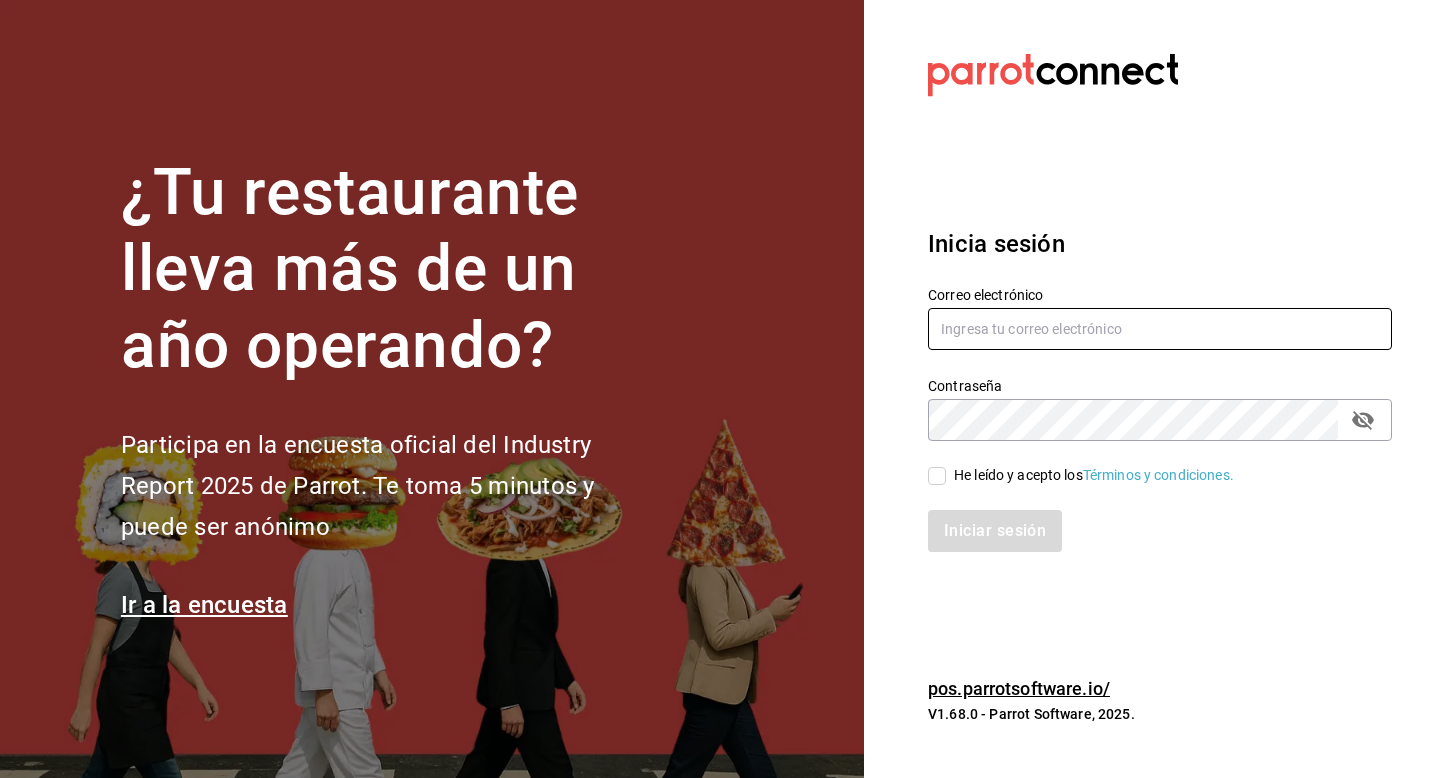 click at bounding box center (1160, 329) 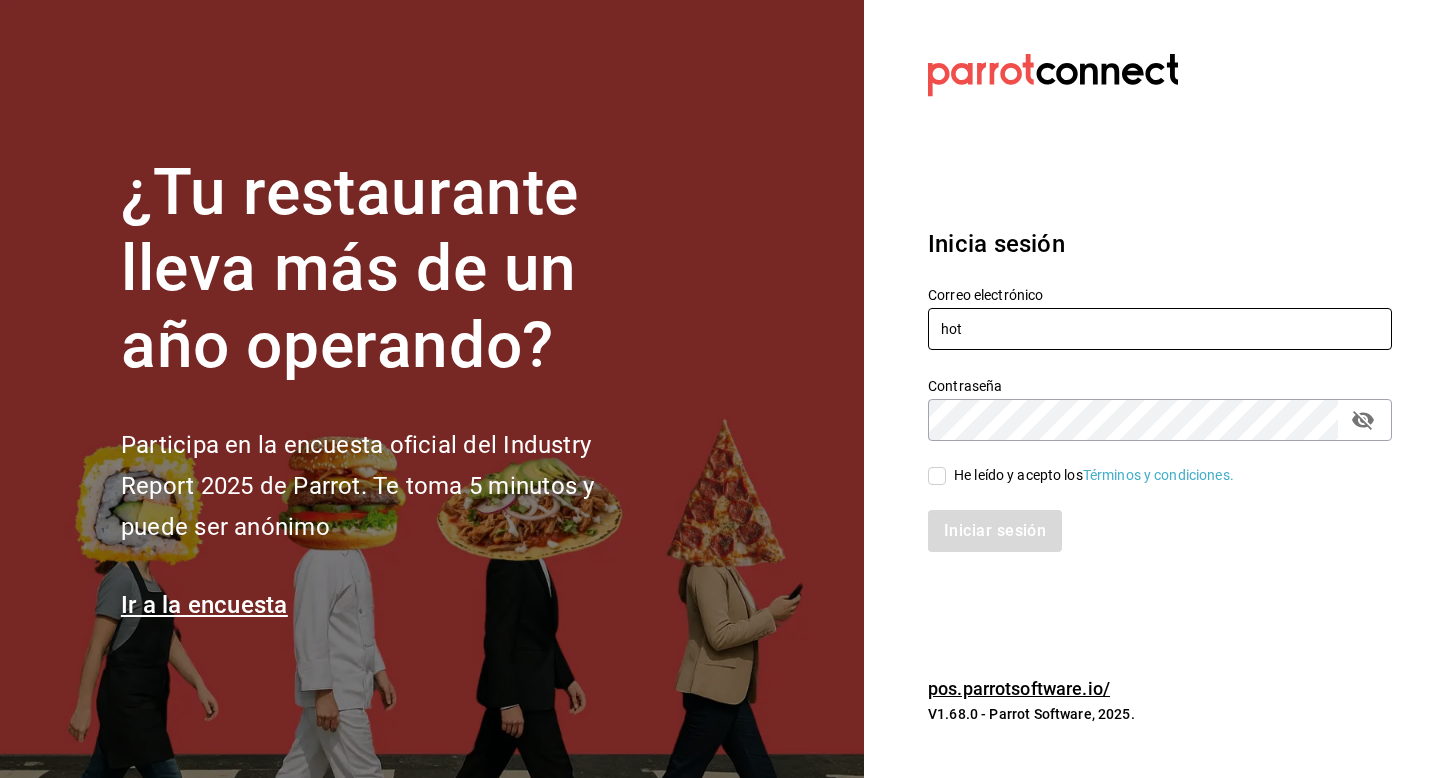 type on "hotaru@costeno.com" 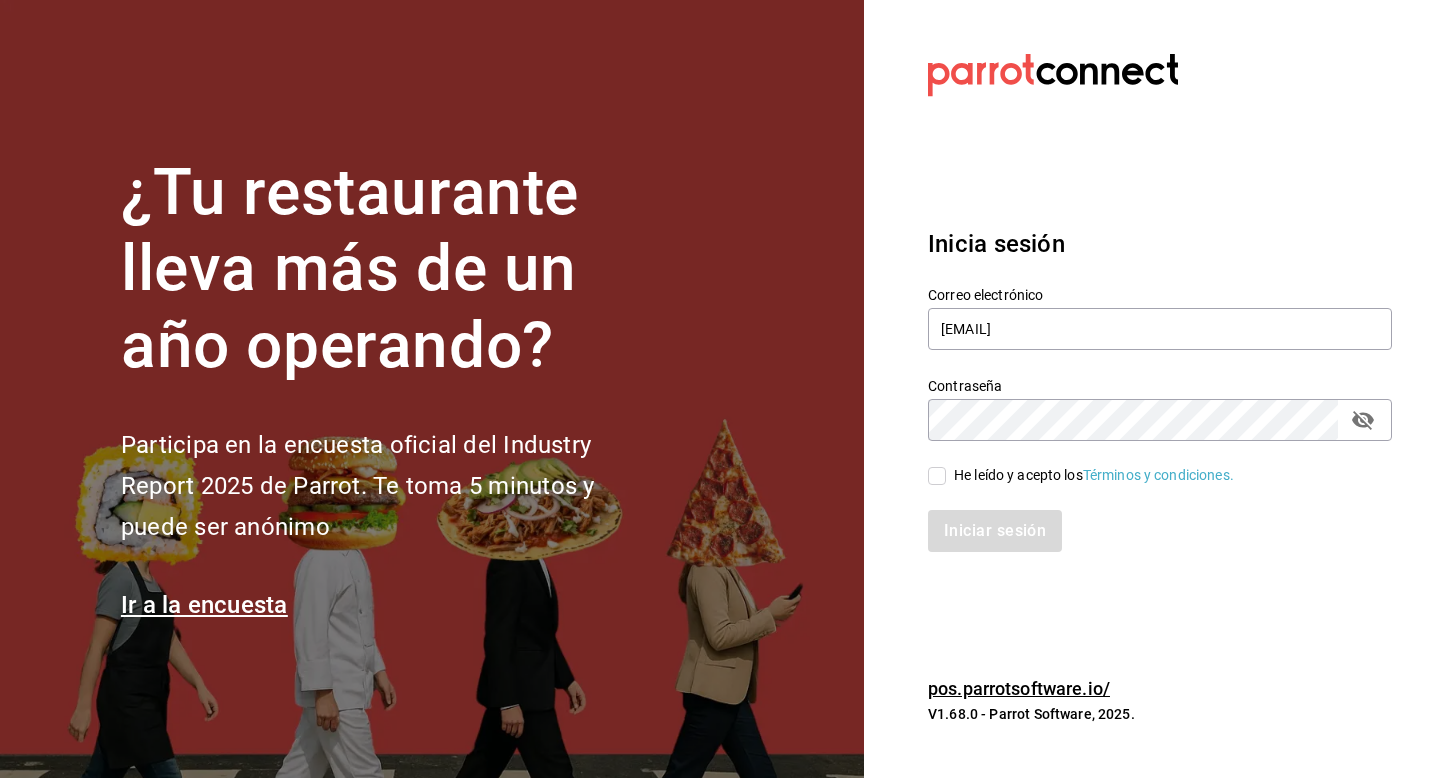 click on "He leído y acepto los  Términos y condiciones." at bounding box center (937, 476) 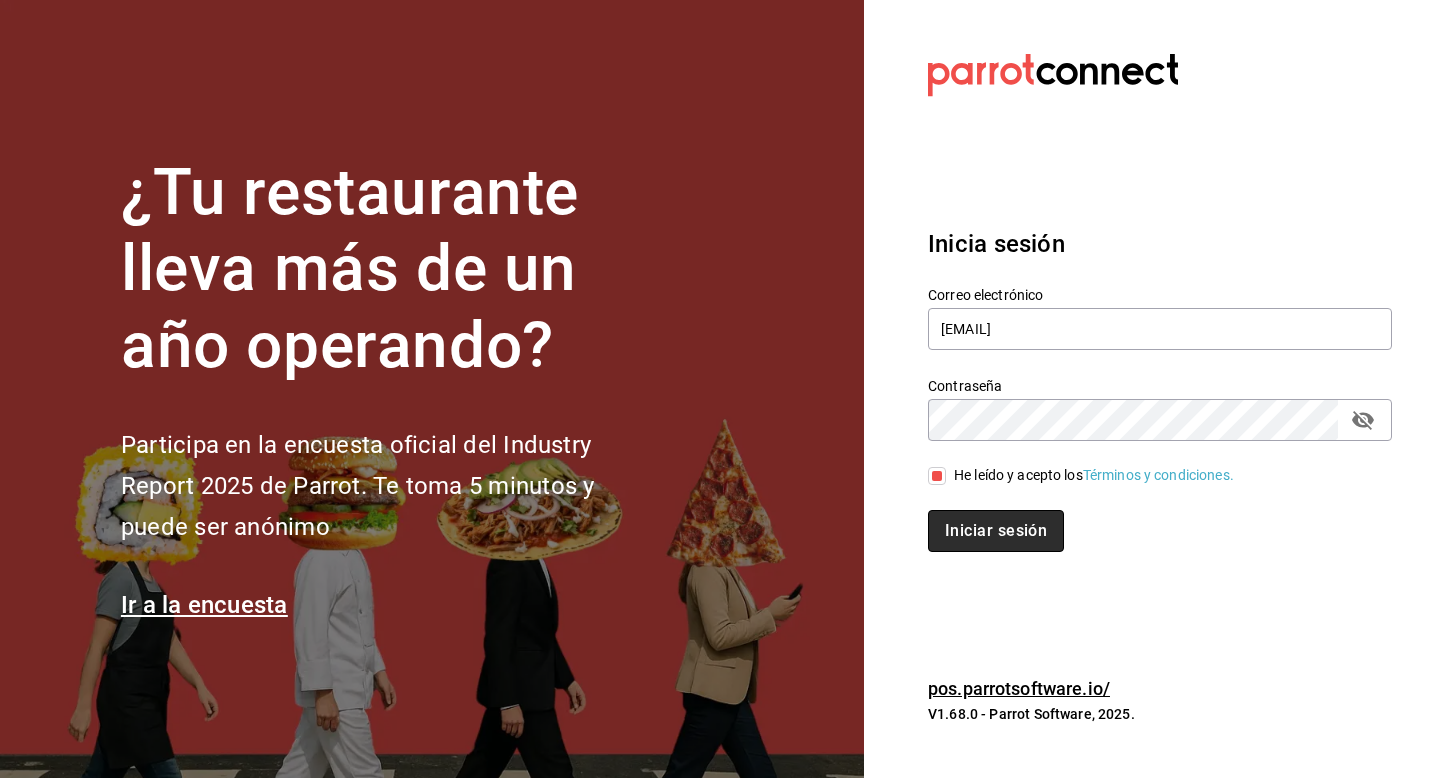 click on "Iniciar sesión" at bounding box center [996, 531] 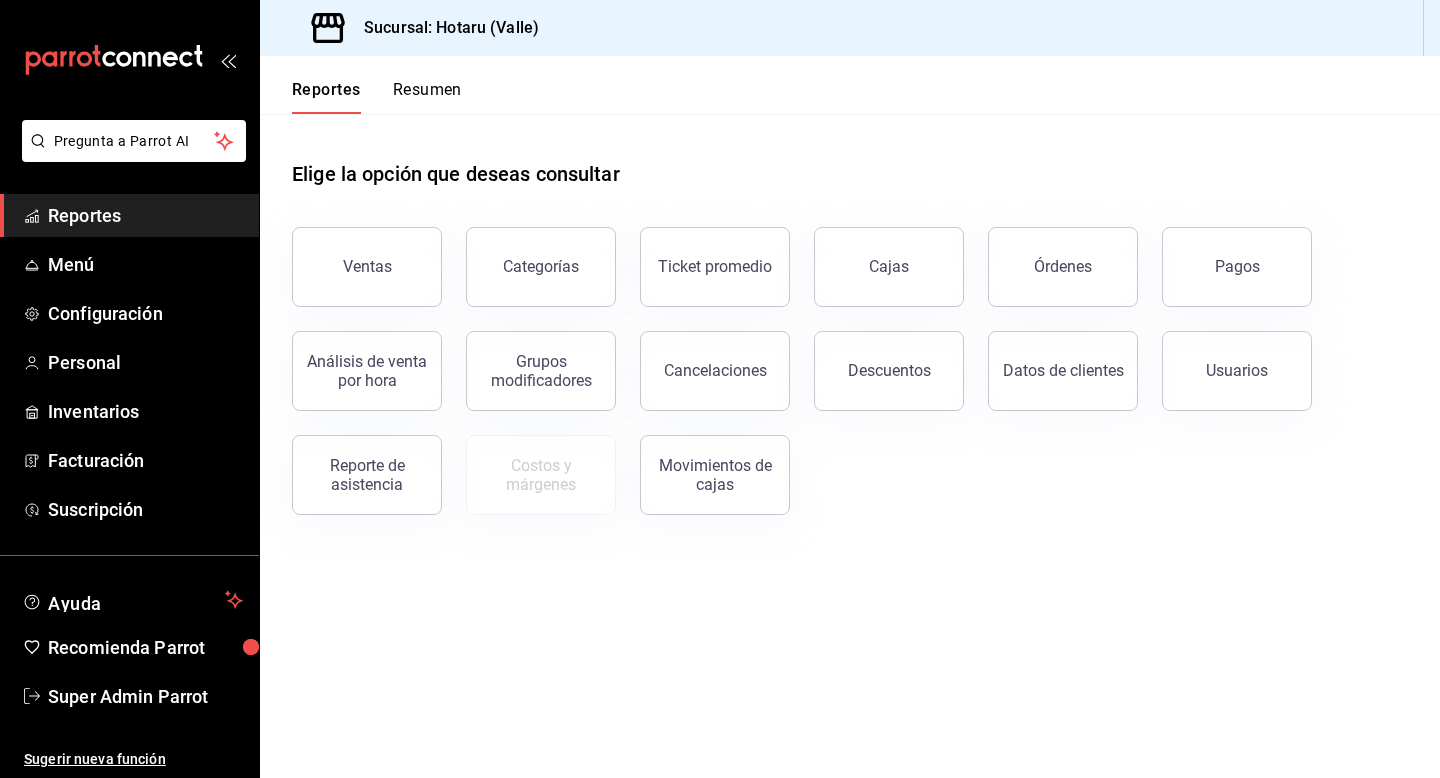 scroll, scrollTop: 0, scrollLeft: 0, axis: both 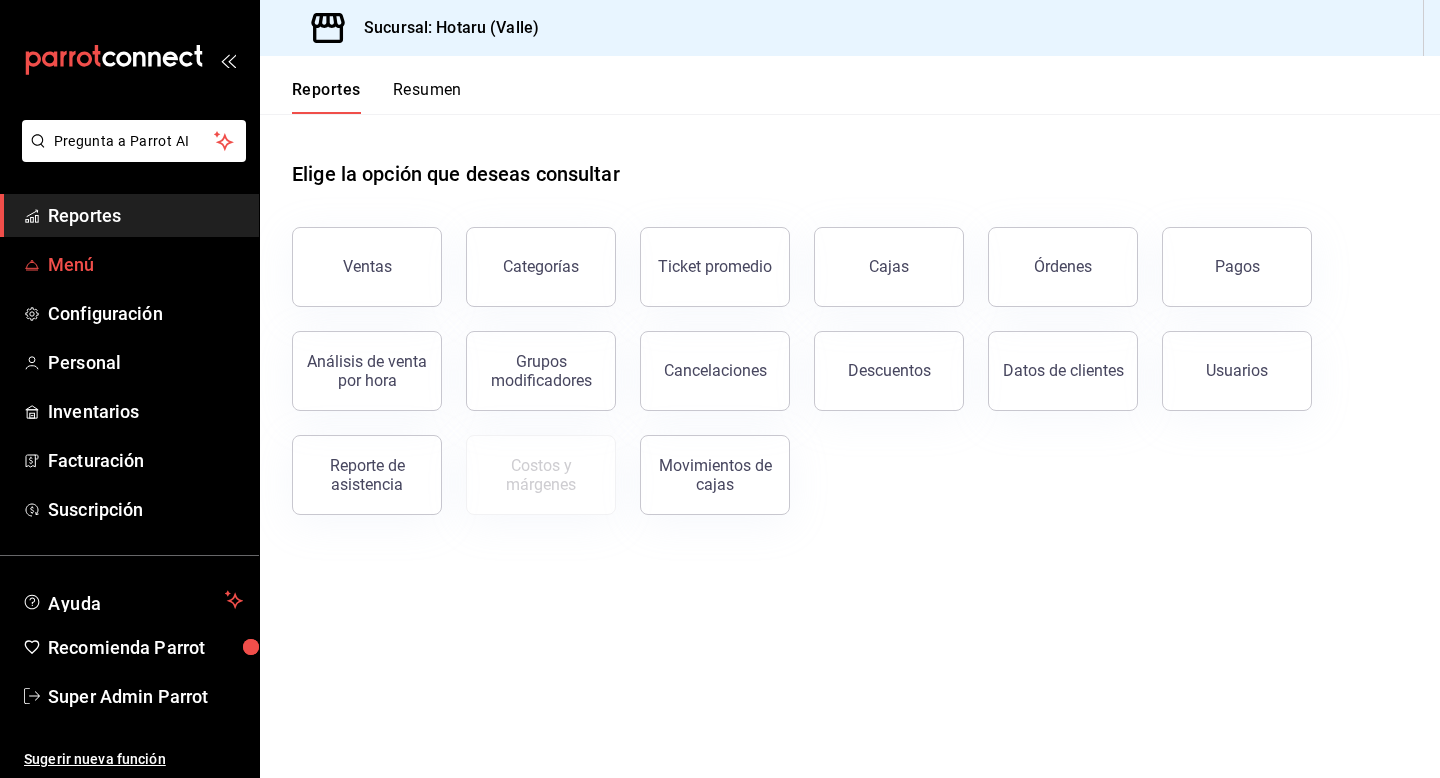 click on "Menú" at bounding box center (145, 264) 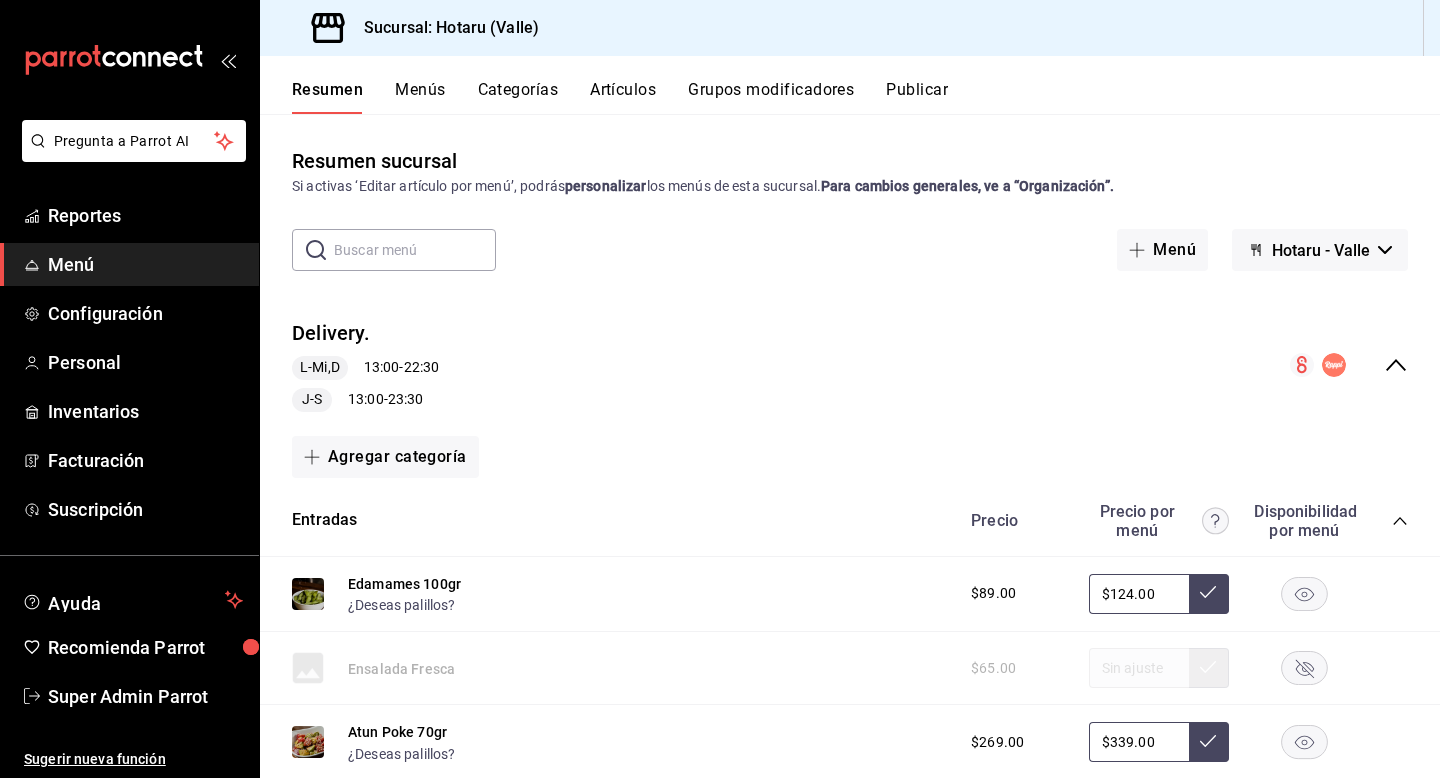 click on "Publicar" at bounding box center (917, 97) 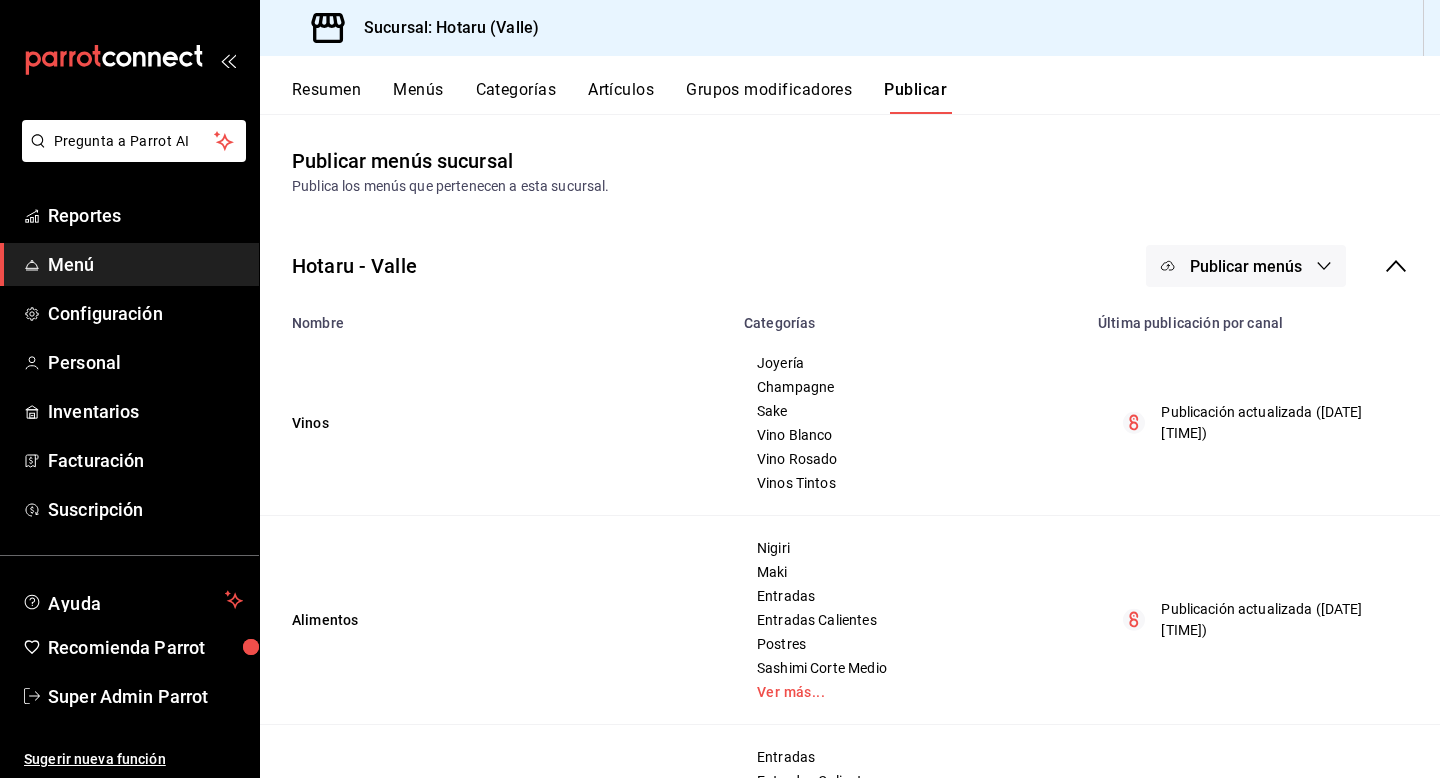 click on "Publicar menús" at bounding box center (1246, 266) 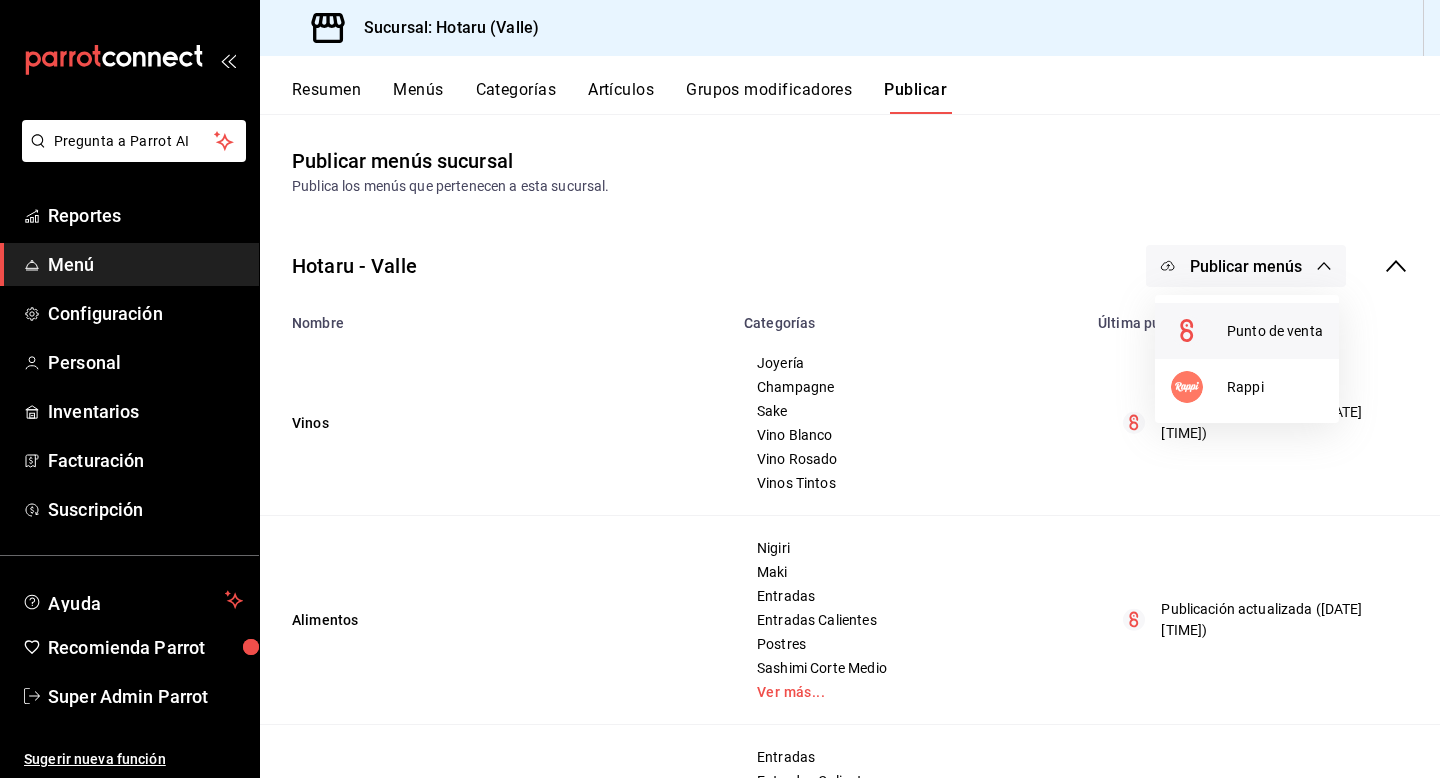 click on "Punto de venta" at bounding box center (1275, 331) 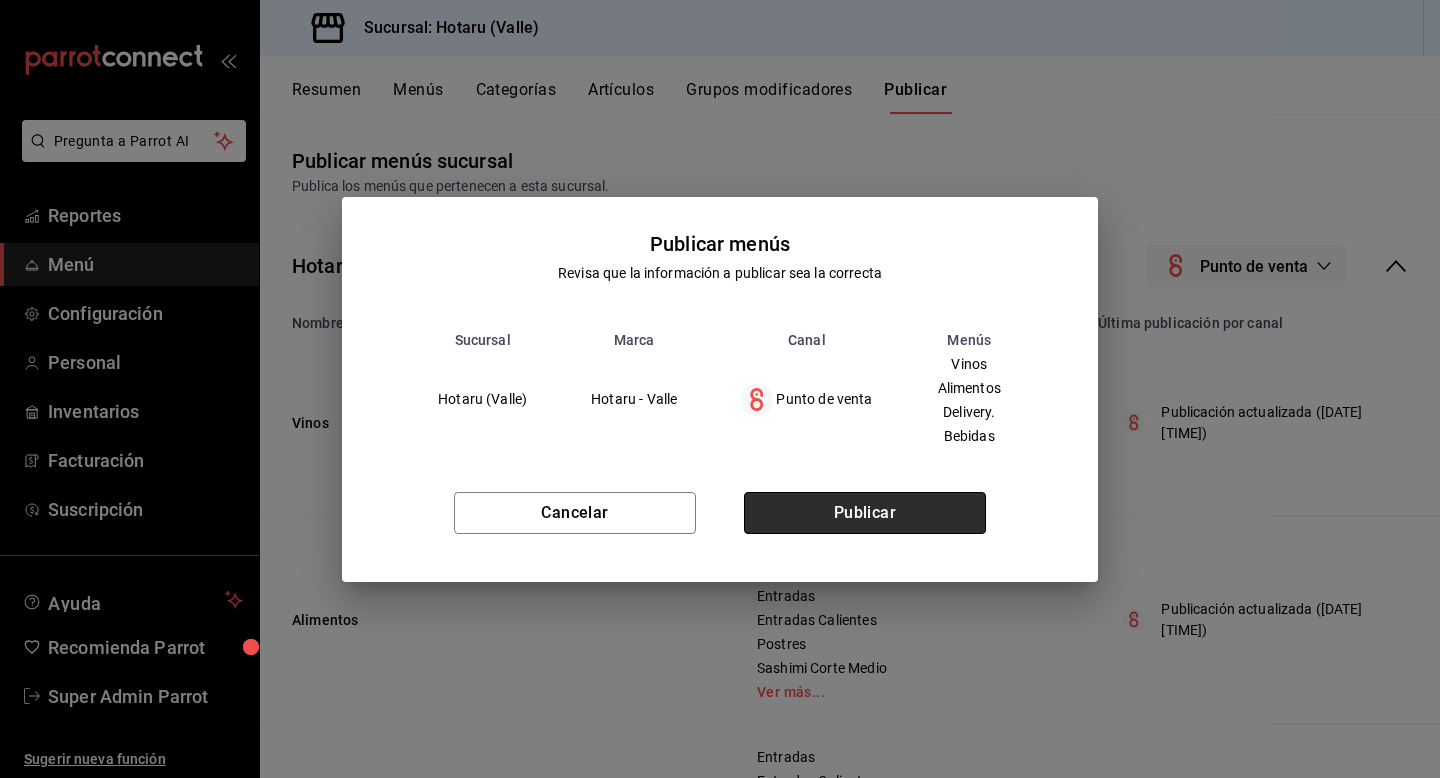 click on "Publicar" at bounding box center [865, 513] 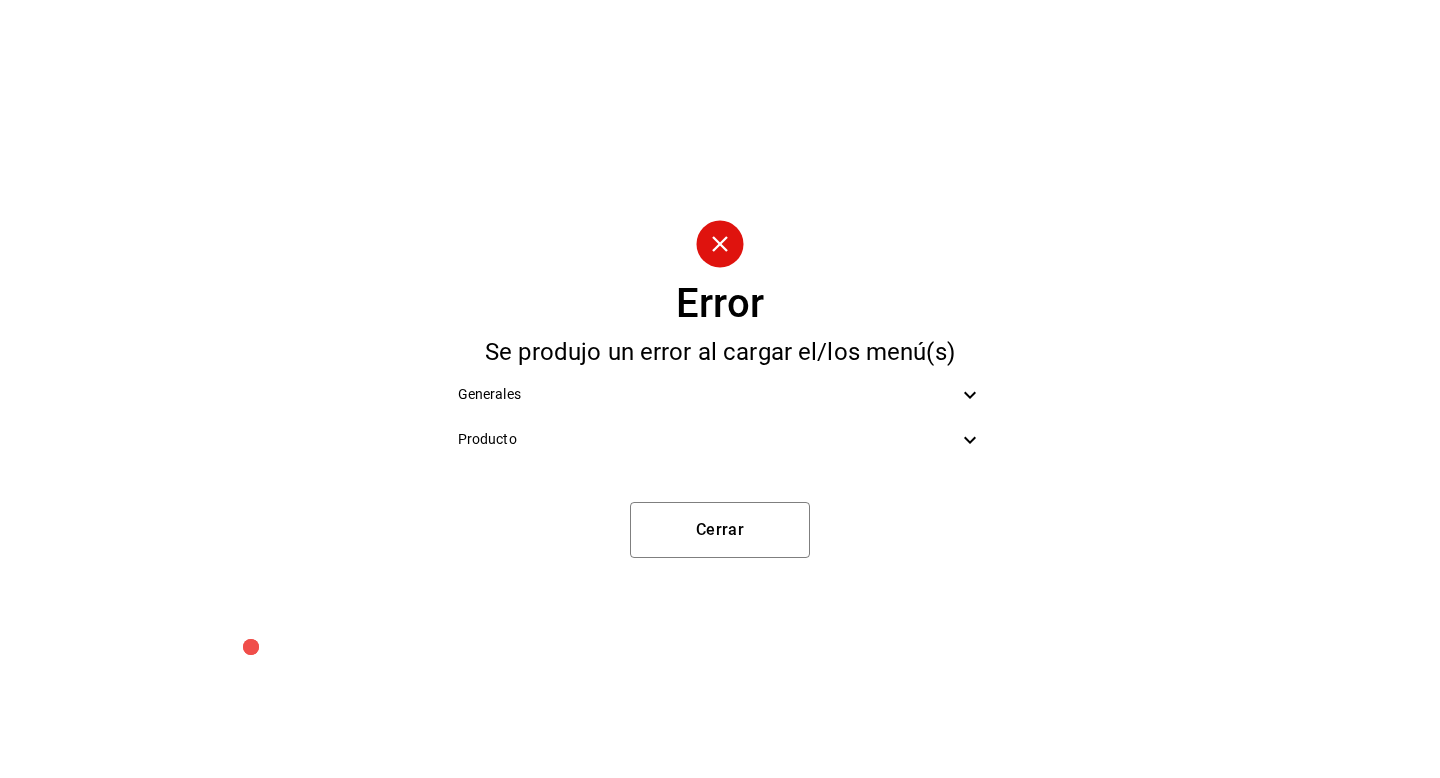 click on "Producto" at bounding box center [708, 439] 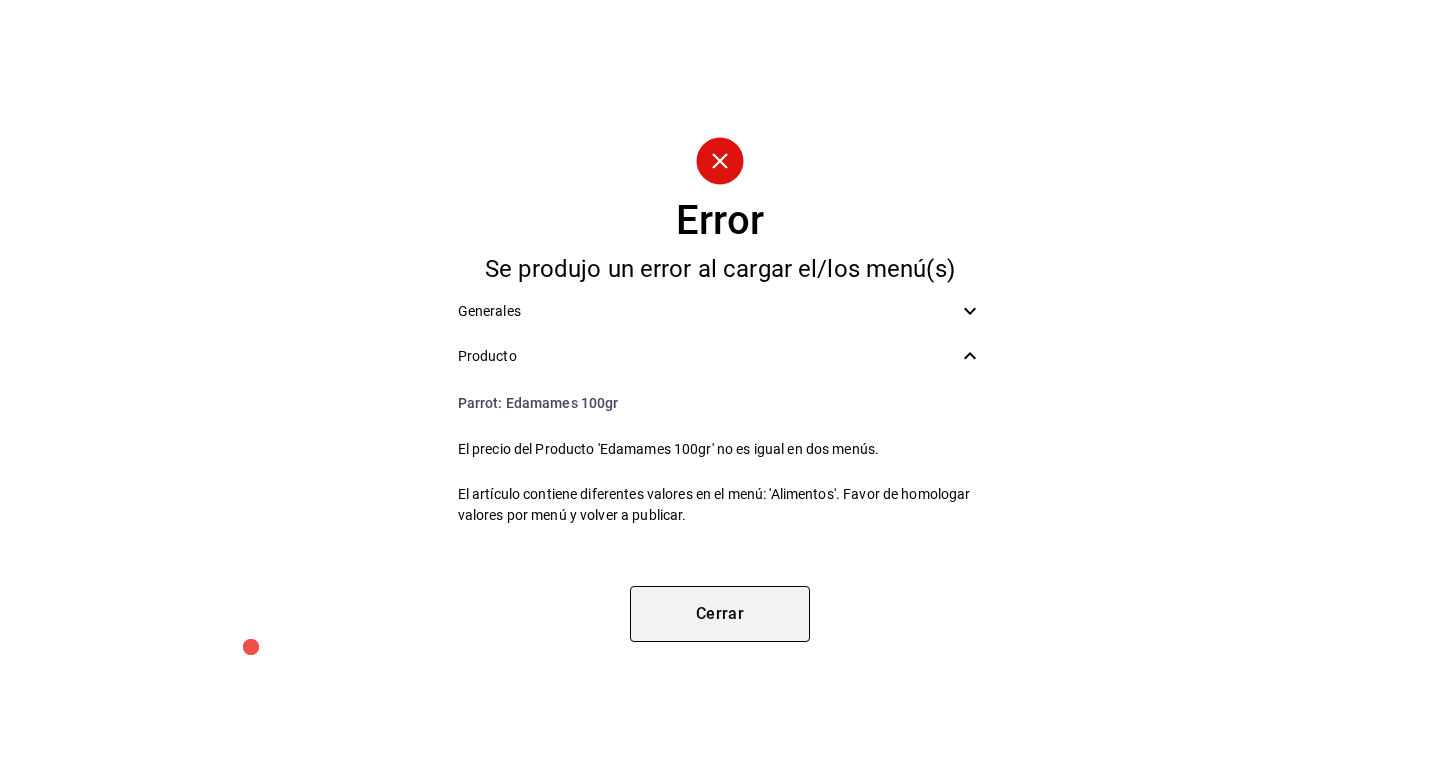 click on "Cerrar" at bounding box center [720, 614] 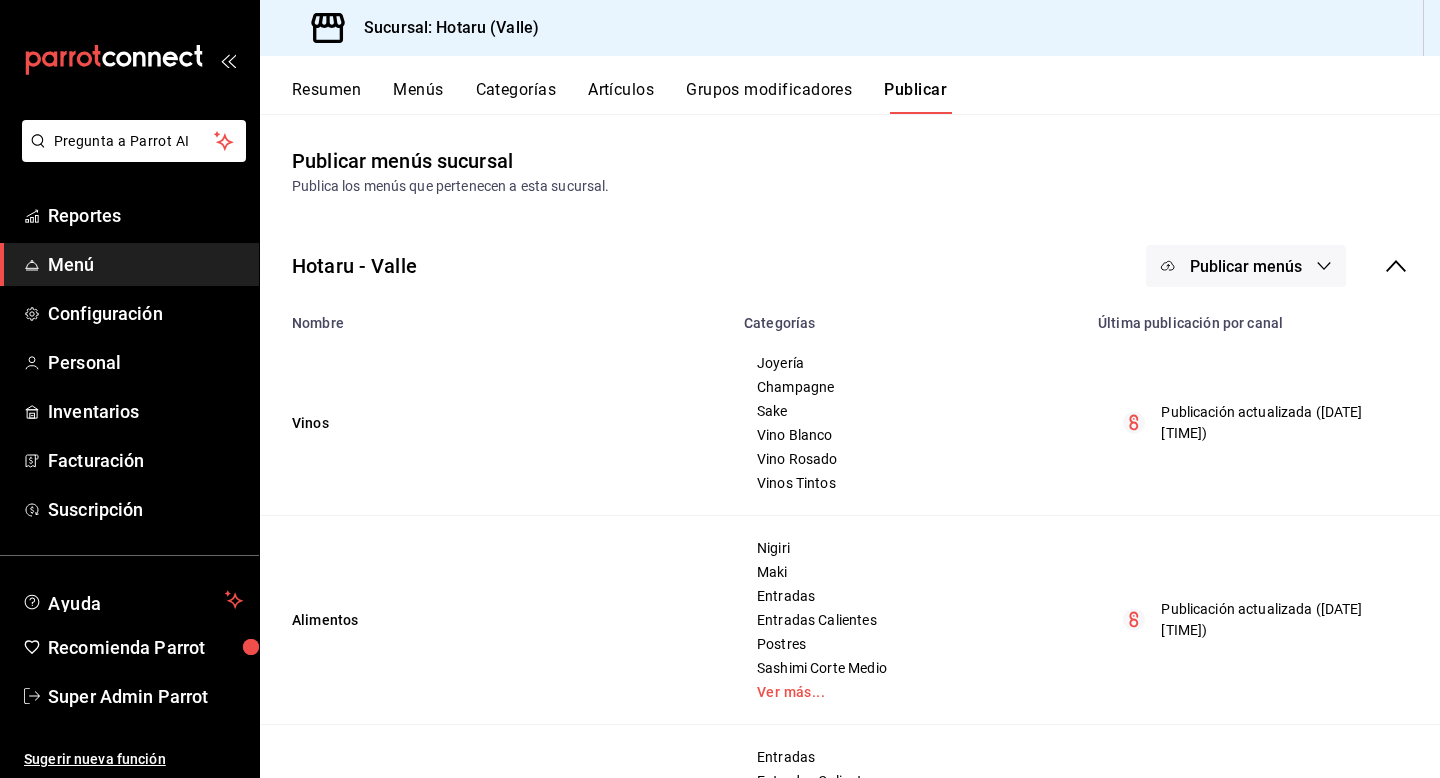 click on "Resumen" at bounding box center (326, 97) 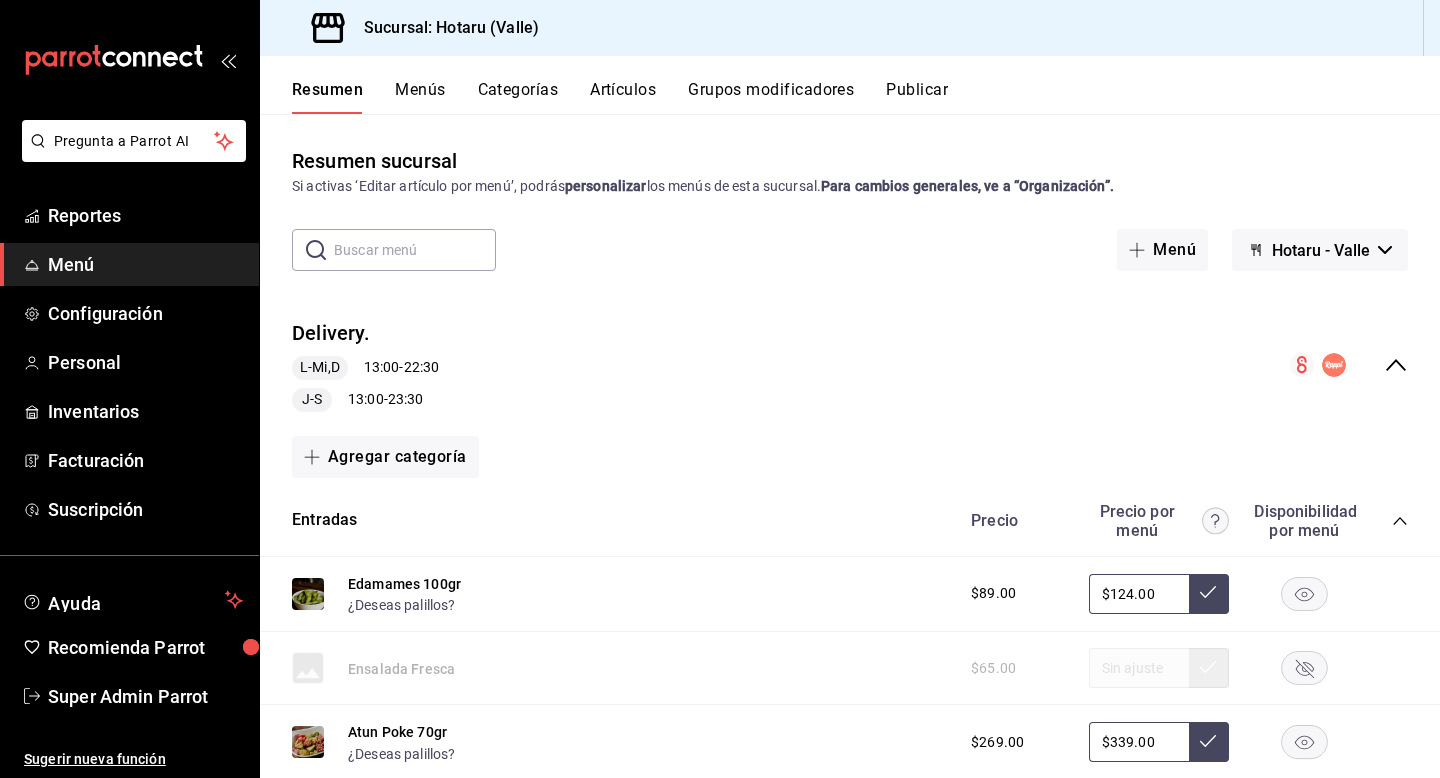 click 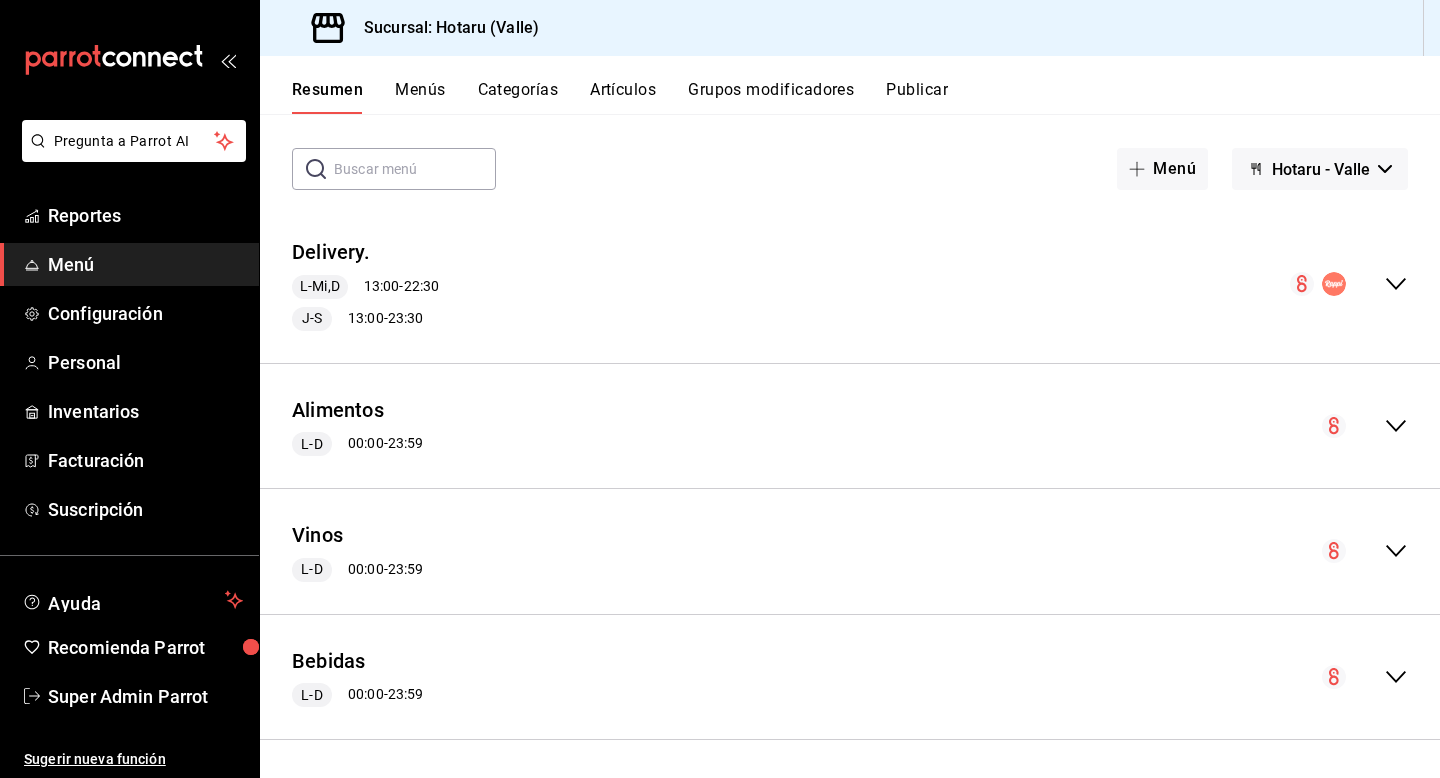 scroll, scrollTop: 84, scrollLeft: 0, axis: vertical 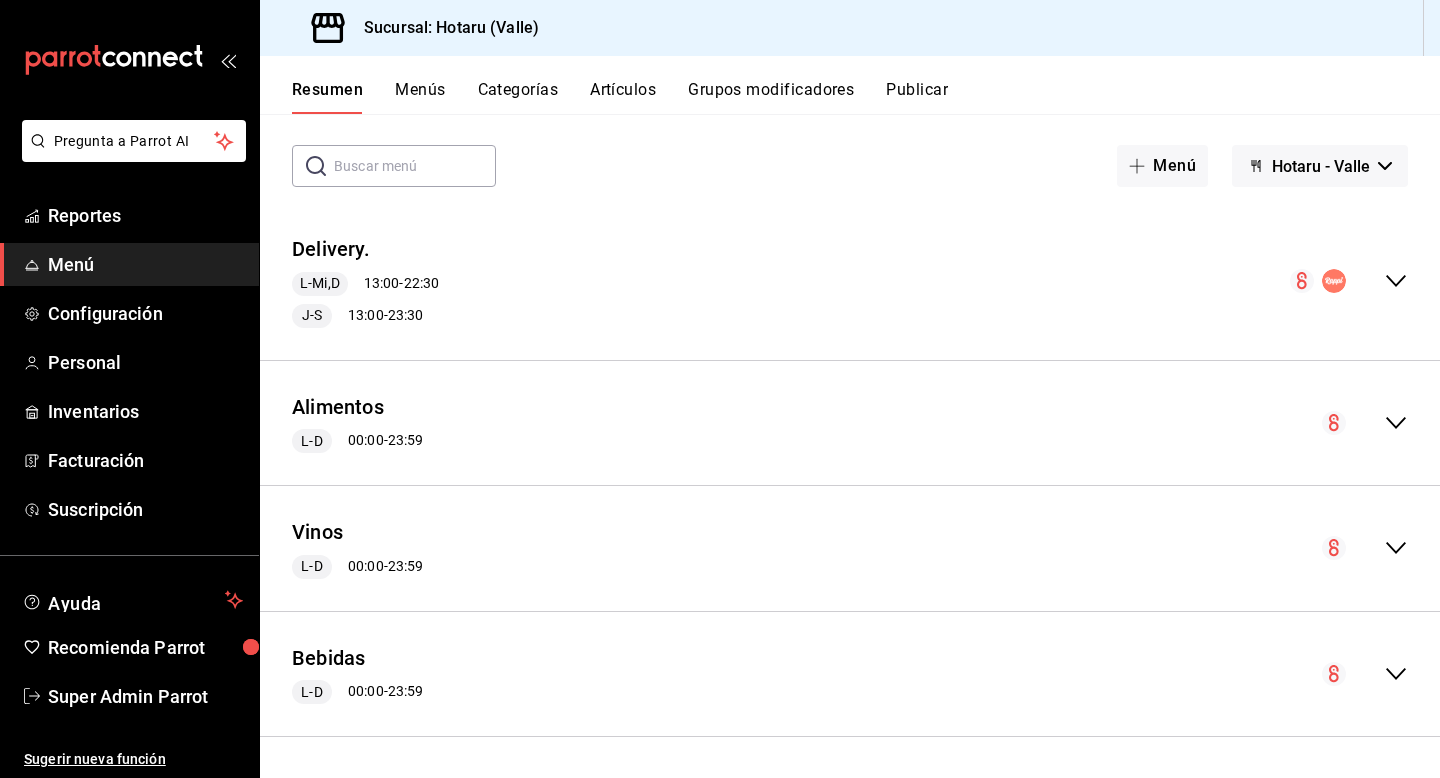 click 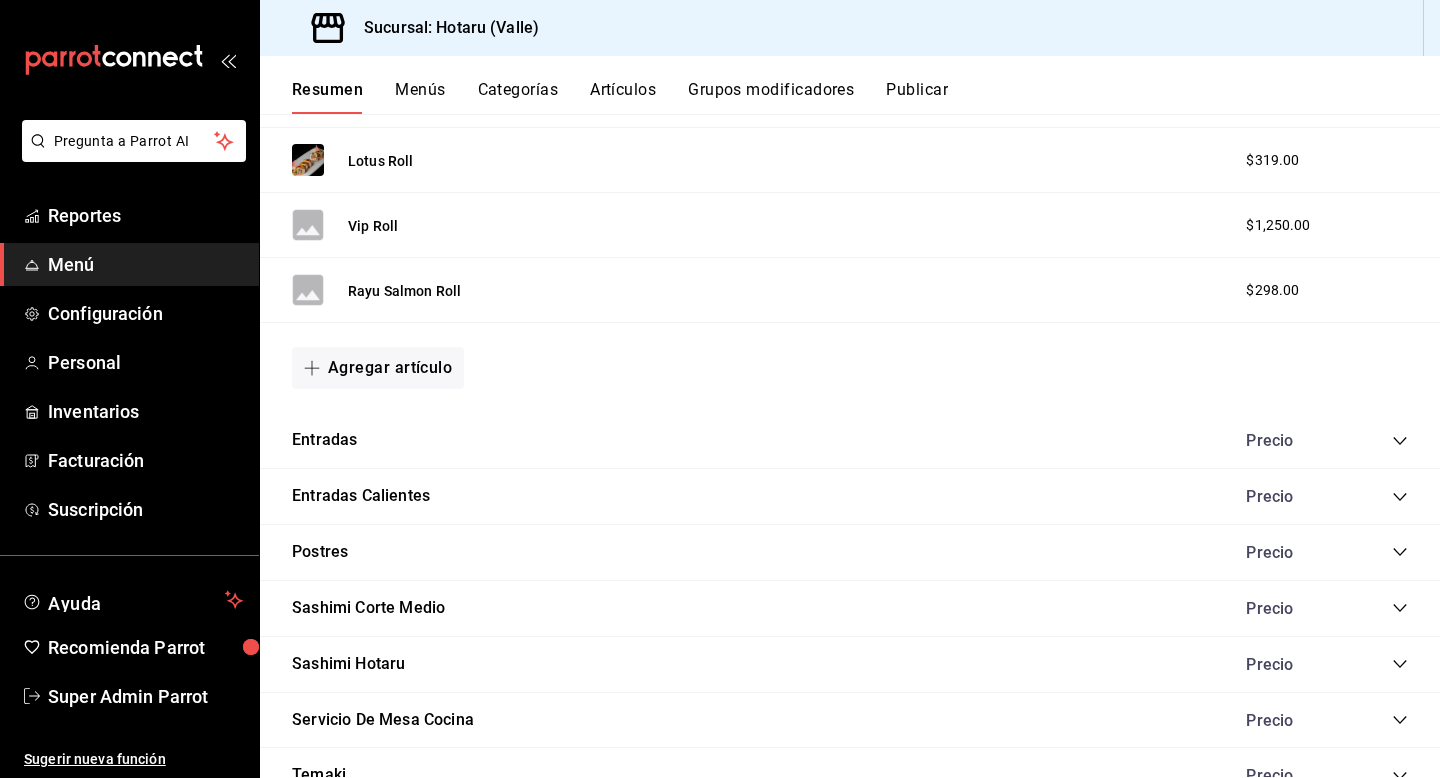 scroll, scrollTop: 3828, scrollLeft: 0, axis: vertical 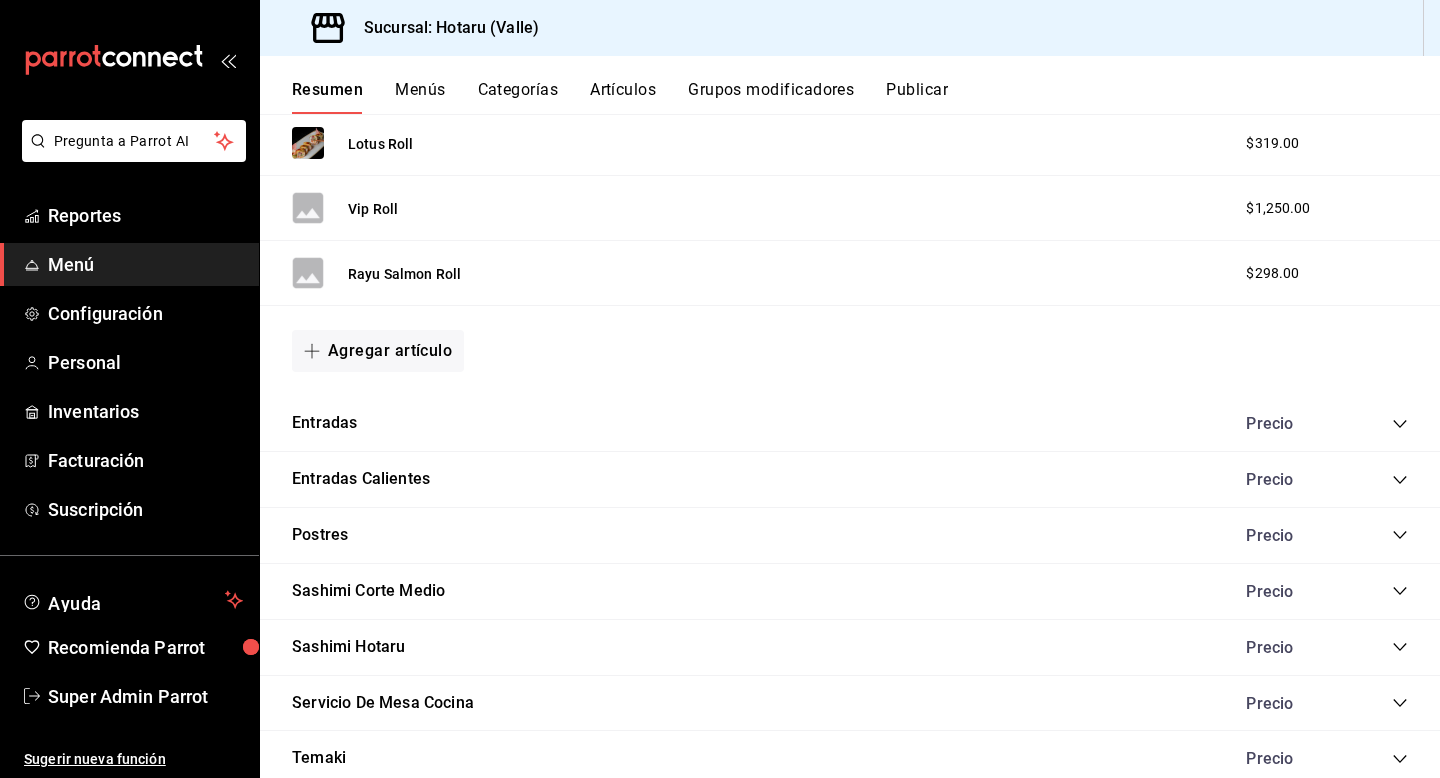 click 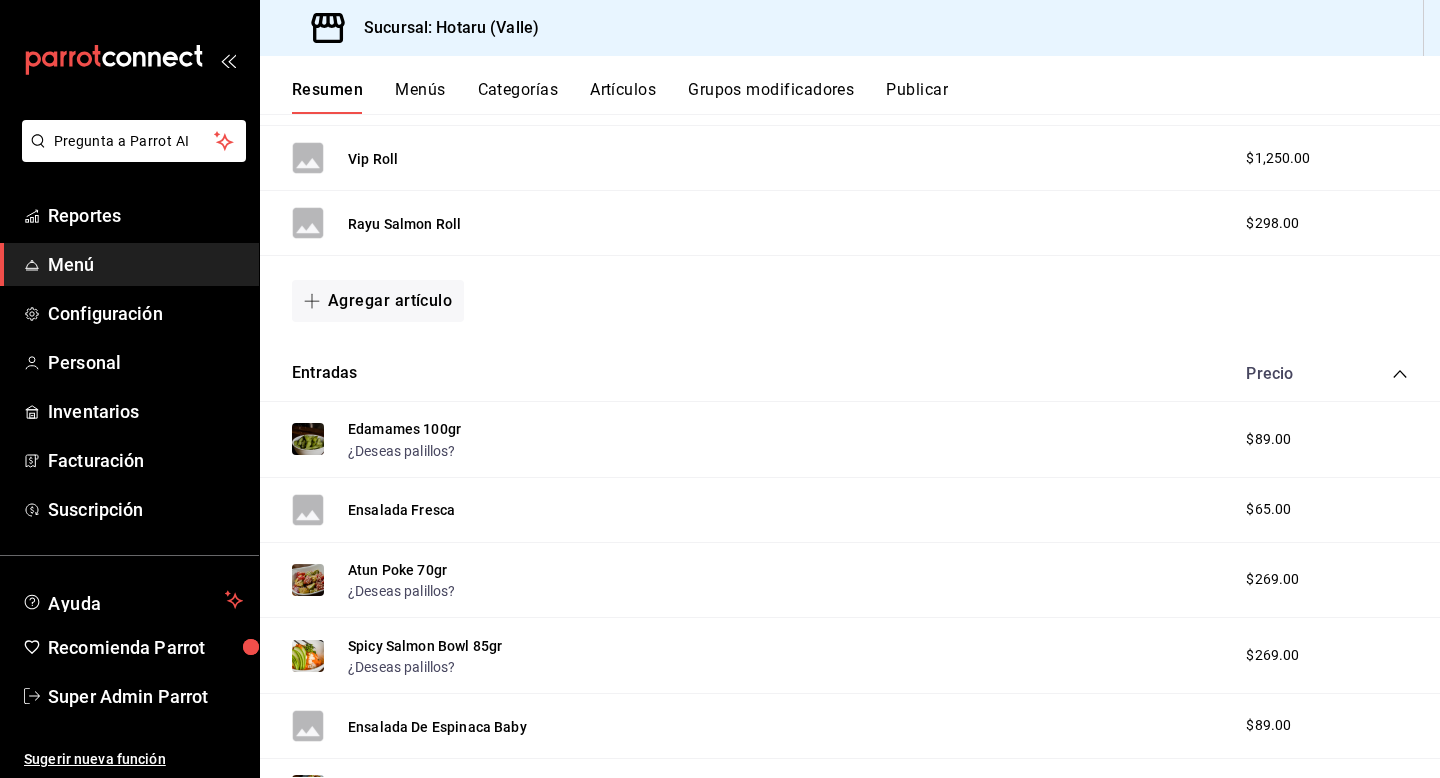 scroll, scrollTop: 3887, scrollLeft: 0, axis: vertical 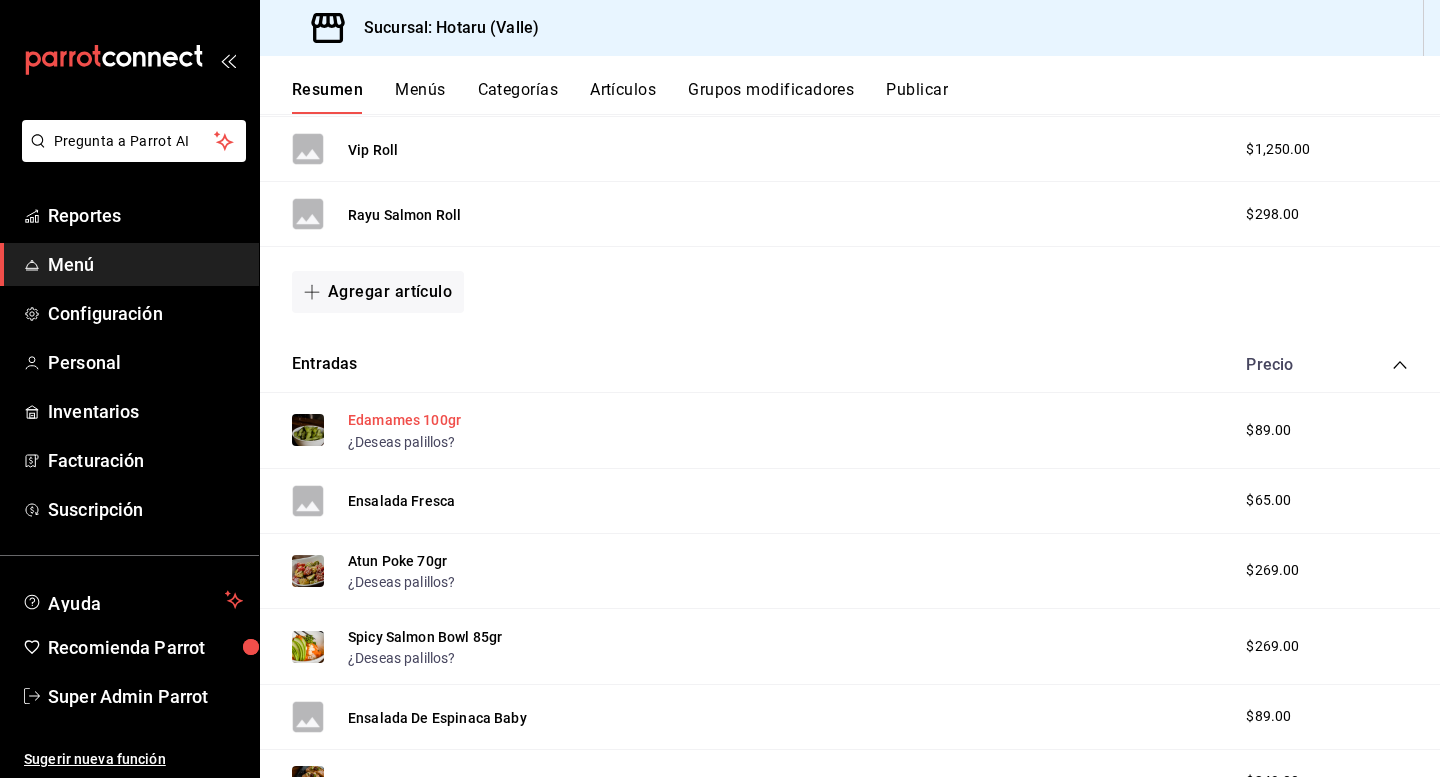 click on "Edamames 100gr" at bounding box center [404, 420] 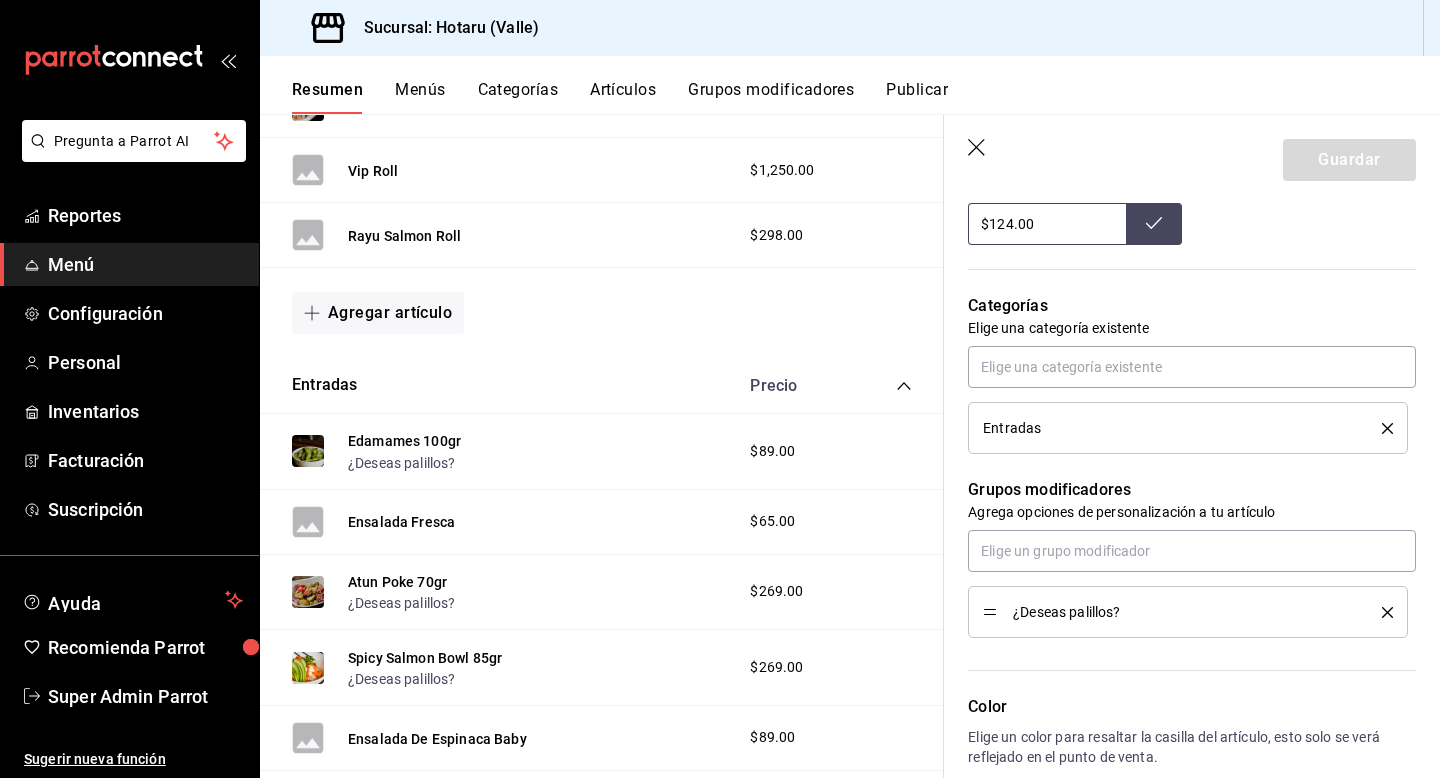 scroll, scrollTop: 762, scrollLeft: 0, axis: vertical 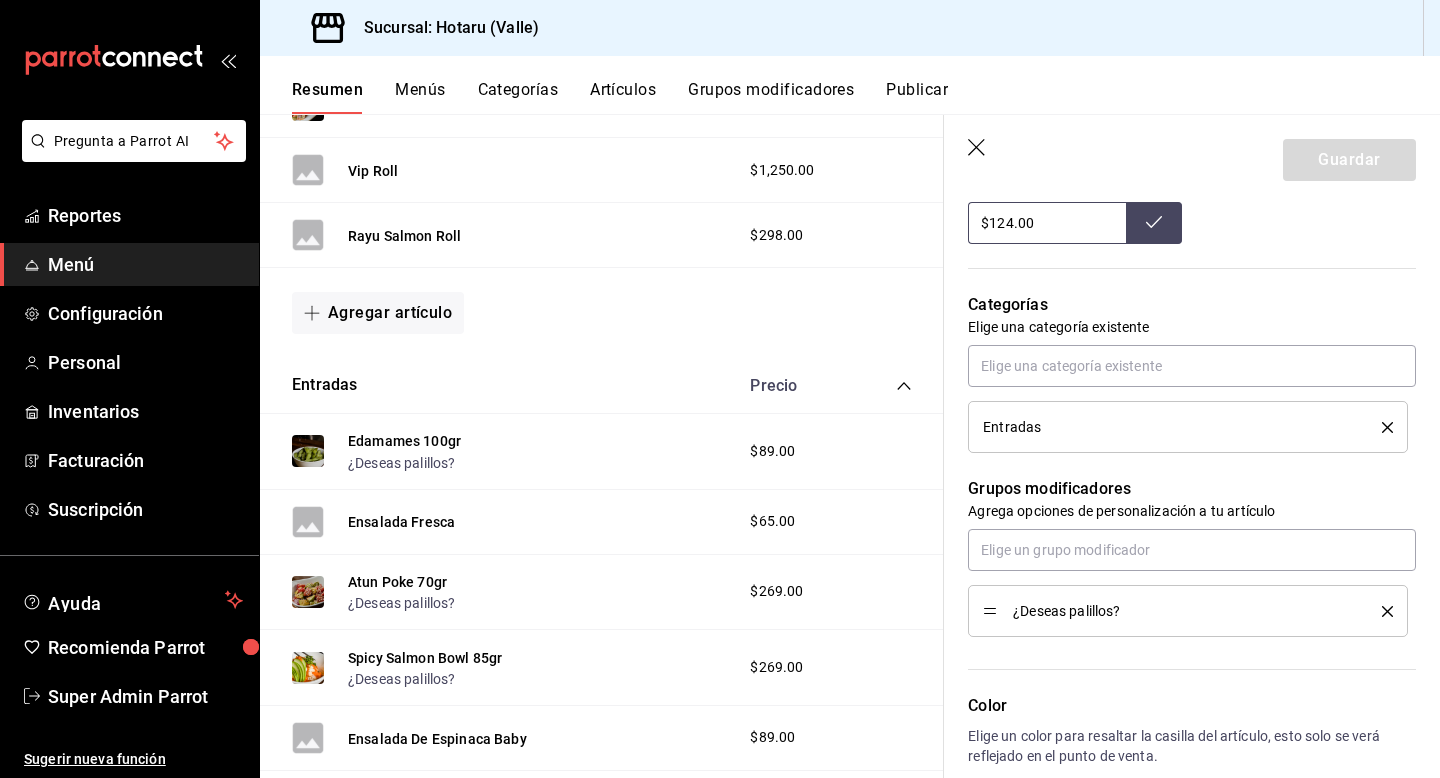 click 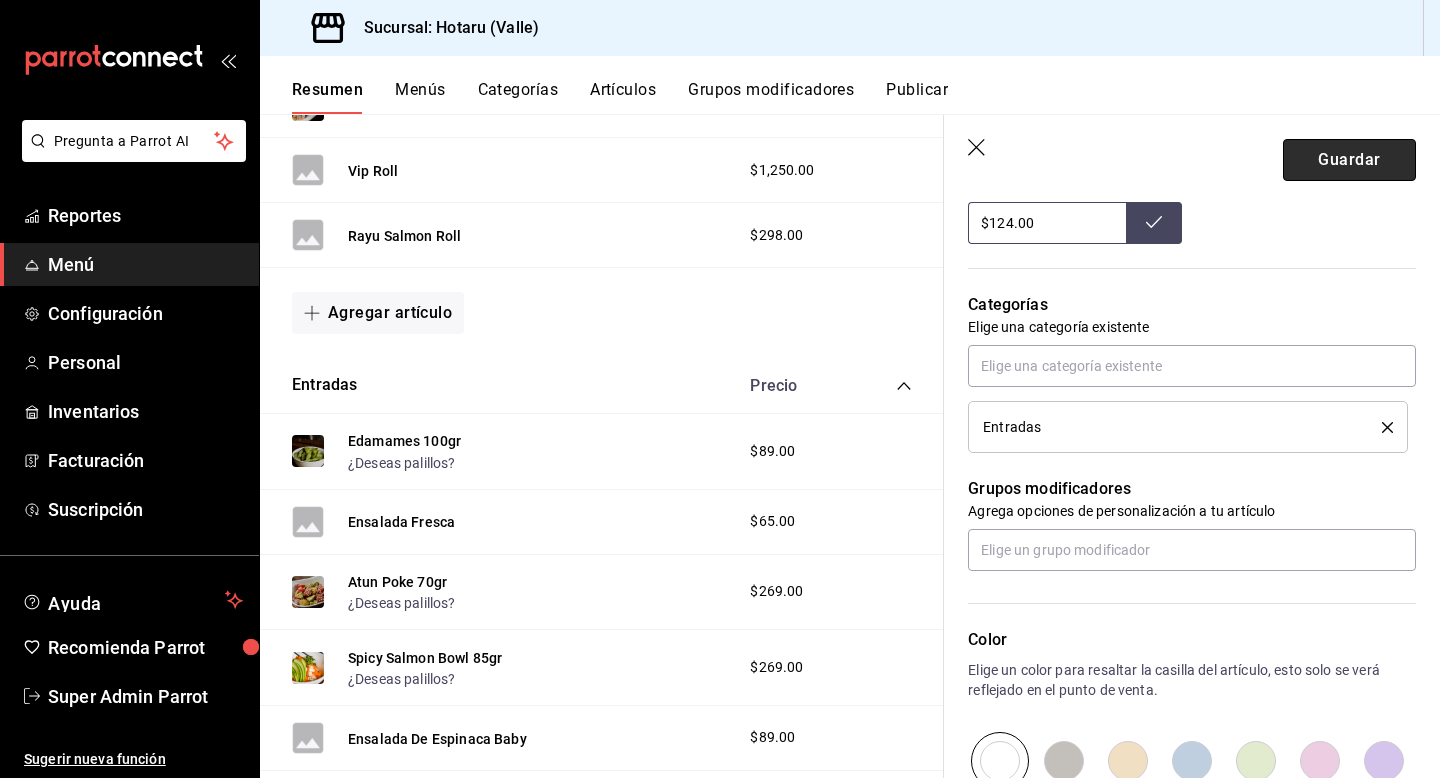 click on "Guardar" at bounding box center [1349, 160] 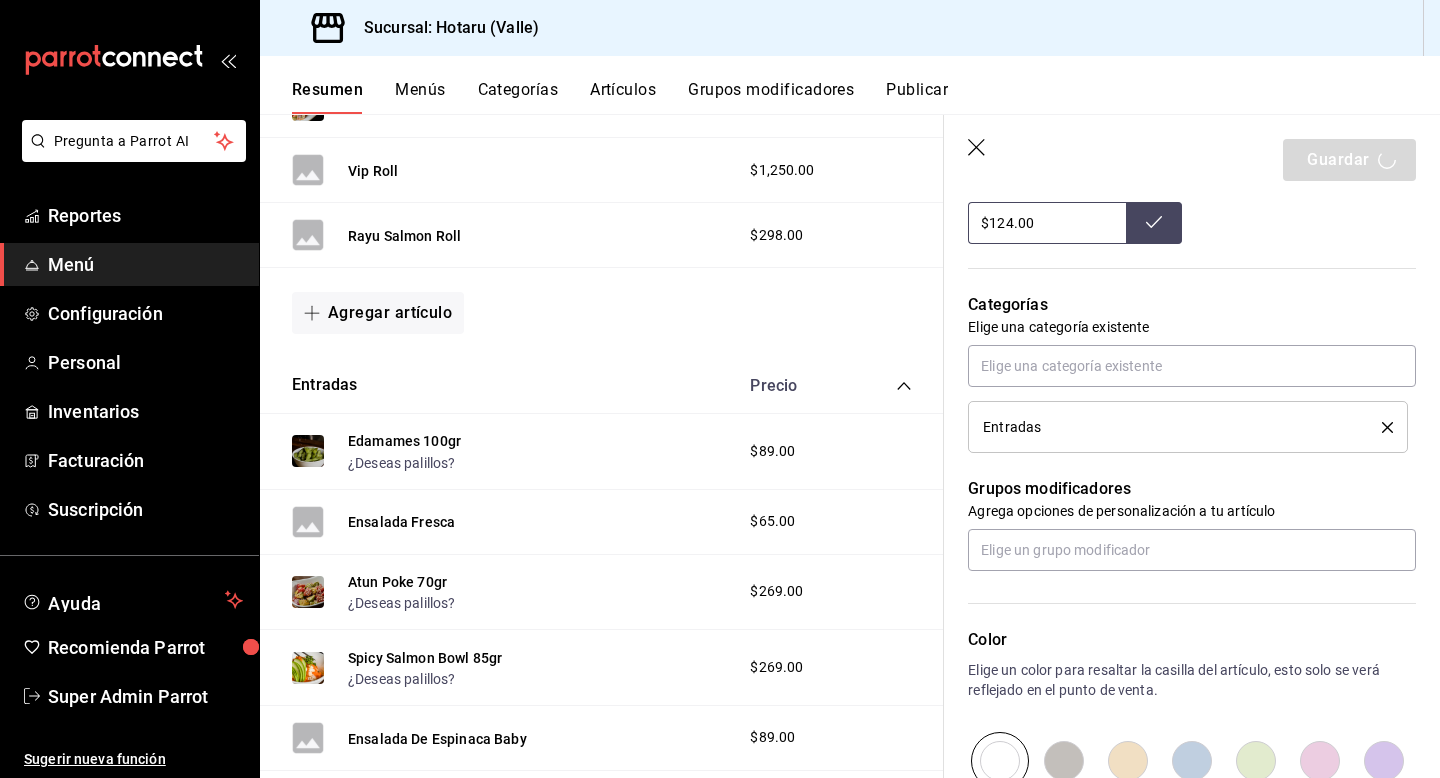 type on "x" 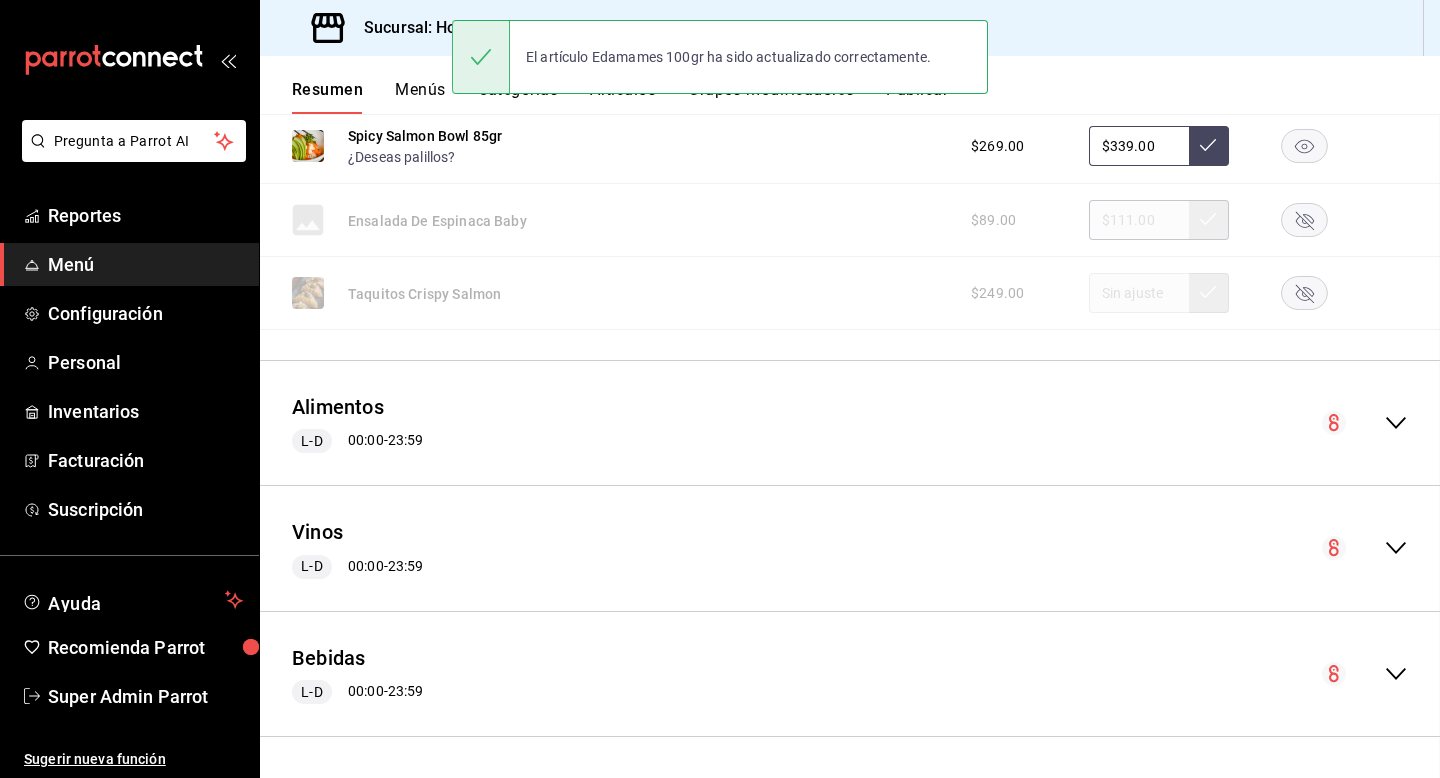 scroll, scrollTop: 0, scrollLeft: 0, axis: both 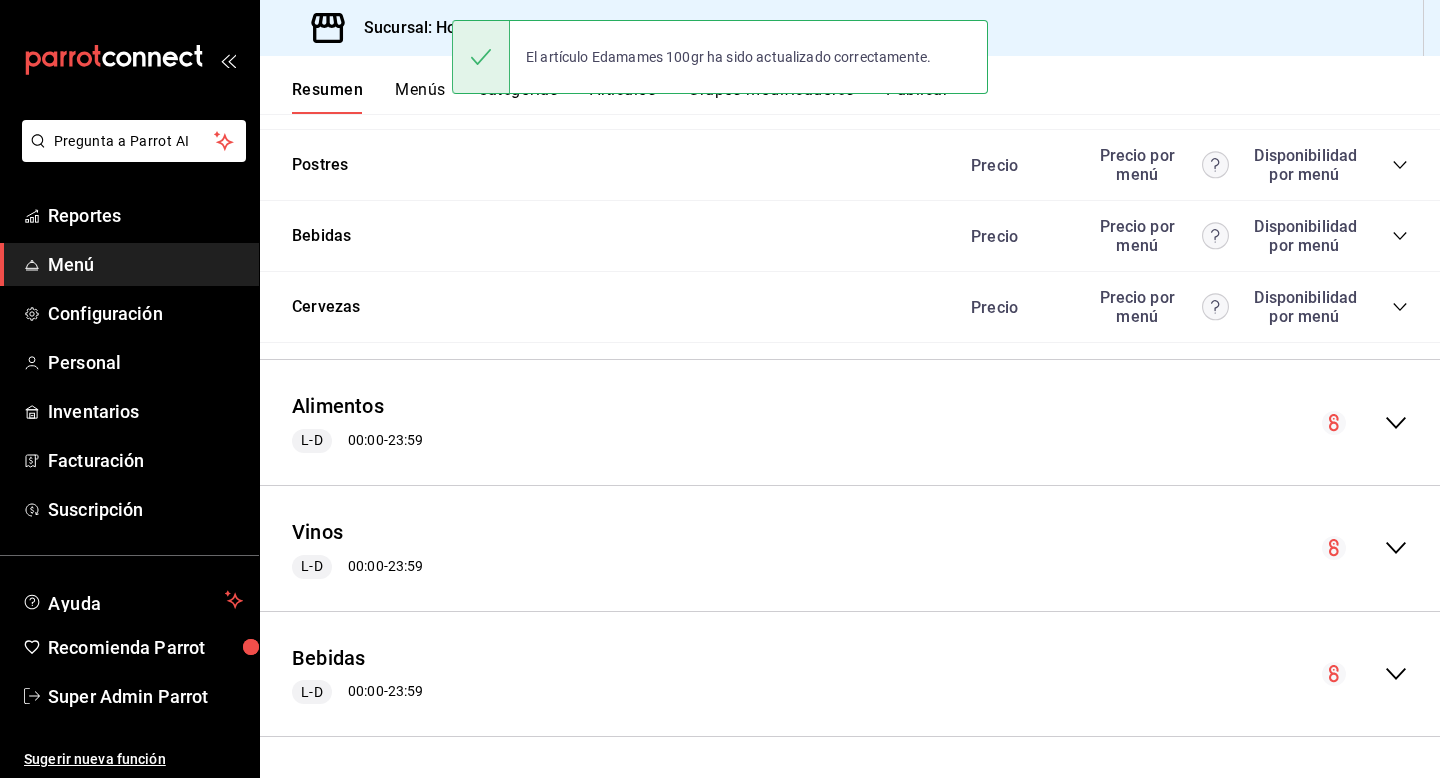 click on "Publicar" at bounding box center (917, 97) 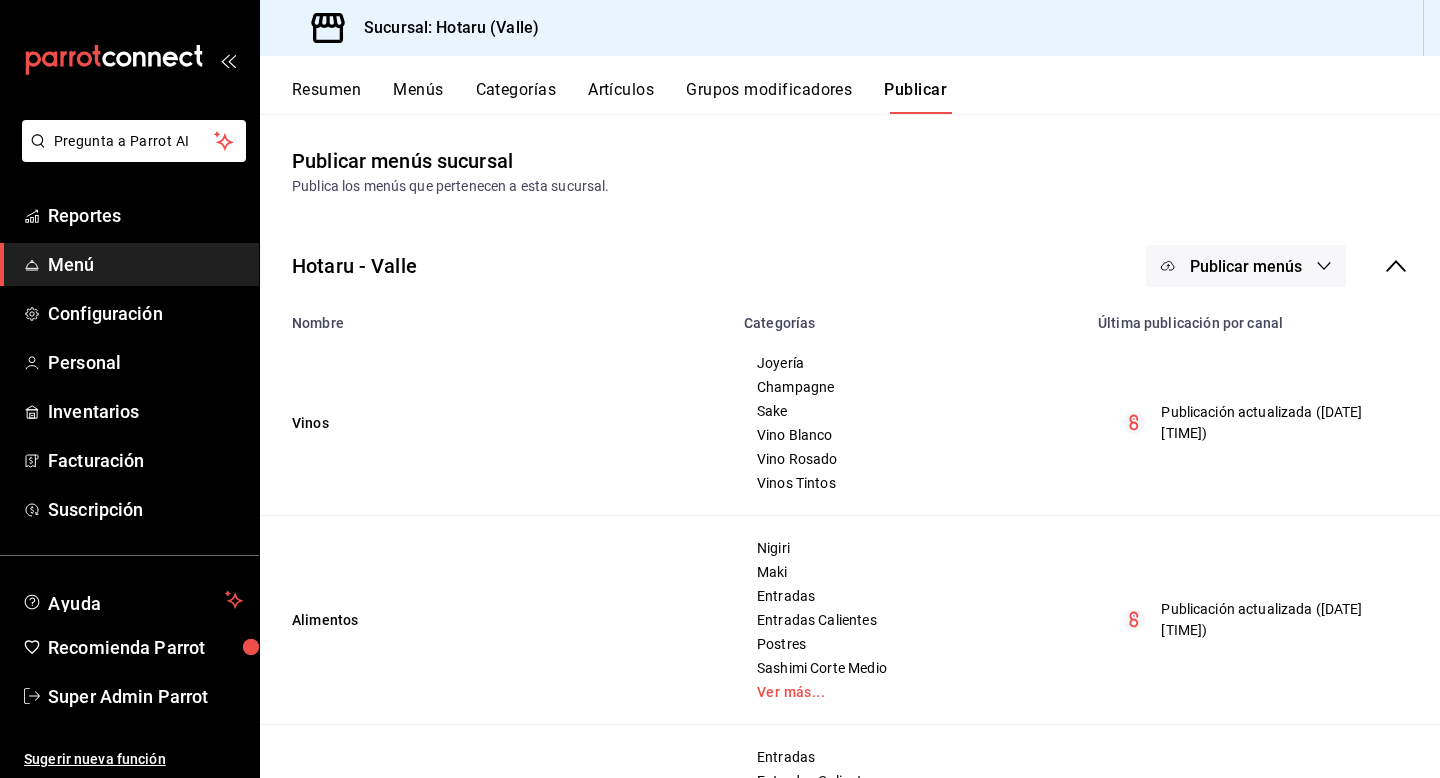 click on "Publicar menús" at bounding box center (1246, 266) 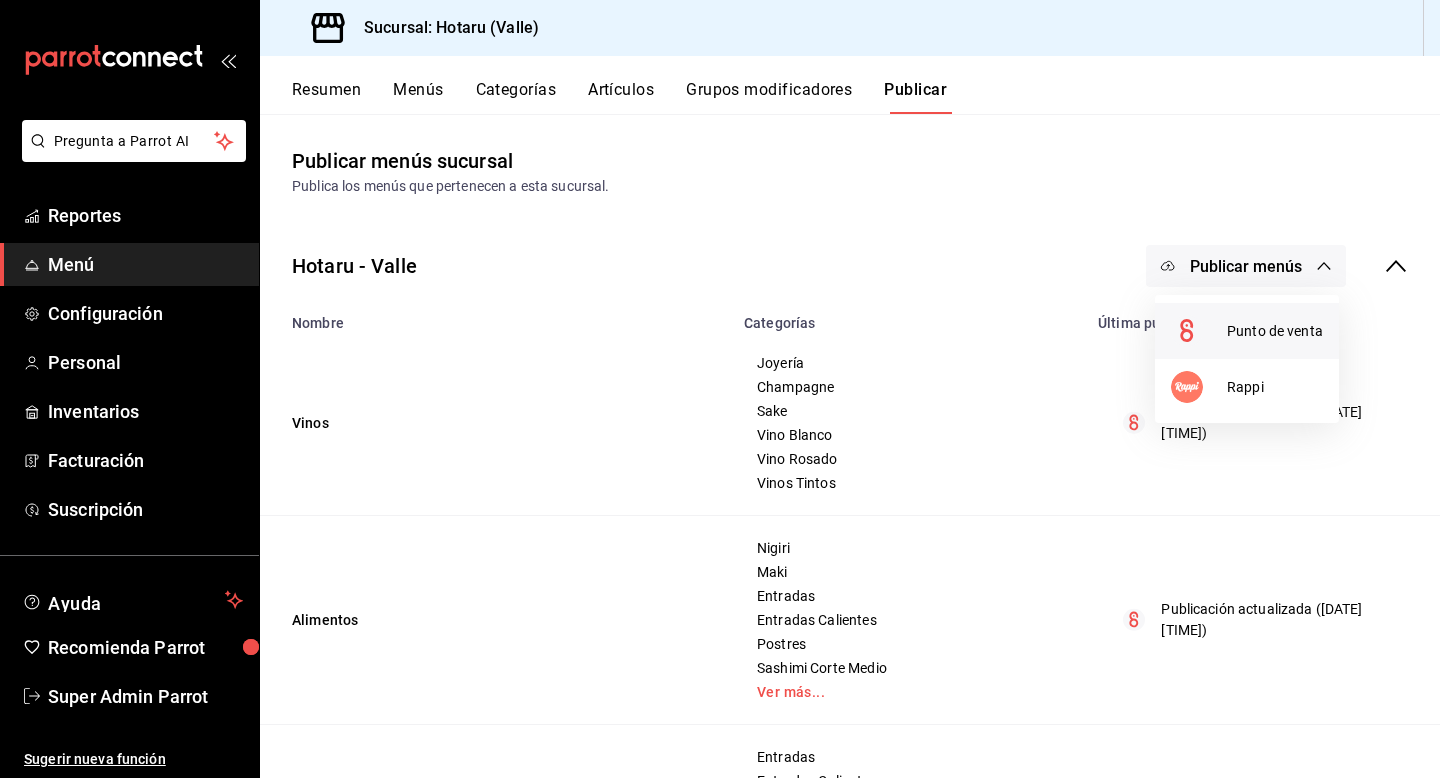 click at bounding box center (1199, 331) 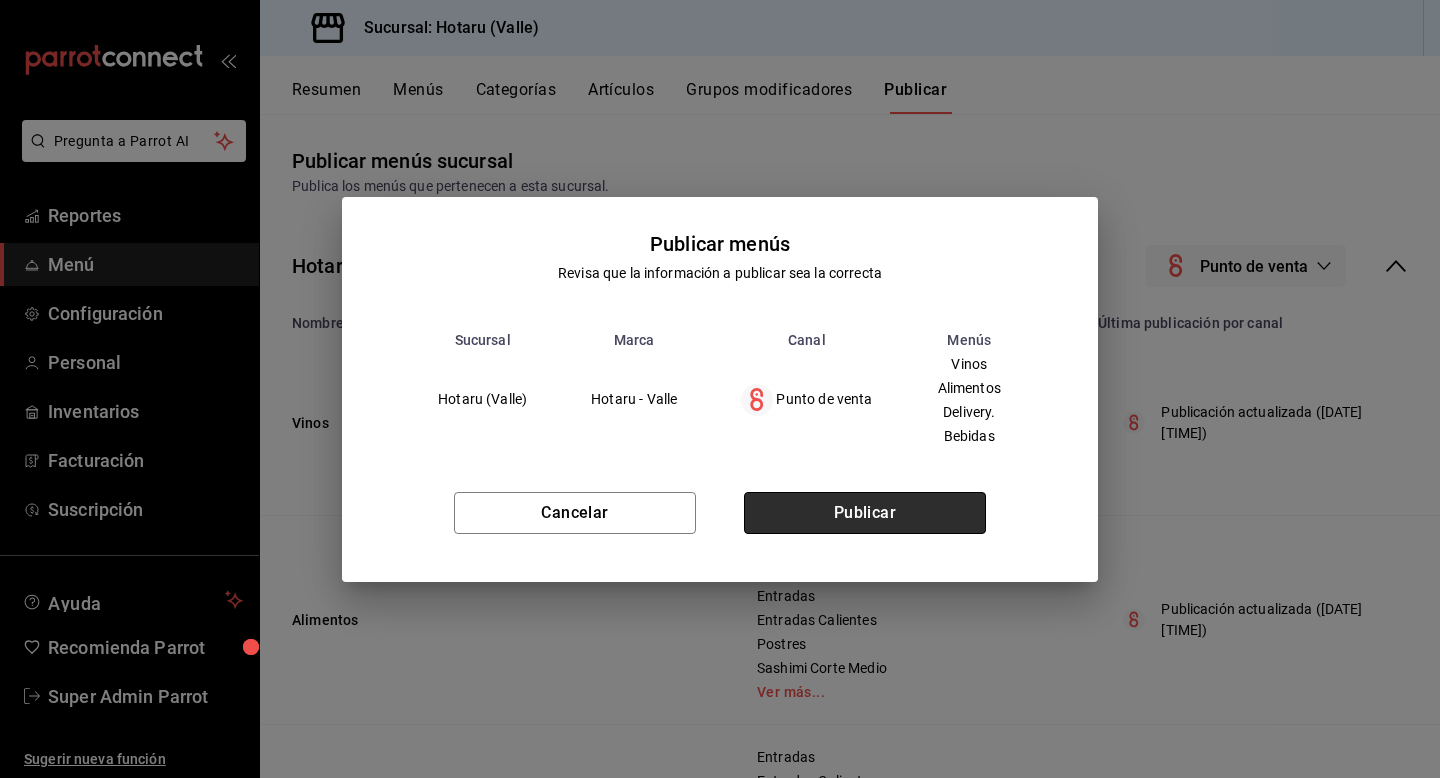 click on "Publicar" at bounding box center [865, 513] 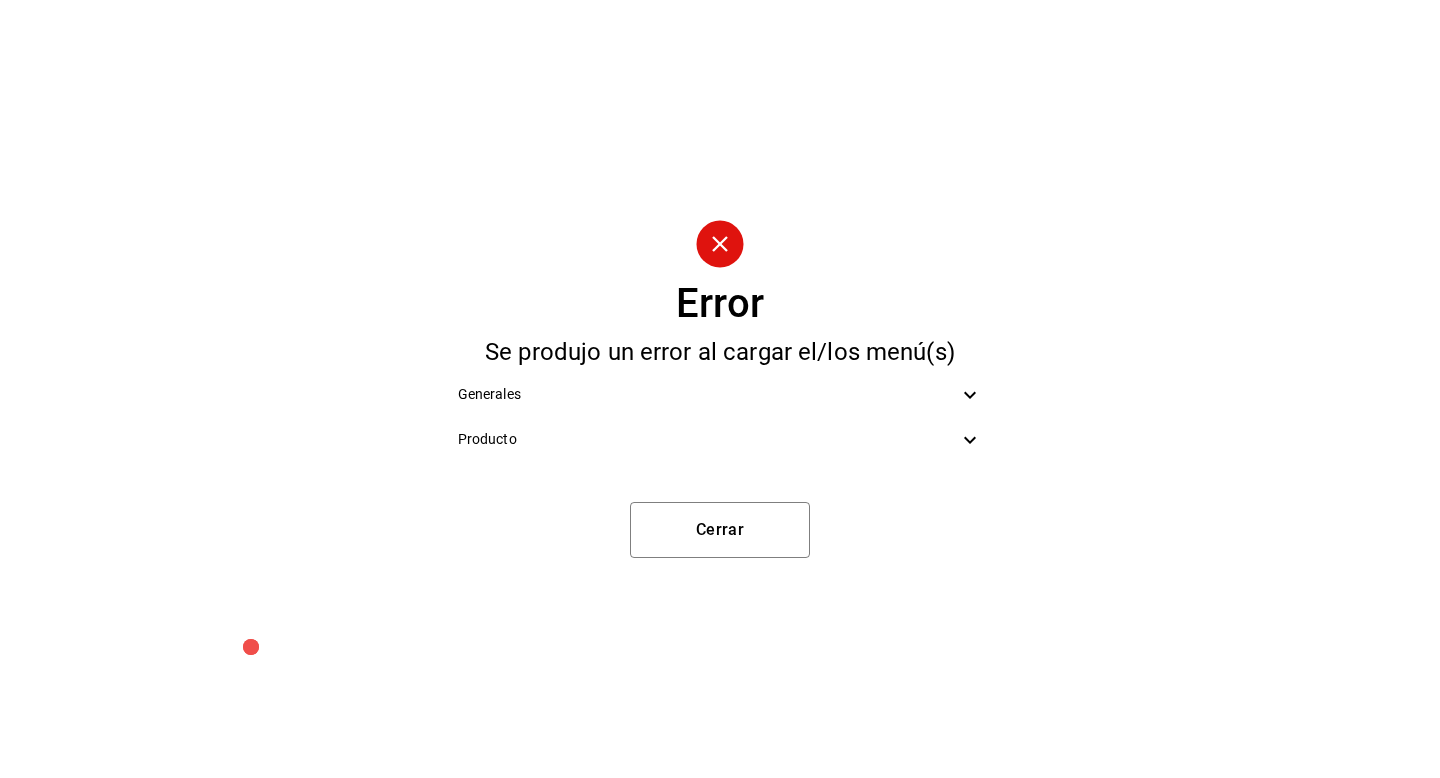 click on "Producto" at bounding box center (708, 439) 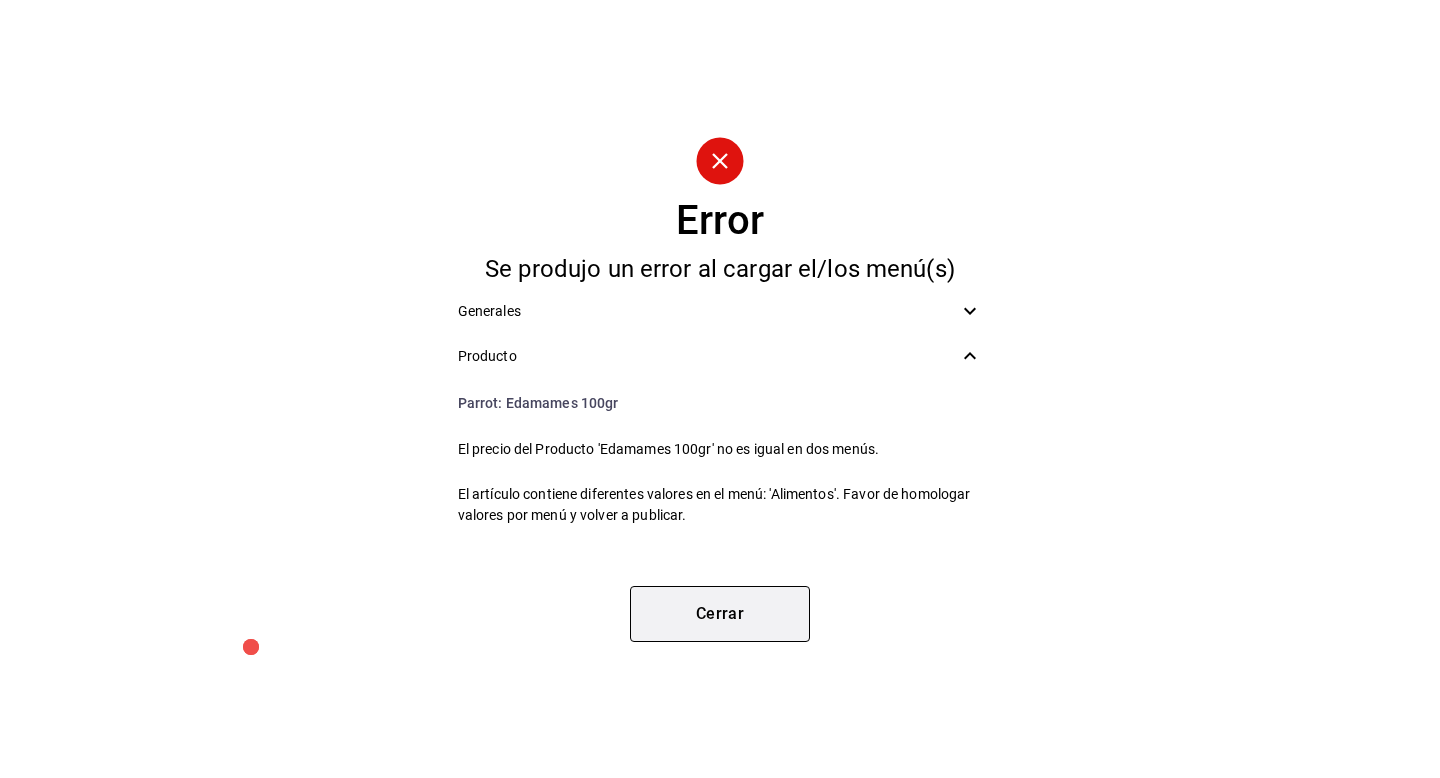 click on "Cerrar" at bounding box center [720, 614] 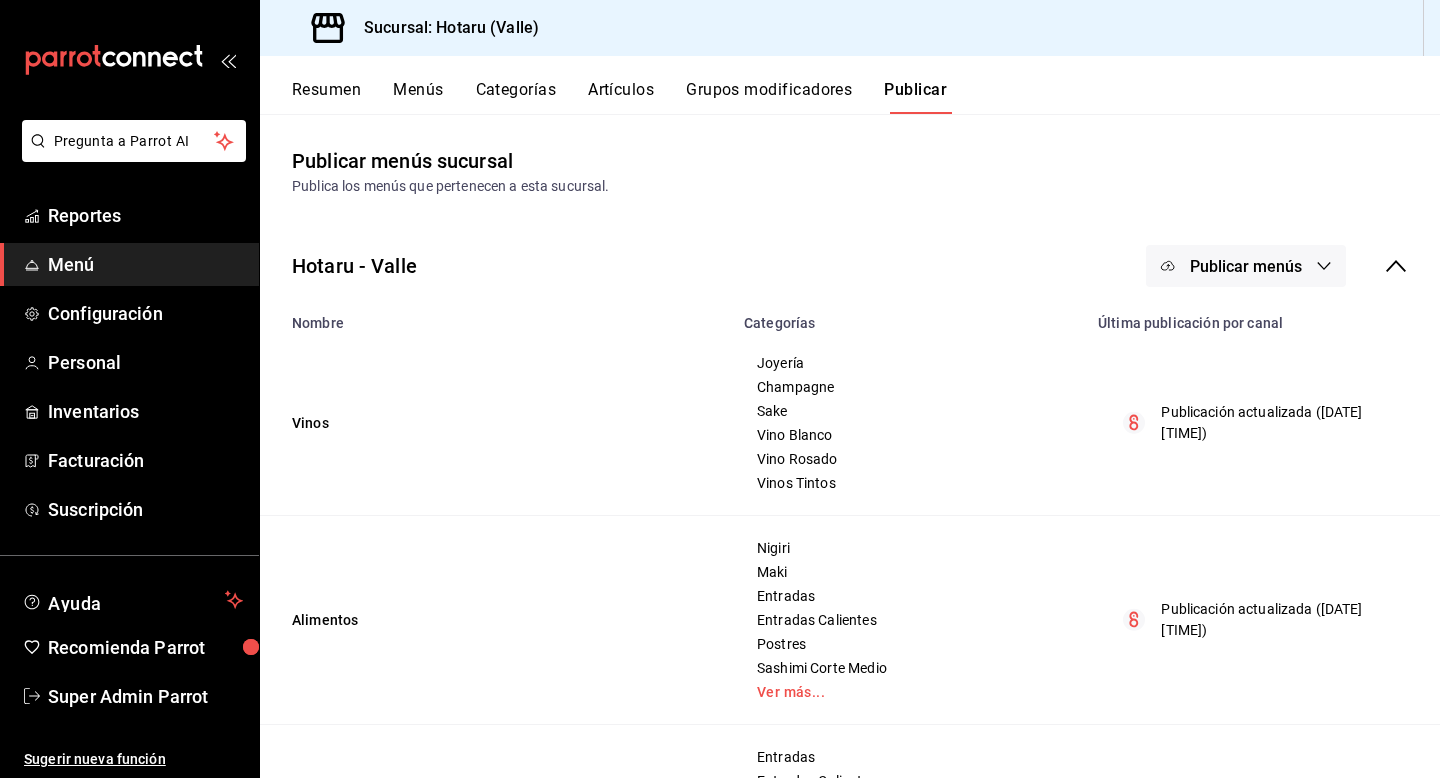 click on "Resumen" at bounding box center (326, 97) 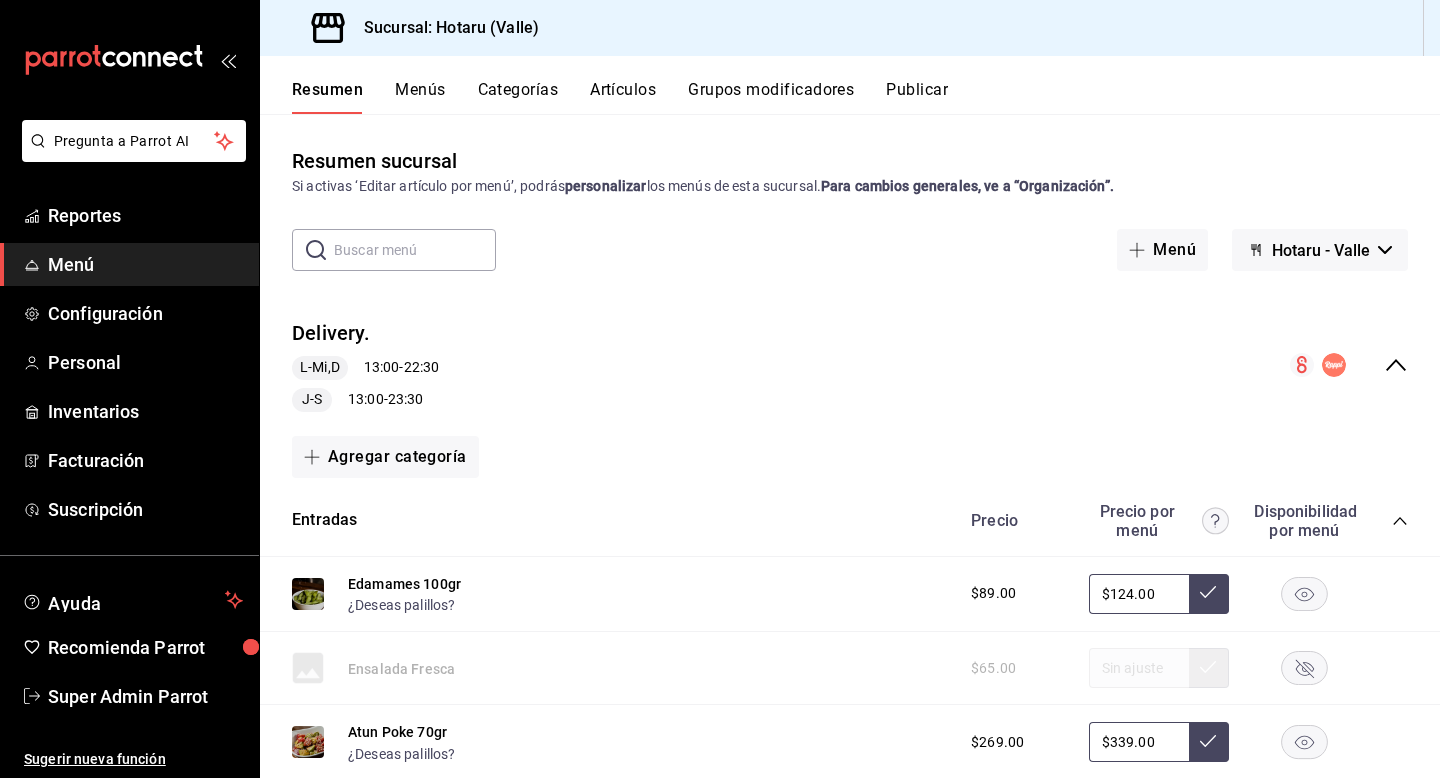 click on "Resumen" at bounding box center [327, 97] 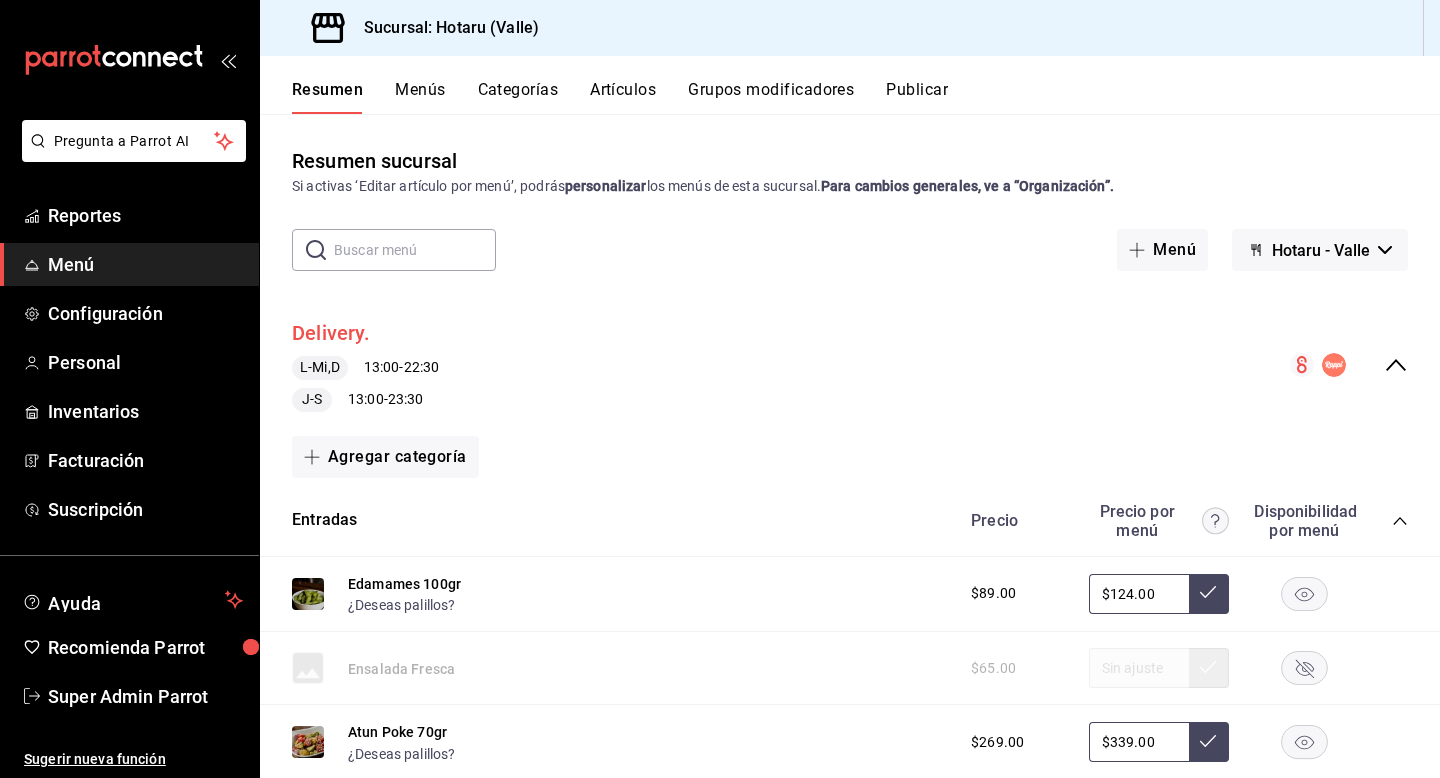 click on "Delivery." at bounding box center [331, 333] 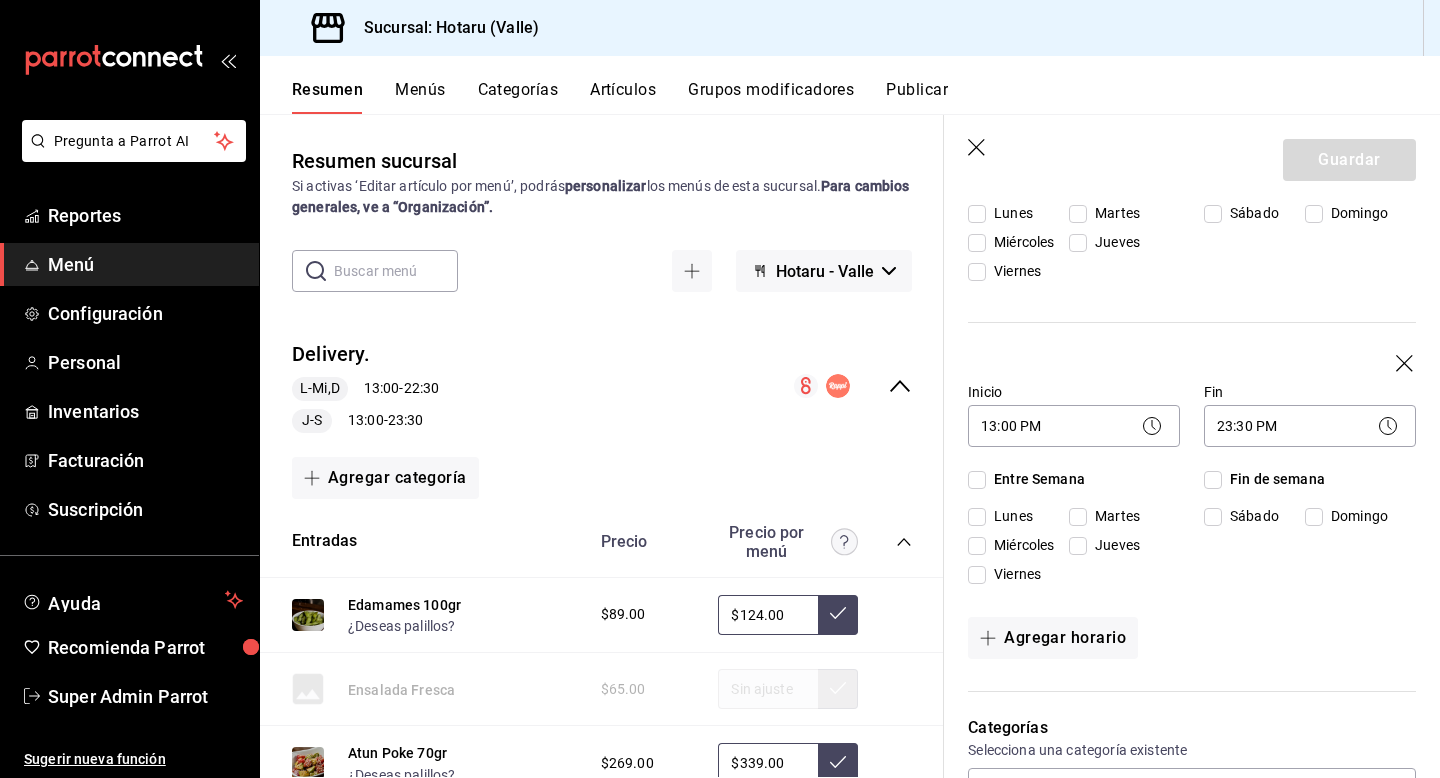 checkbox on "true" 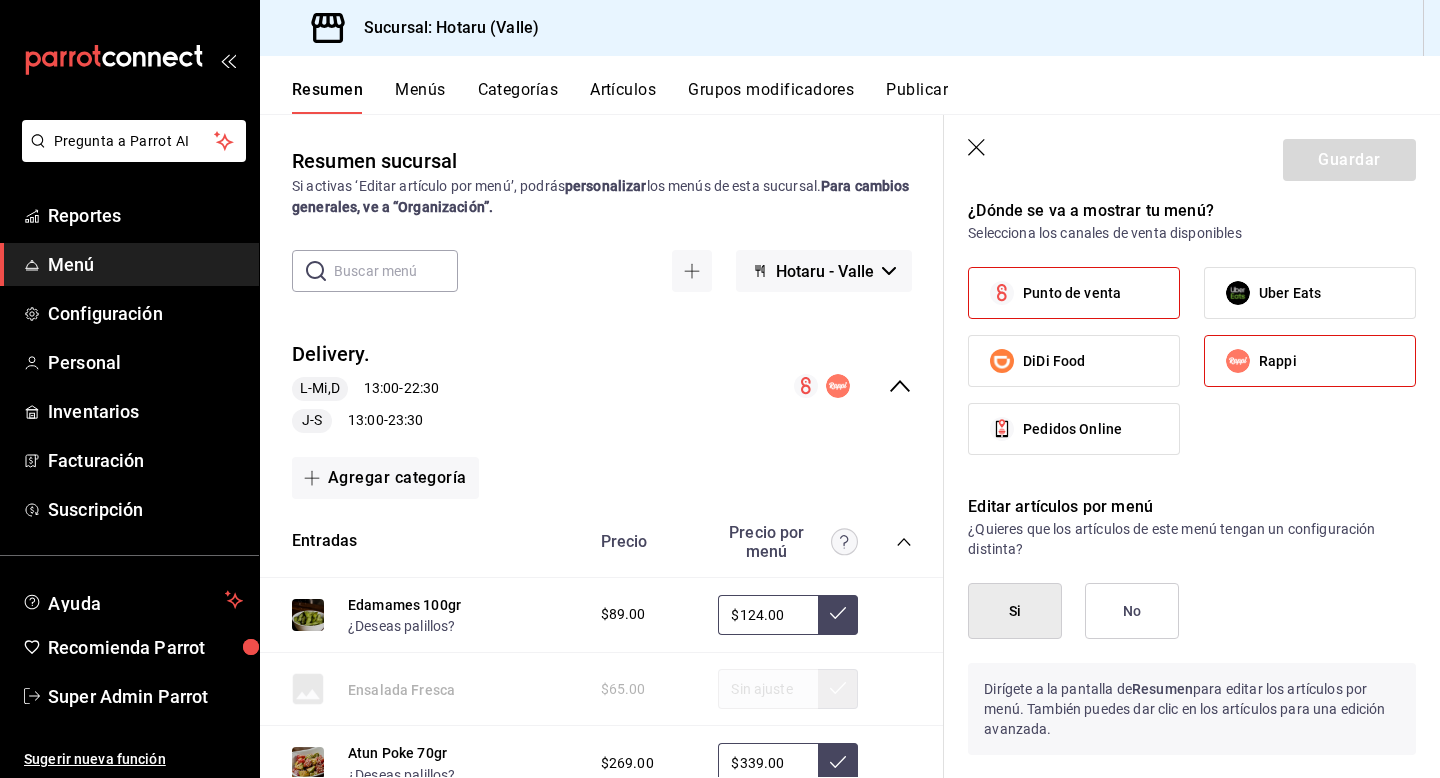 scroll, scrollTop: 1590, scrollLeft: 0, axis: vertical 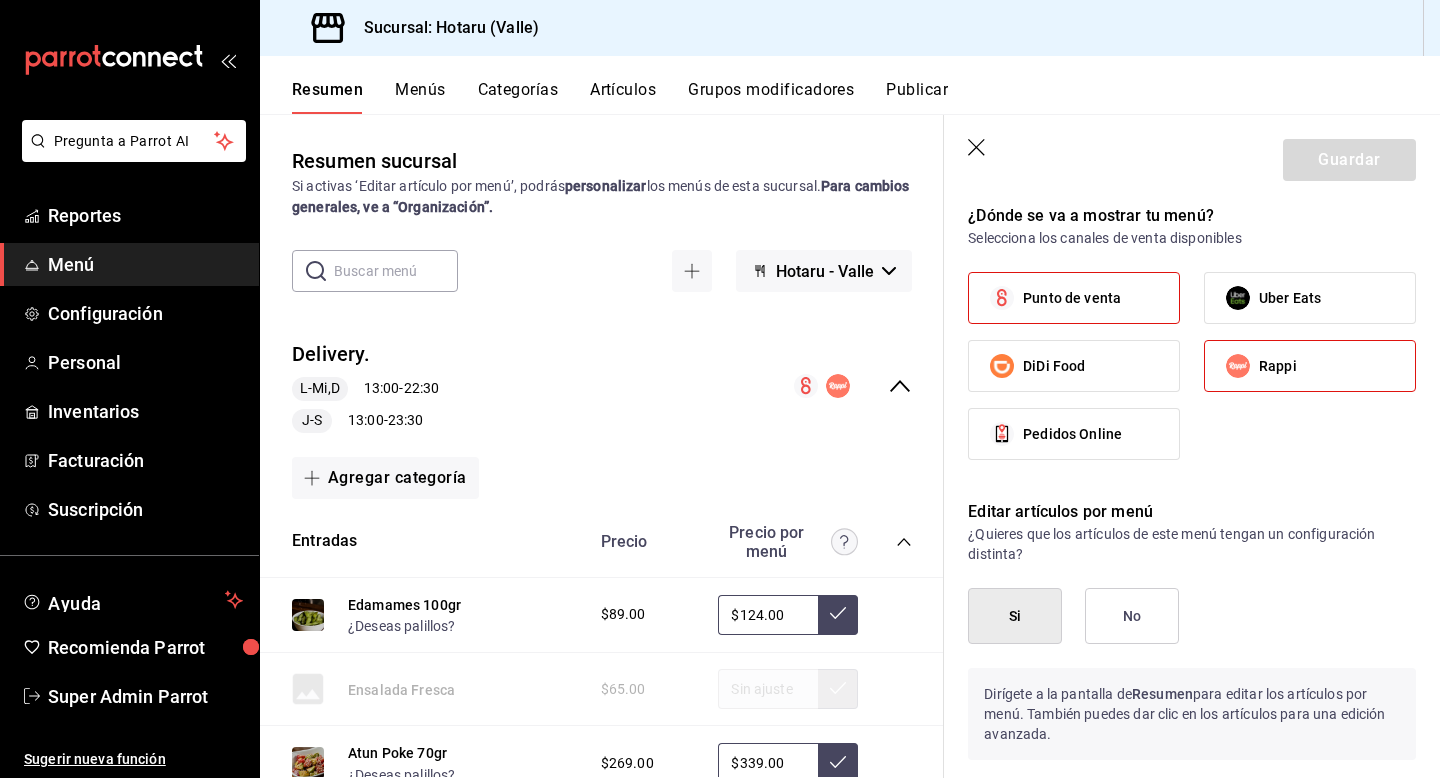click on "Punto de venta" at bounding box center [1074, 298] 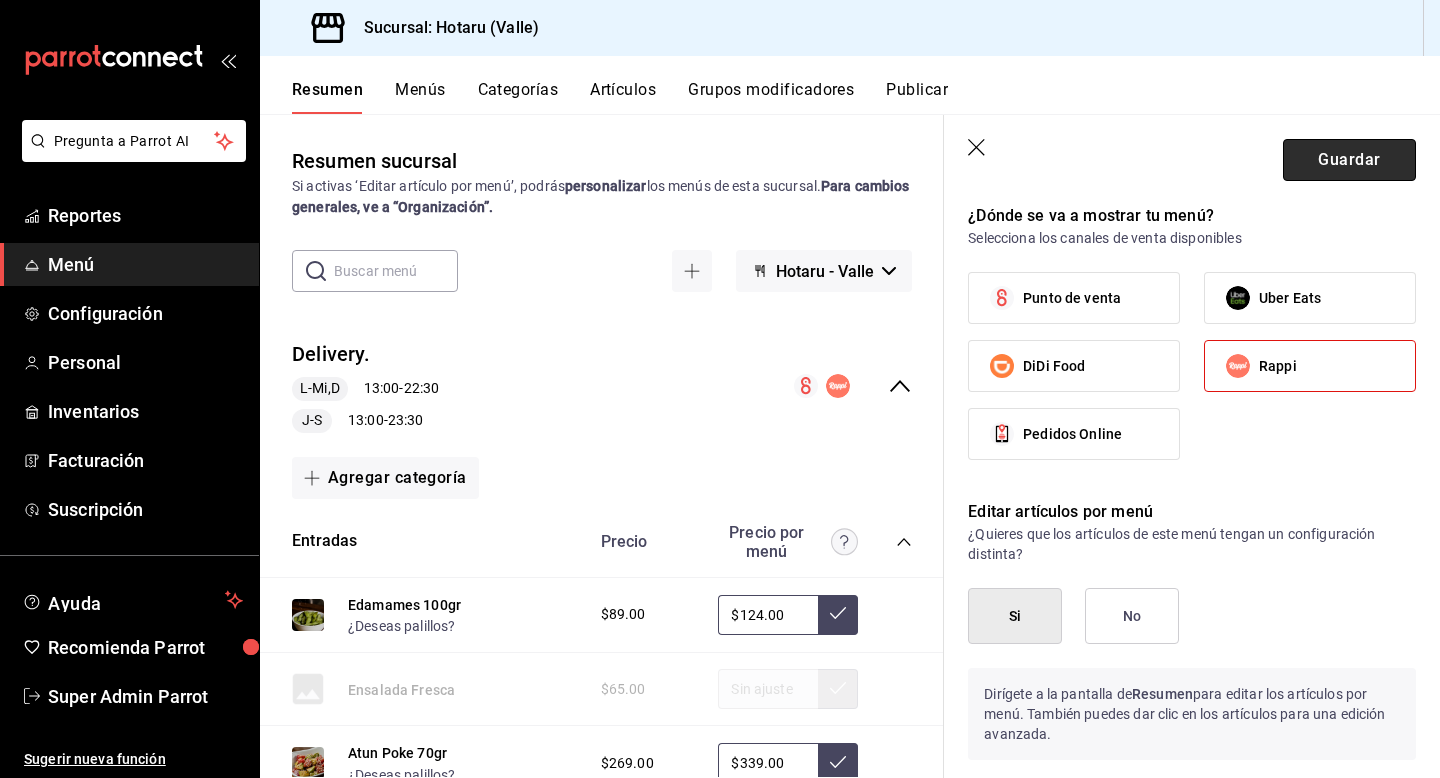 click on "Guardar" at bounding box center [1349, 160] 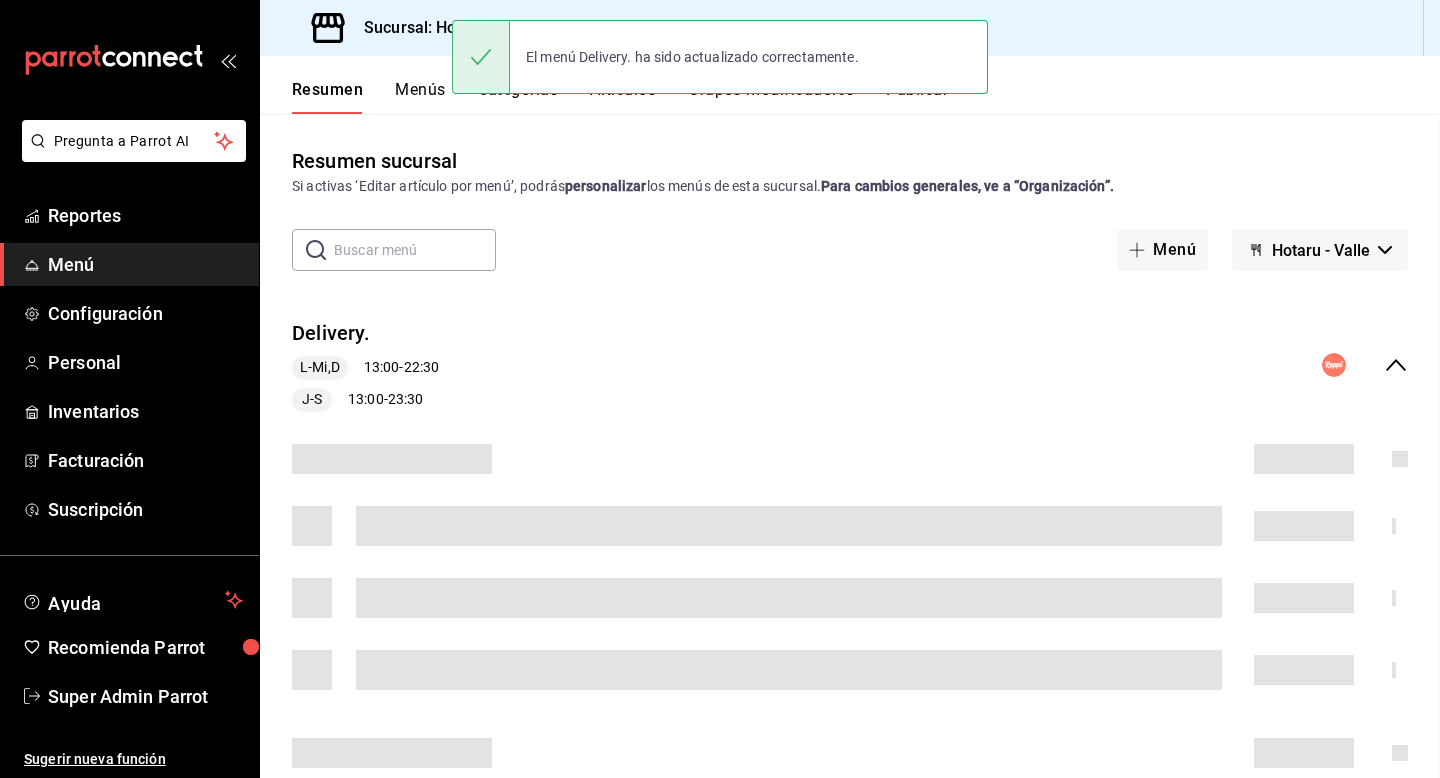 scroll, scrollTop: 0, scrollLeft: 0, axis: both 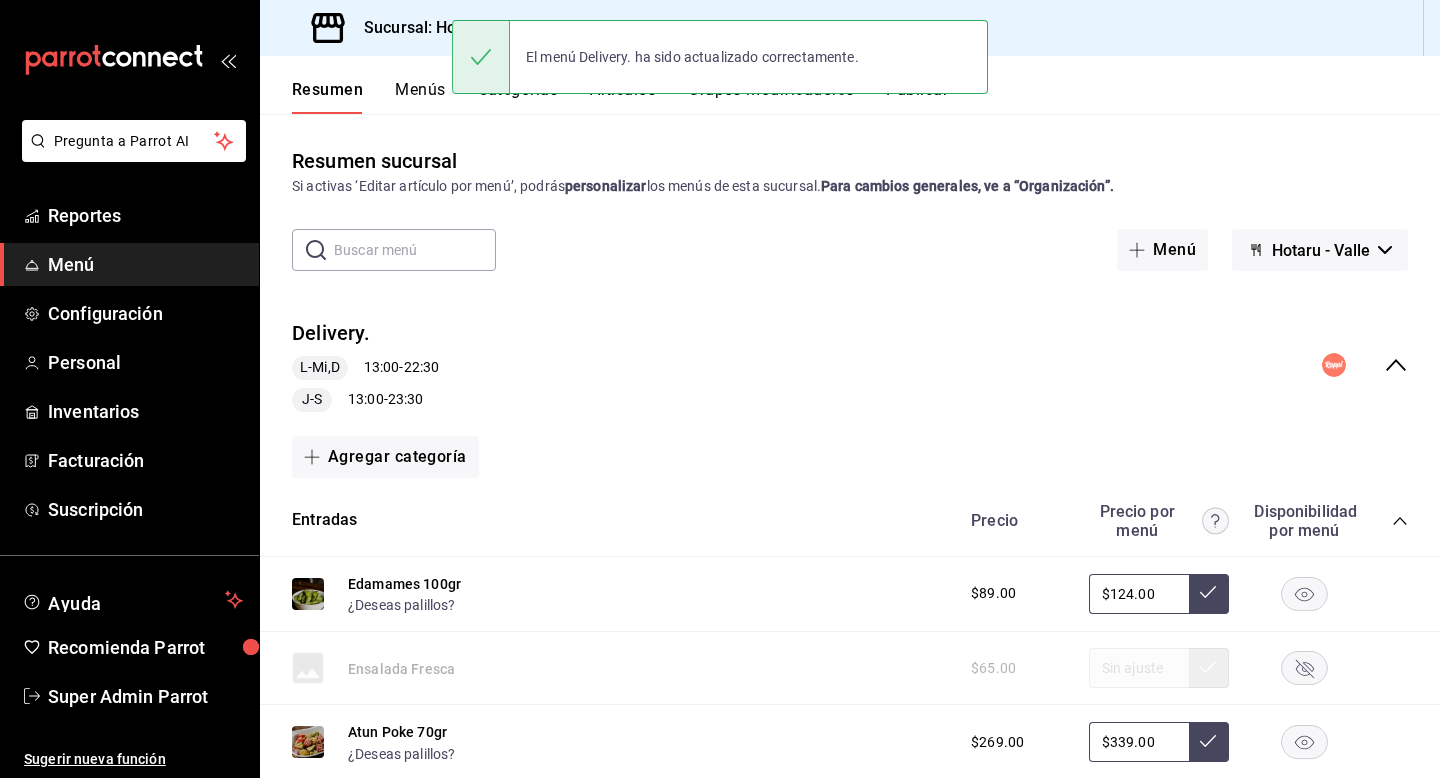 click on "Publicar" at bounding box center [917, 97] 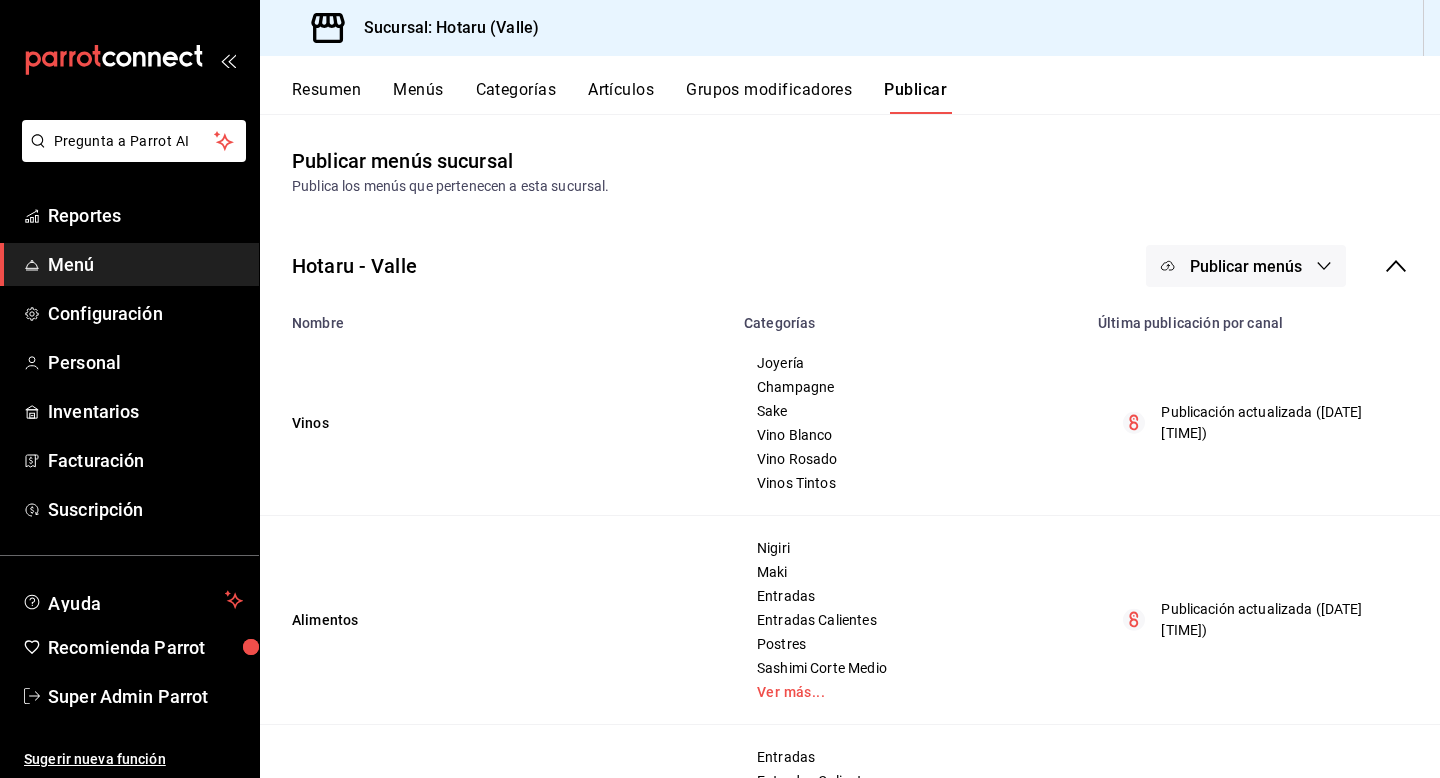 click on "Publicar menús" at bounding box center [1246, 266] 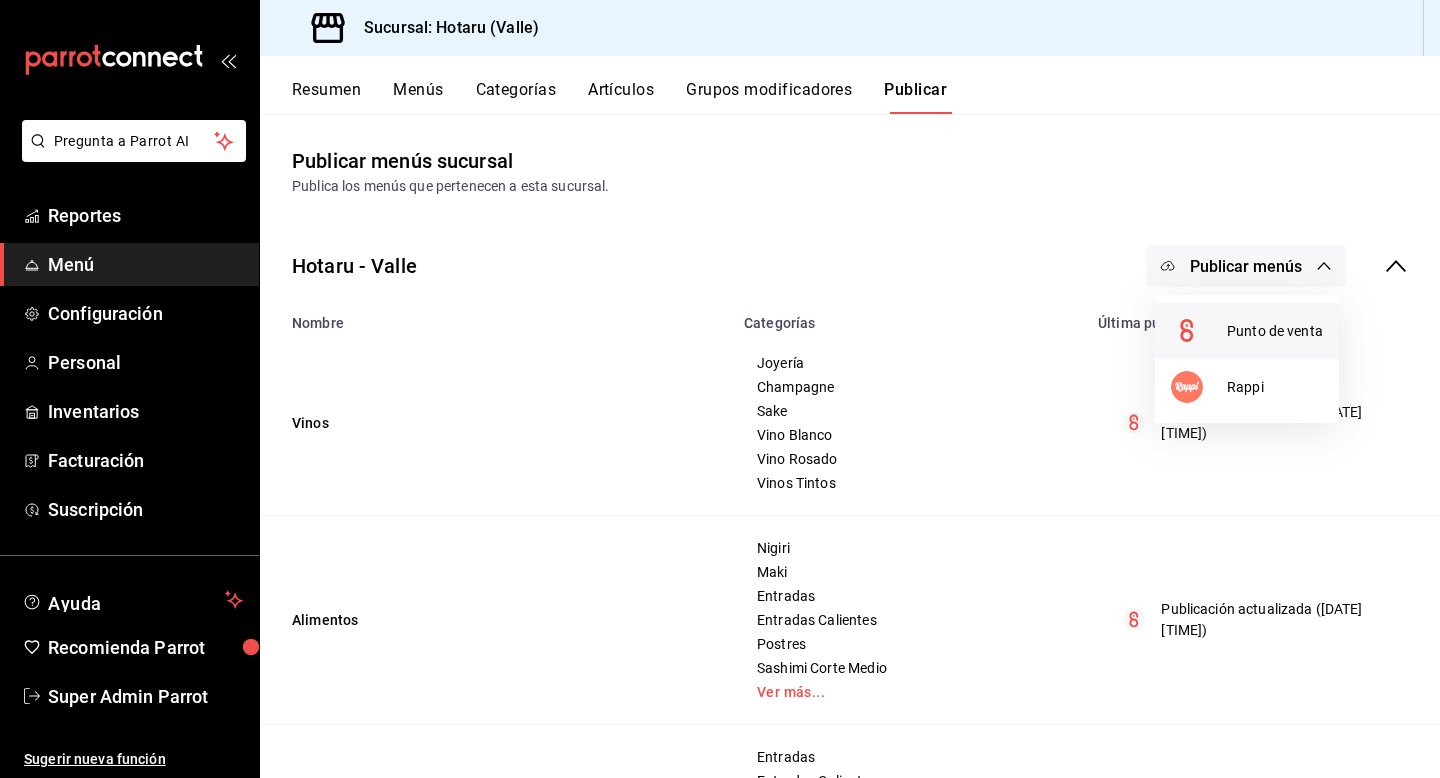 click 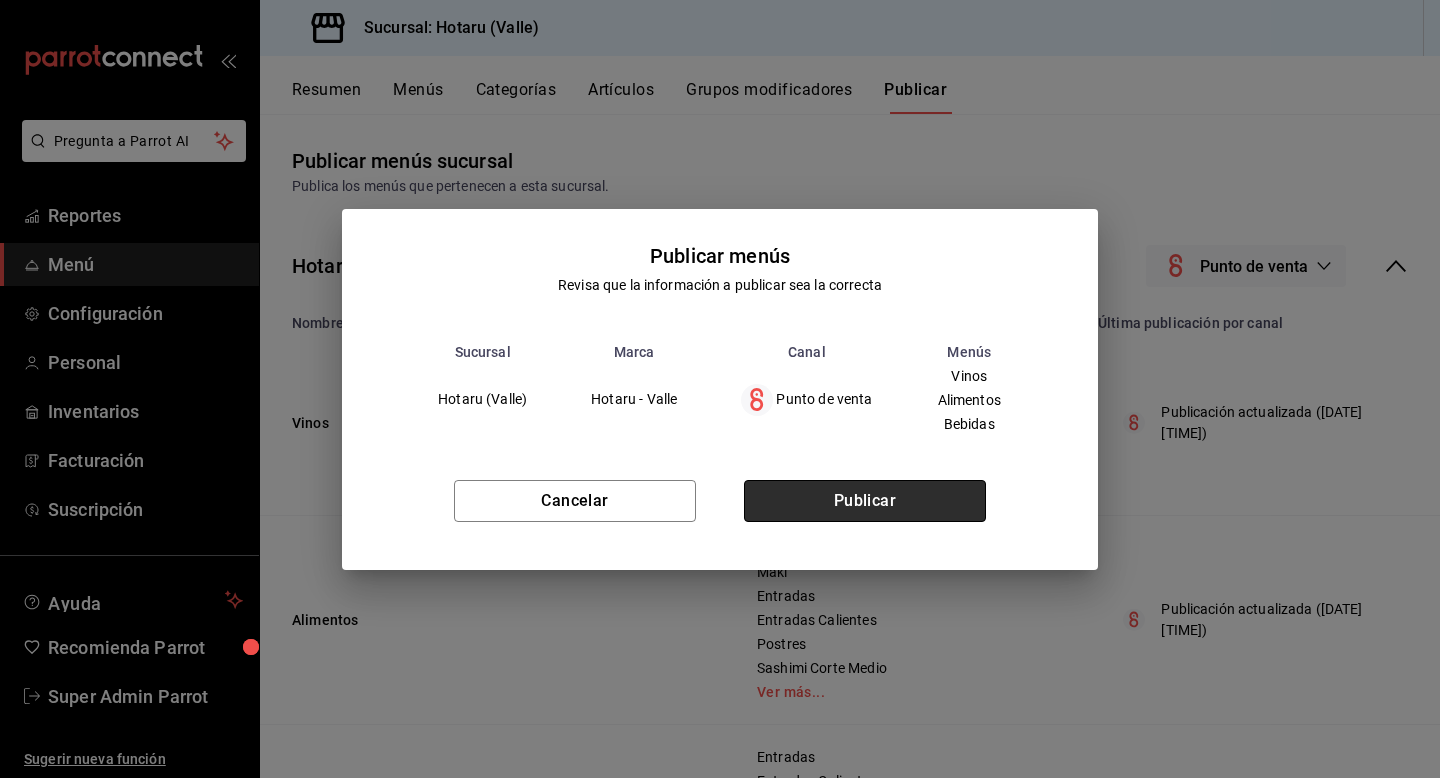 click on "Publicar" at bounding box center (865, 501) 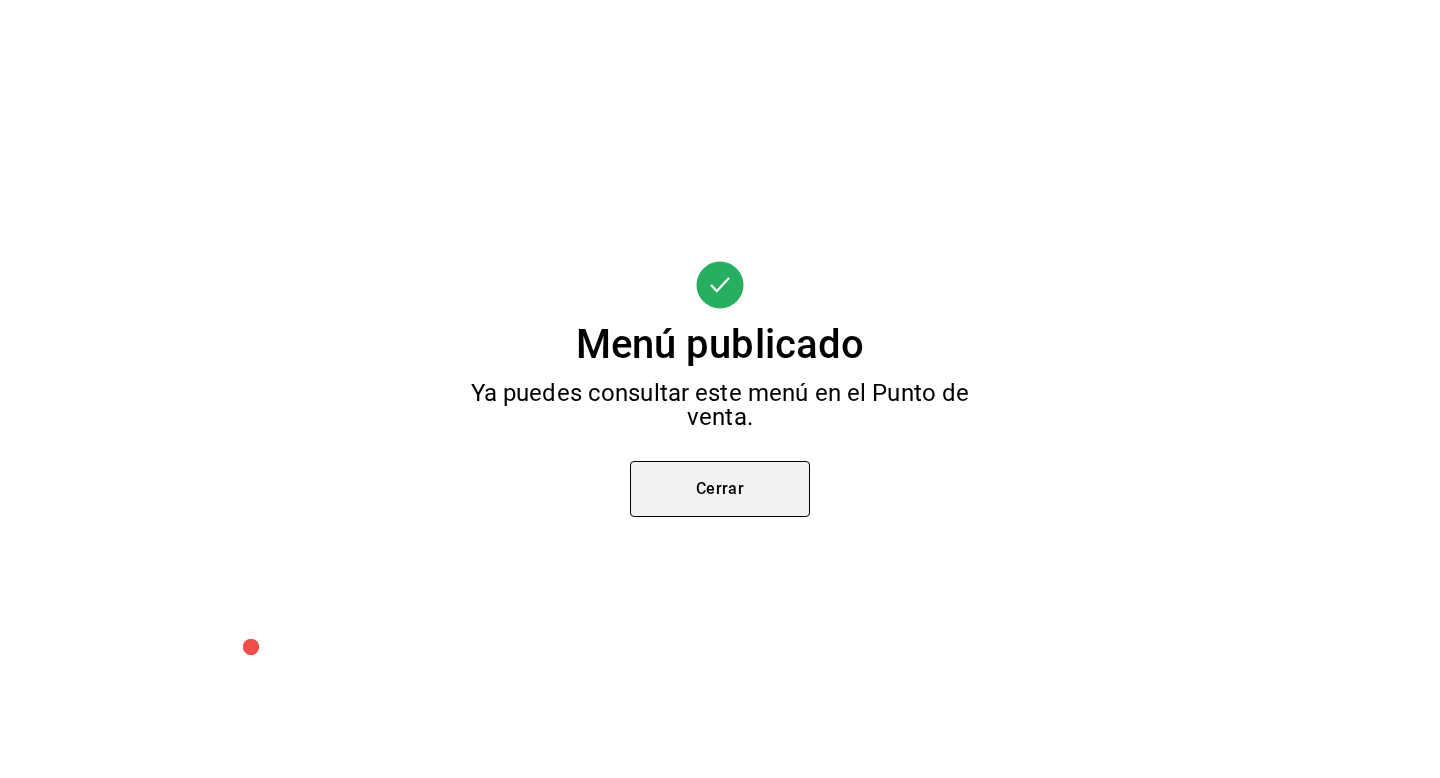 click on "Cerrar" at bounding box center [720, 489] 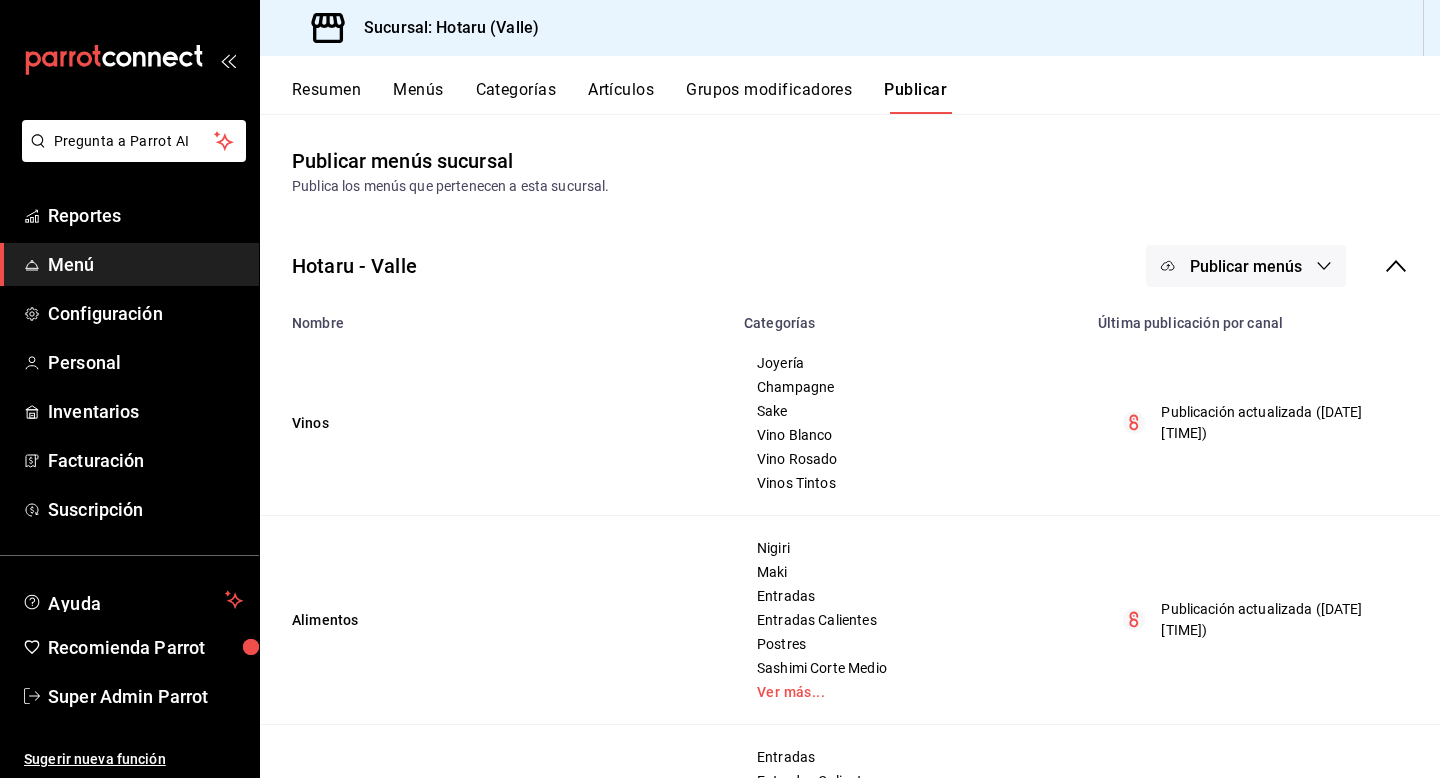 click on "Resumen Menús Categorías Artículos Grupos modificadores Publicar" at bounding box center [866, 97] 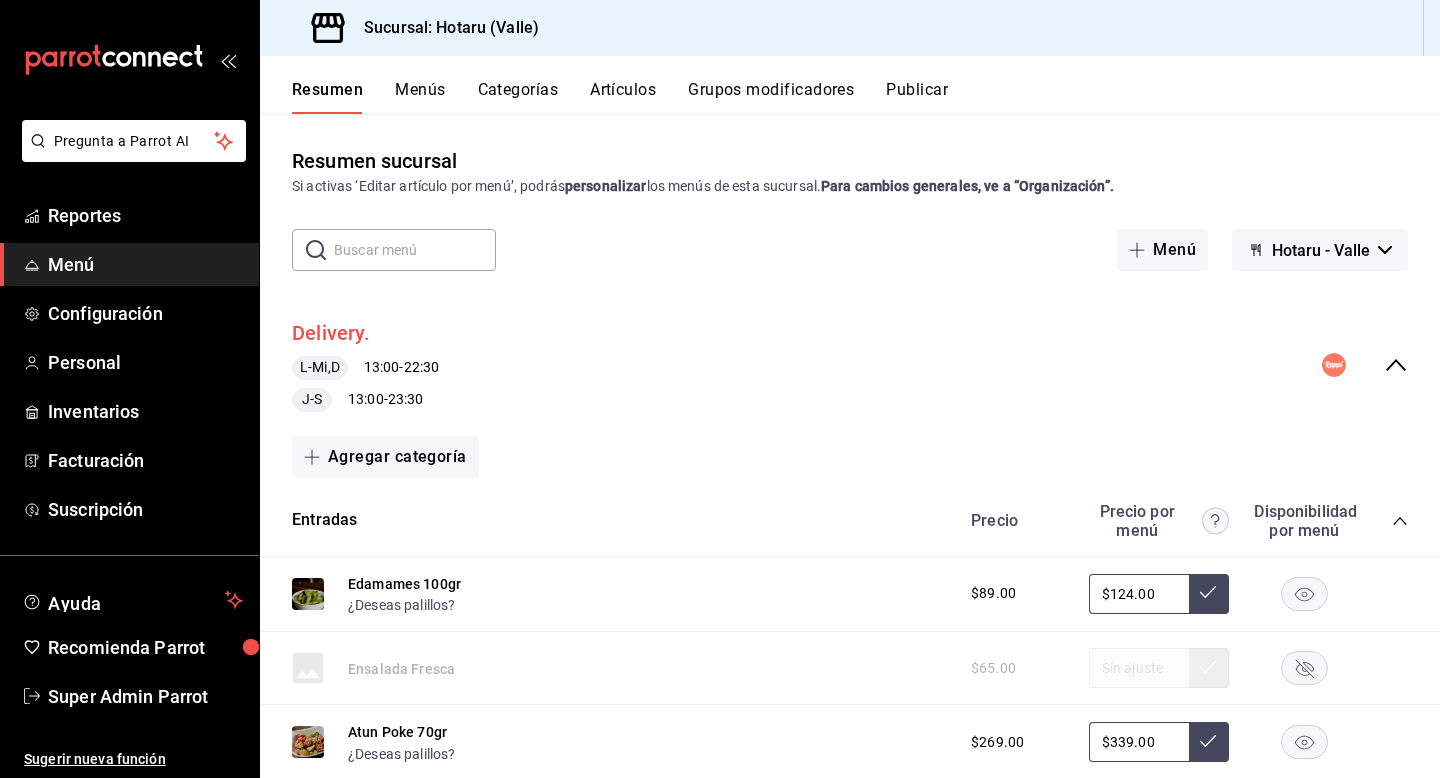 click on "Delivery." at bounding box center [331, 333] 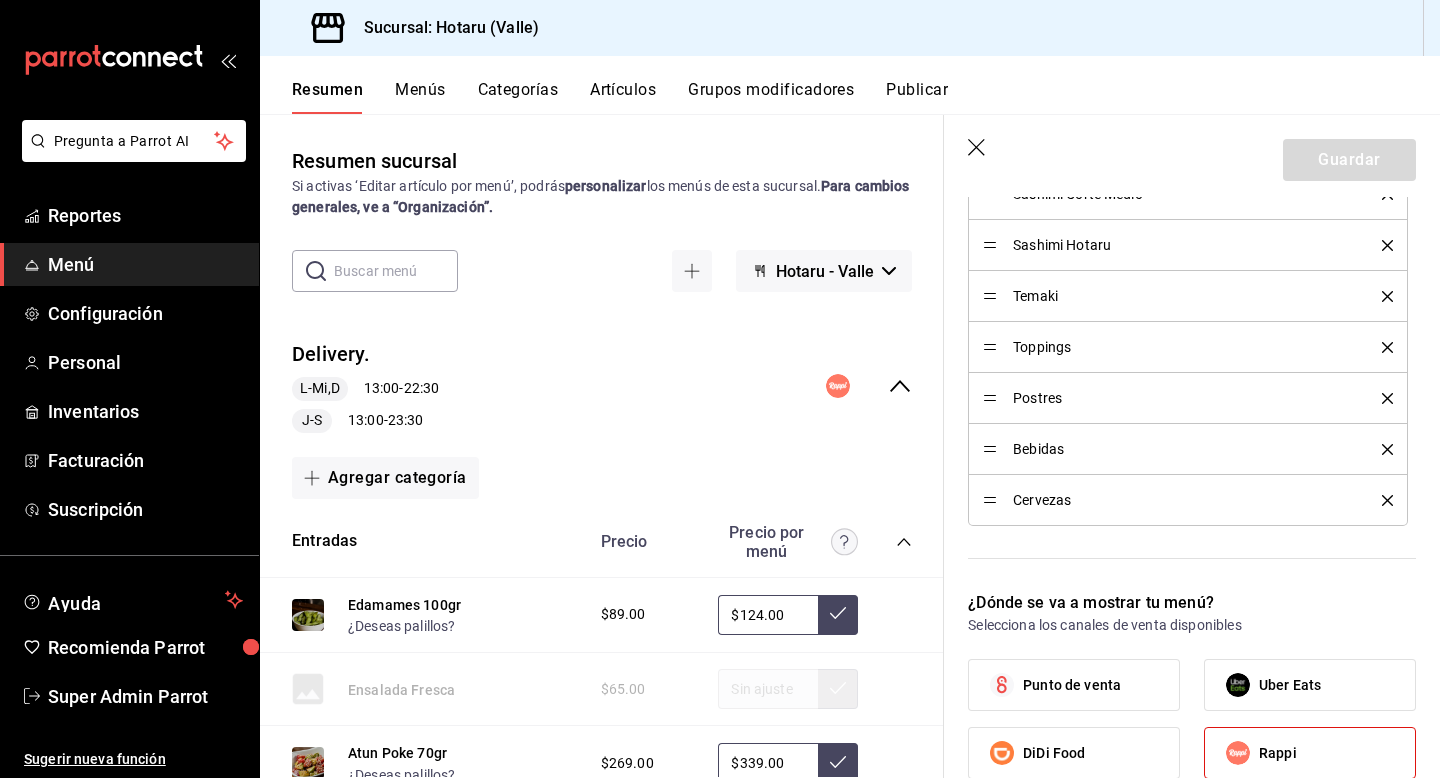 scroll, scrollTop: 1465, scrollLeft: 0, axis: vertical 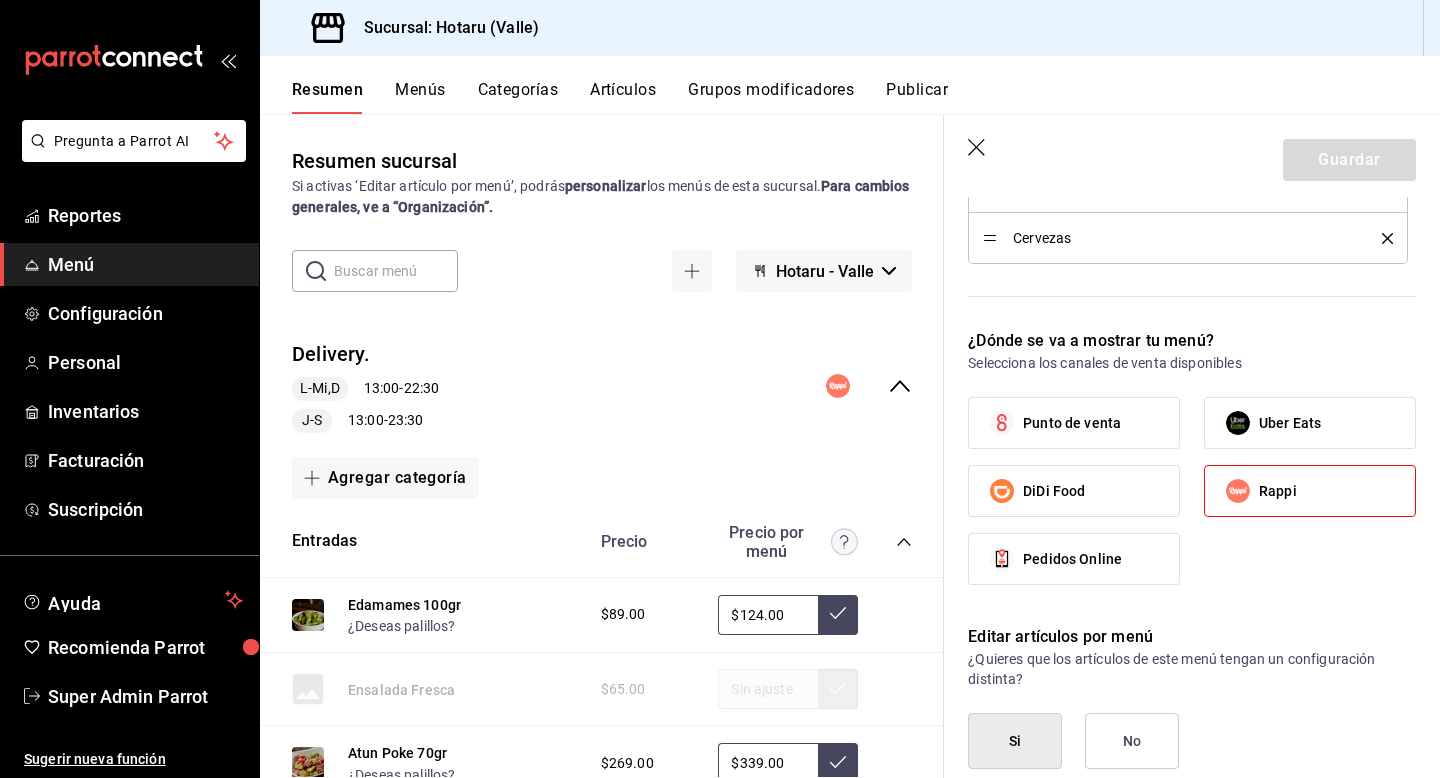 click on "Punto de venta" at bounding box center (1072, 423) 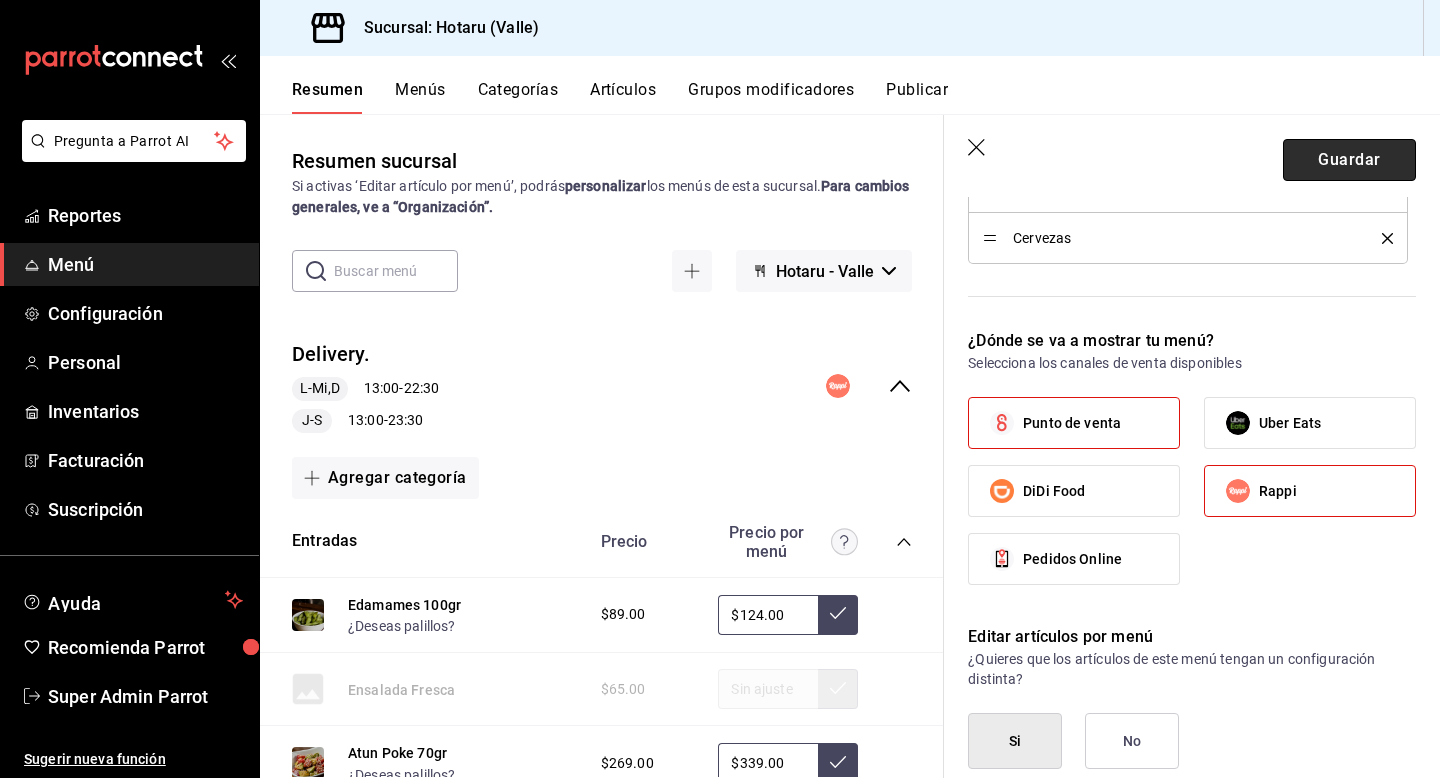 click on "Guardar" at bounding box center [1349, 160] 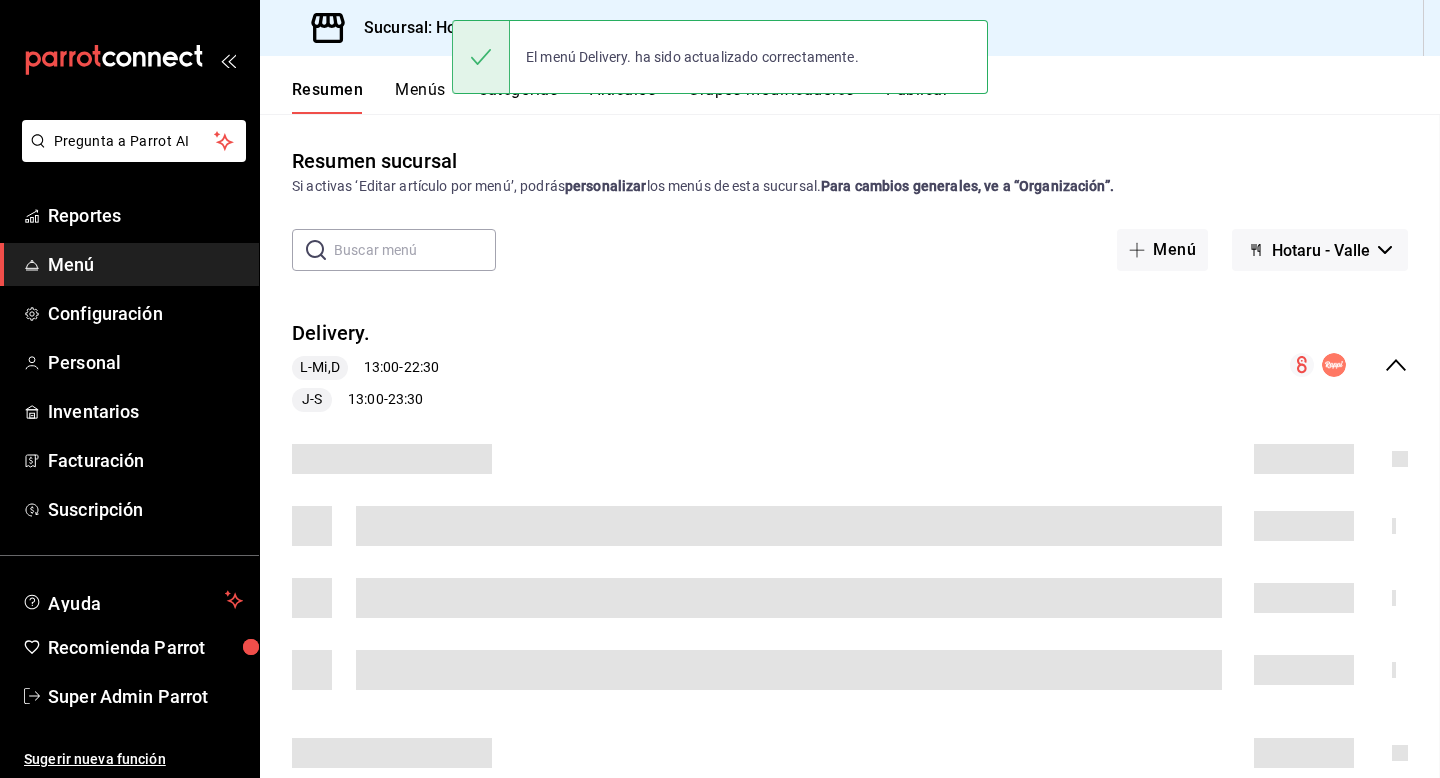 scroll, scrollTop: 0, scrollLeft: 0, axis: both 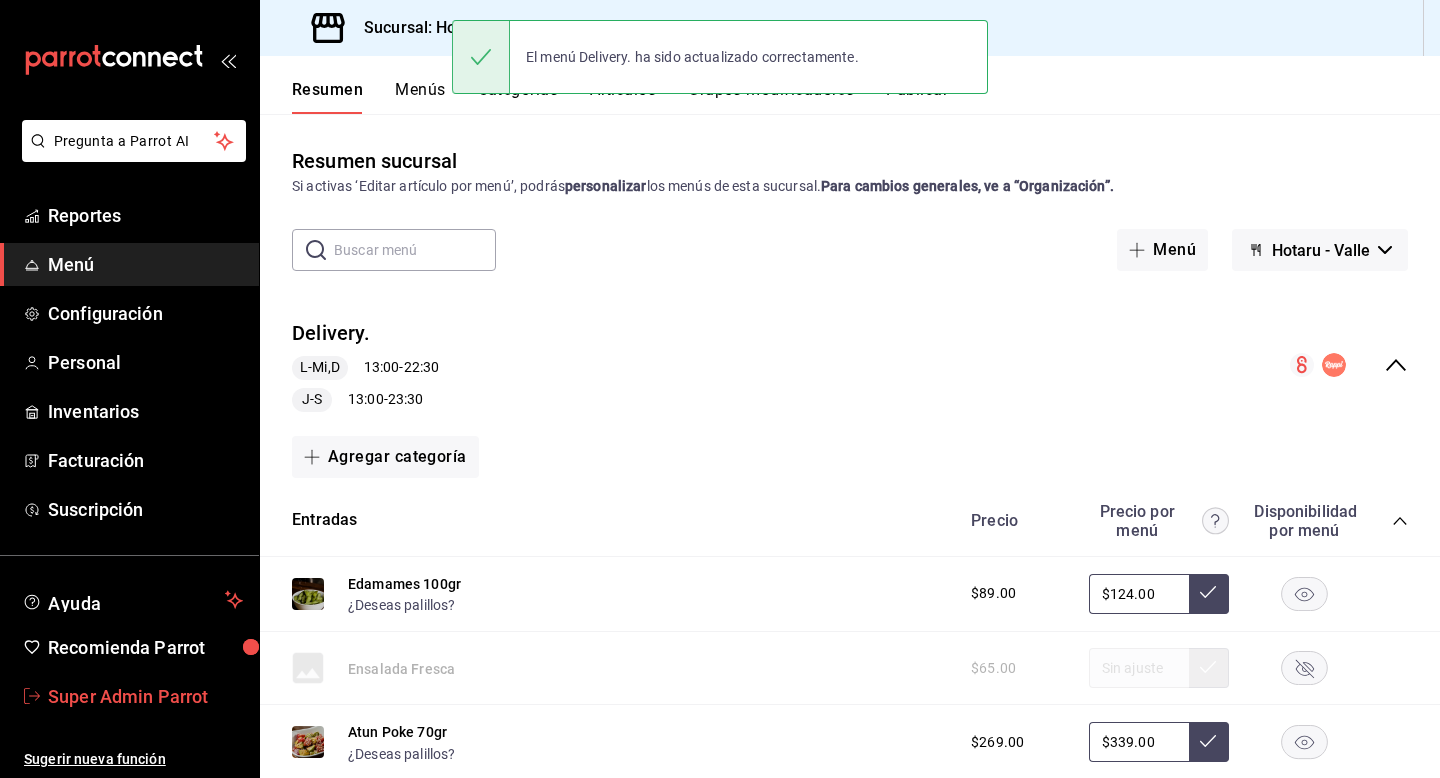 click on "Super Admin Parrot" at bounding box center (145, 696) 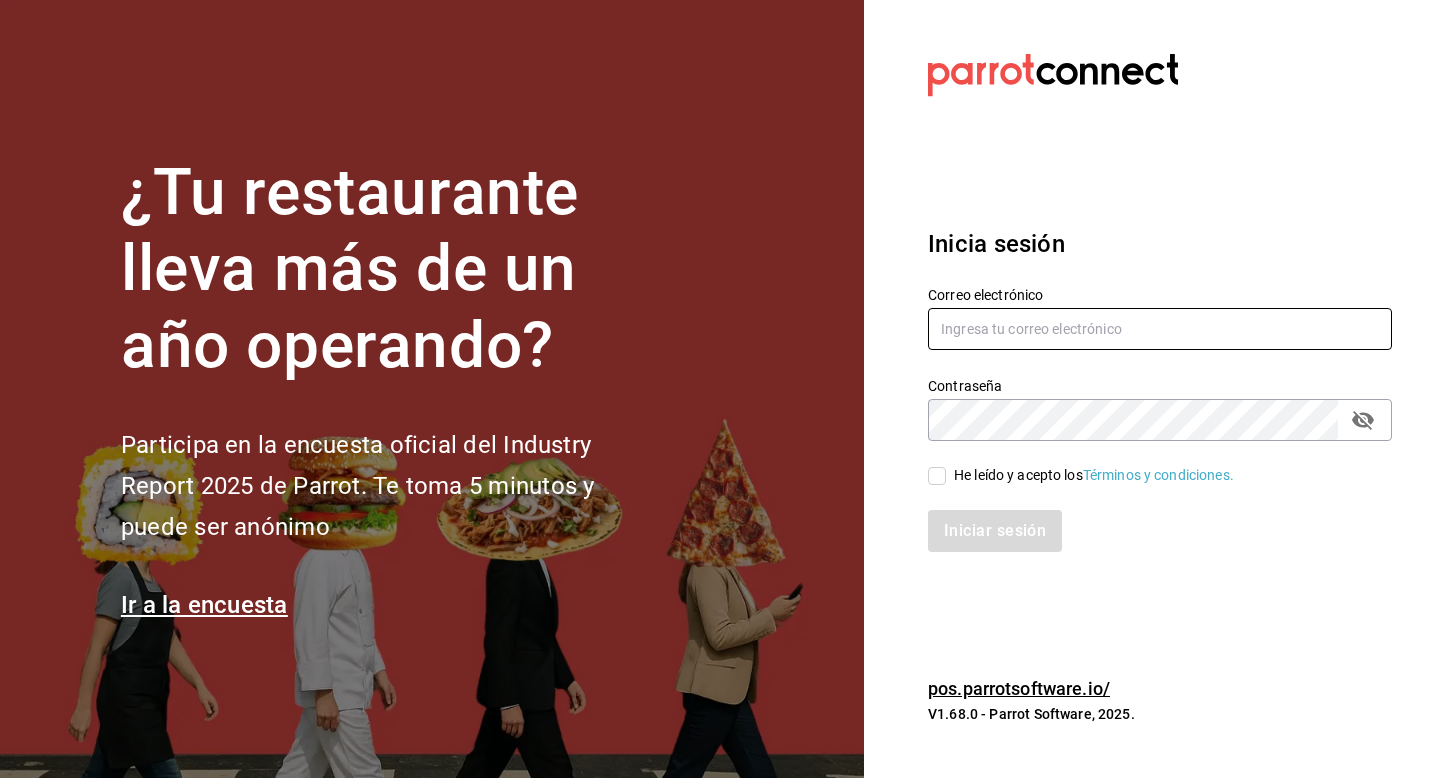 drag, startPoint x: 980, startPoint y: 326, endPoint x: 980, endPoint y: 306, distance: 20 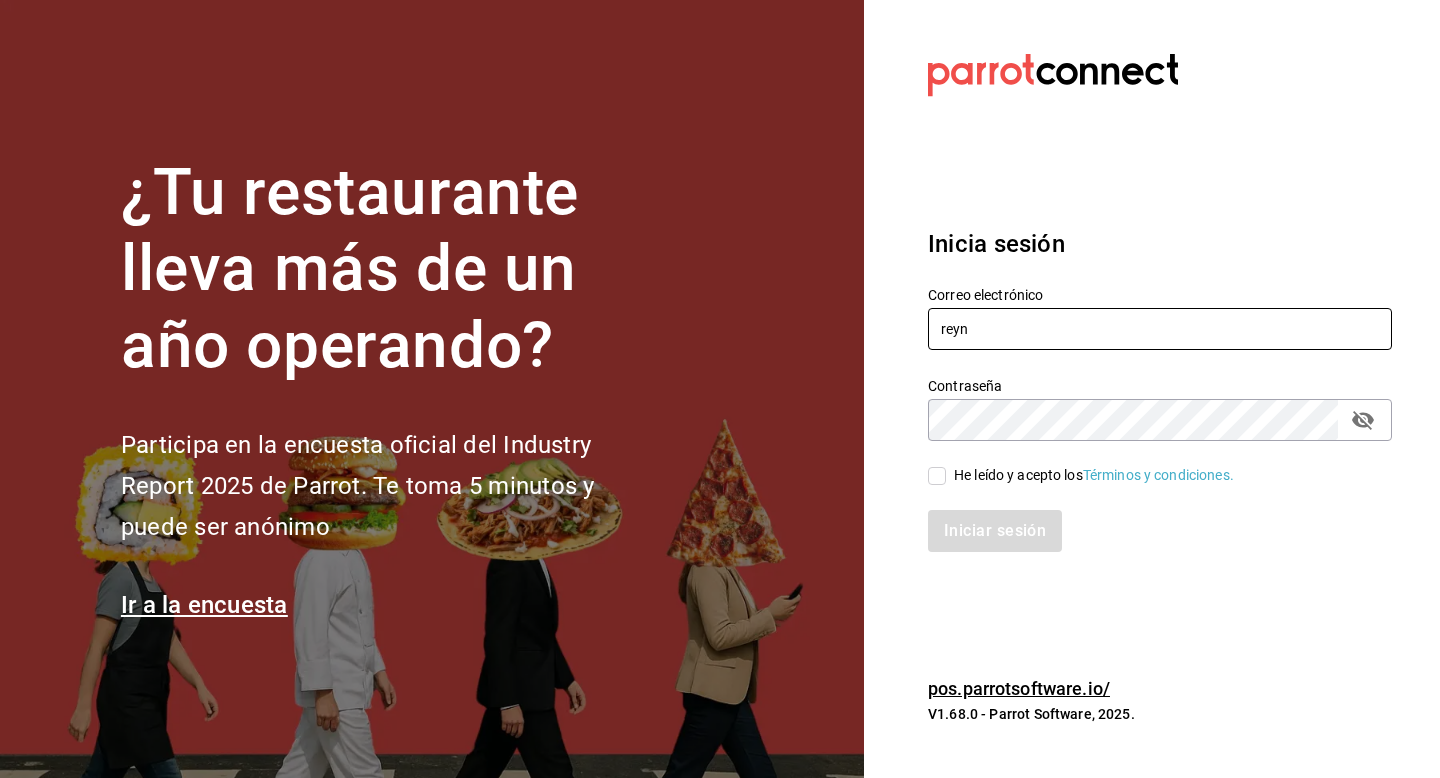 type on "reyna@bcs.com" 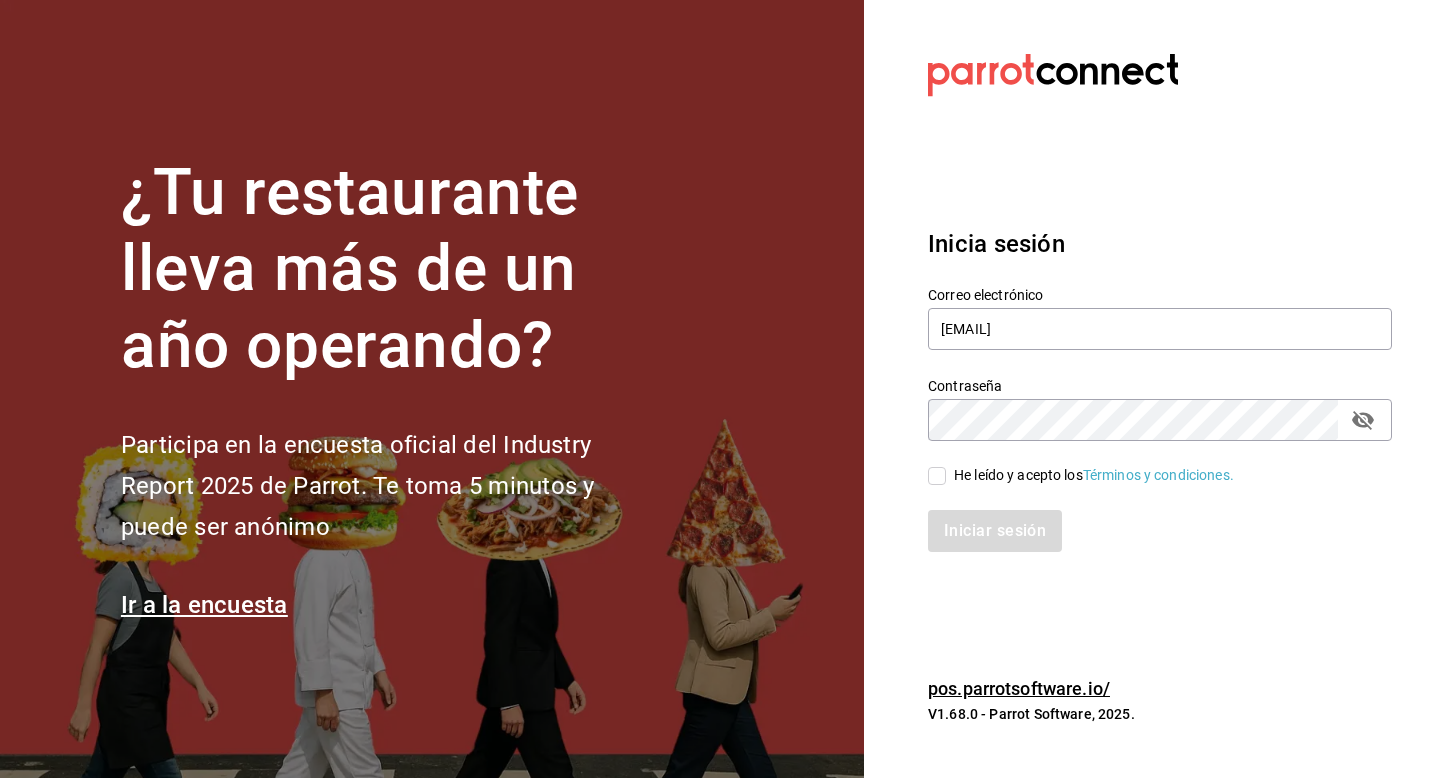 click on "Iniciar sesión" at bounding box center [1148, 519] 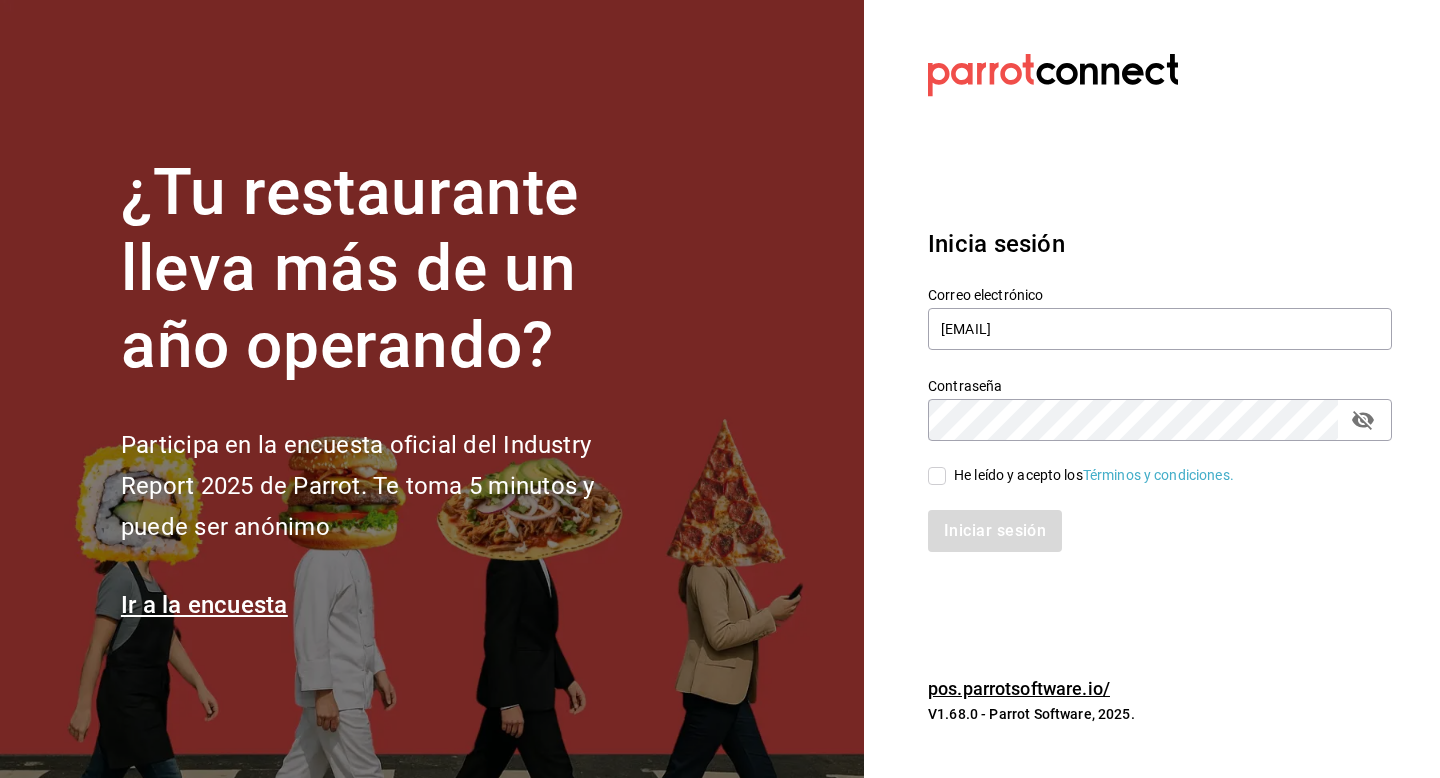 checkbox on "true" 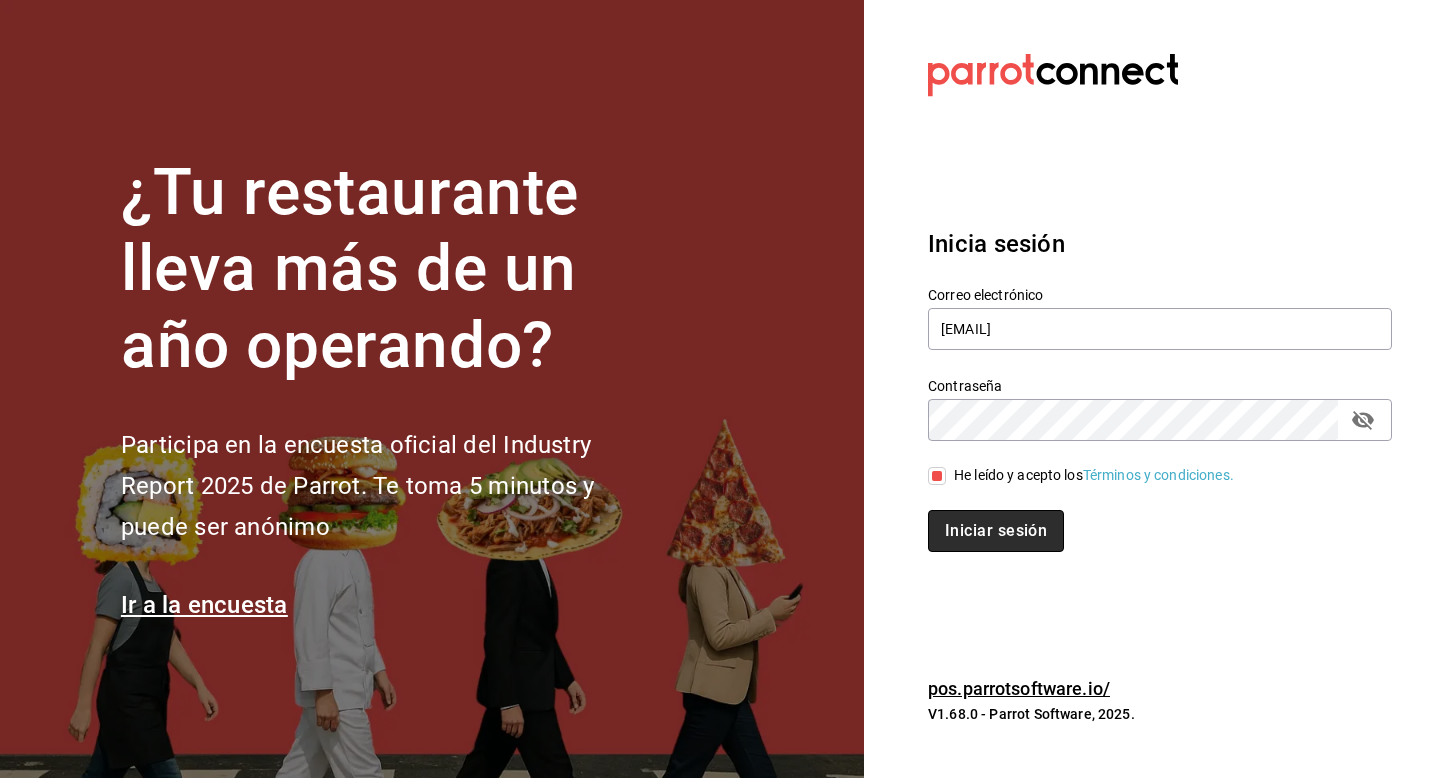 click on "Iniciar sesión" at bounding box center (996, 531) 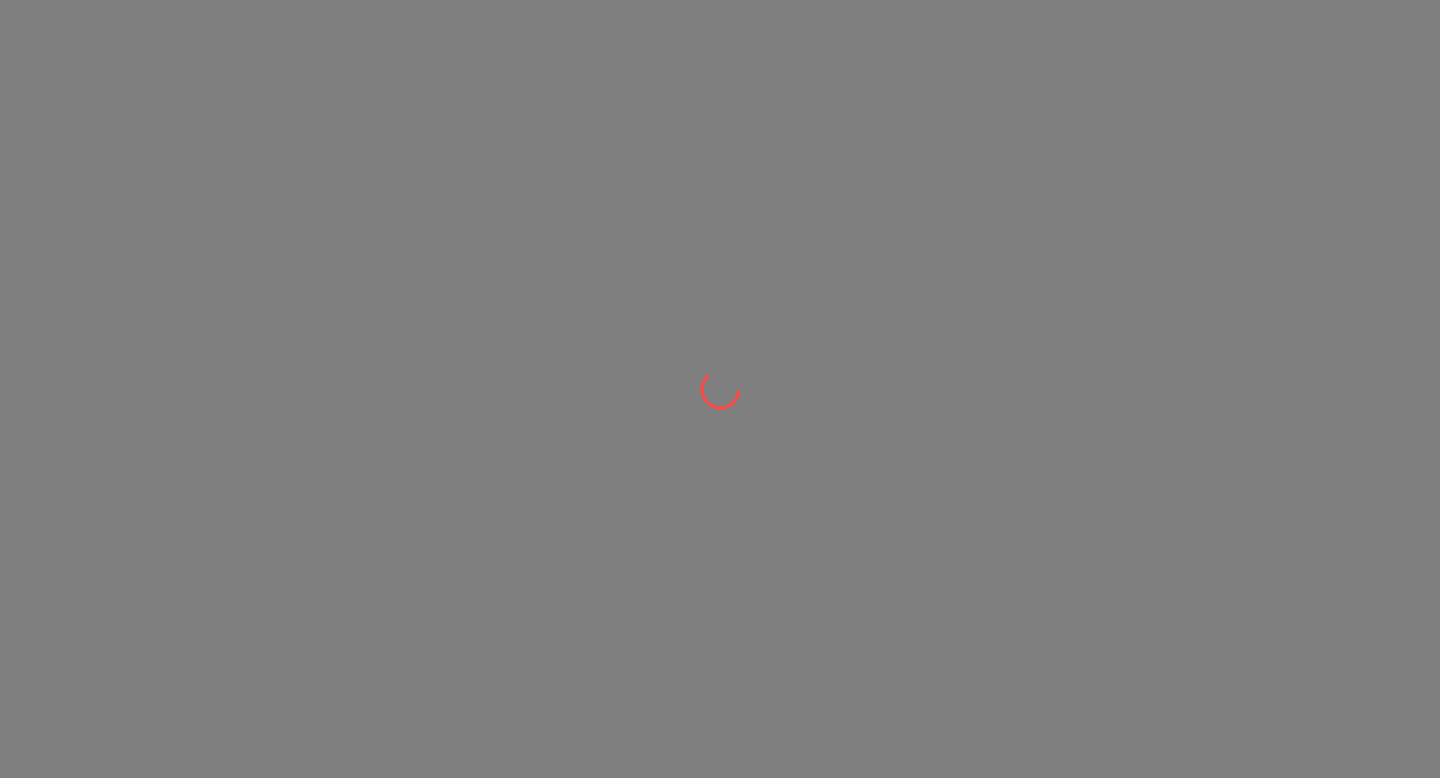 scroll, scrollTop: 0, scrollLeft: 0, axis: both 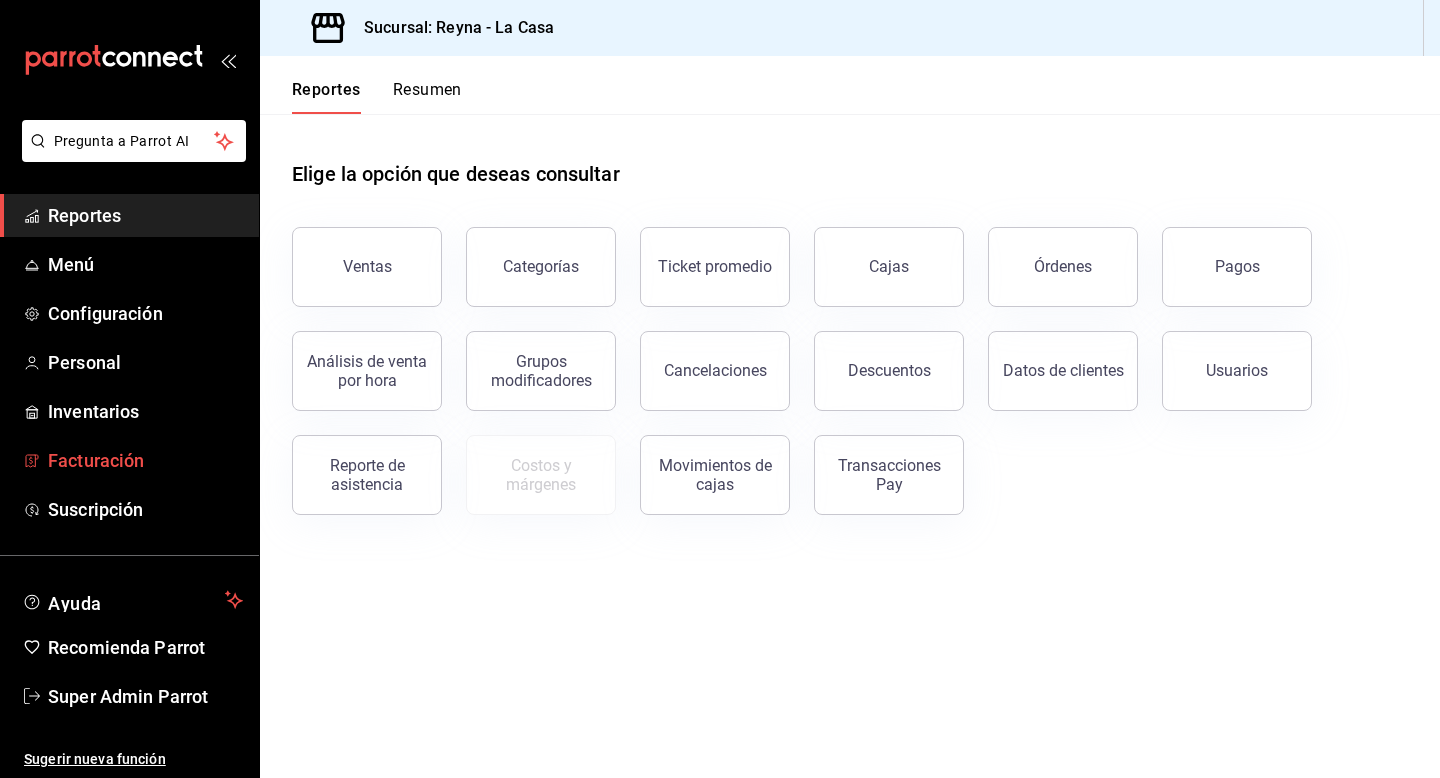 click on "Facturación" at bounding box center [145, 460] 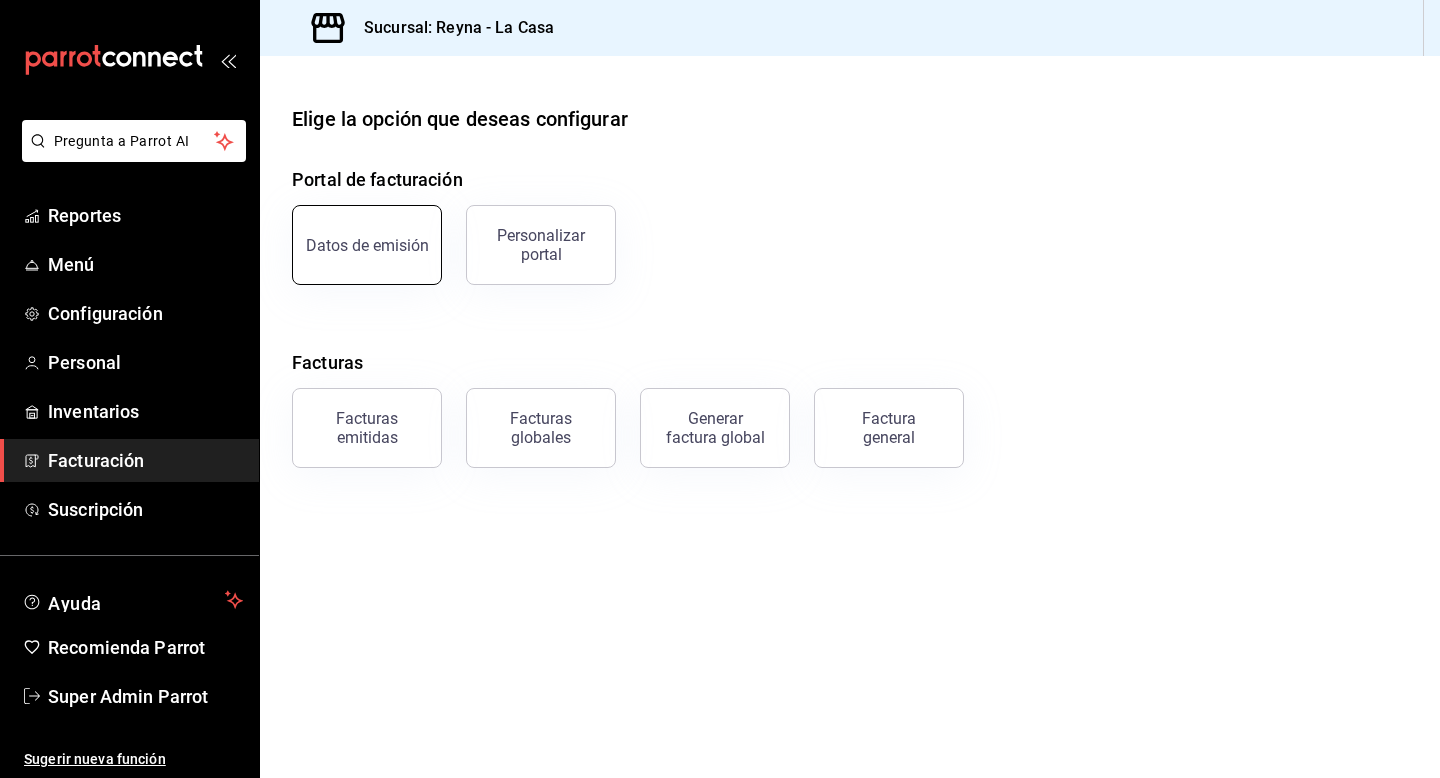click on "Datos de emisión" at bounding box center [367, 245] 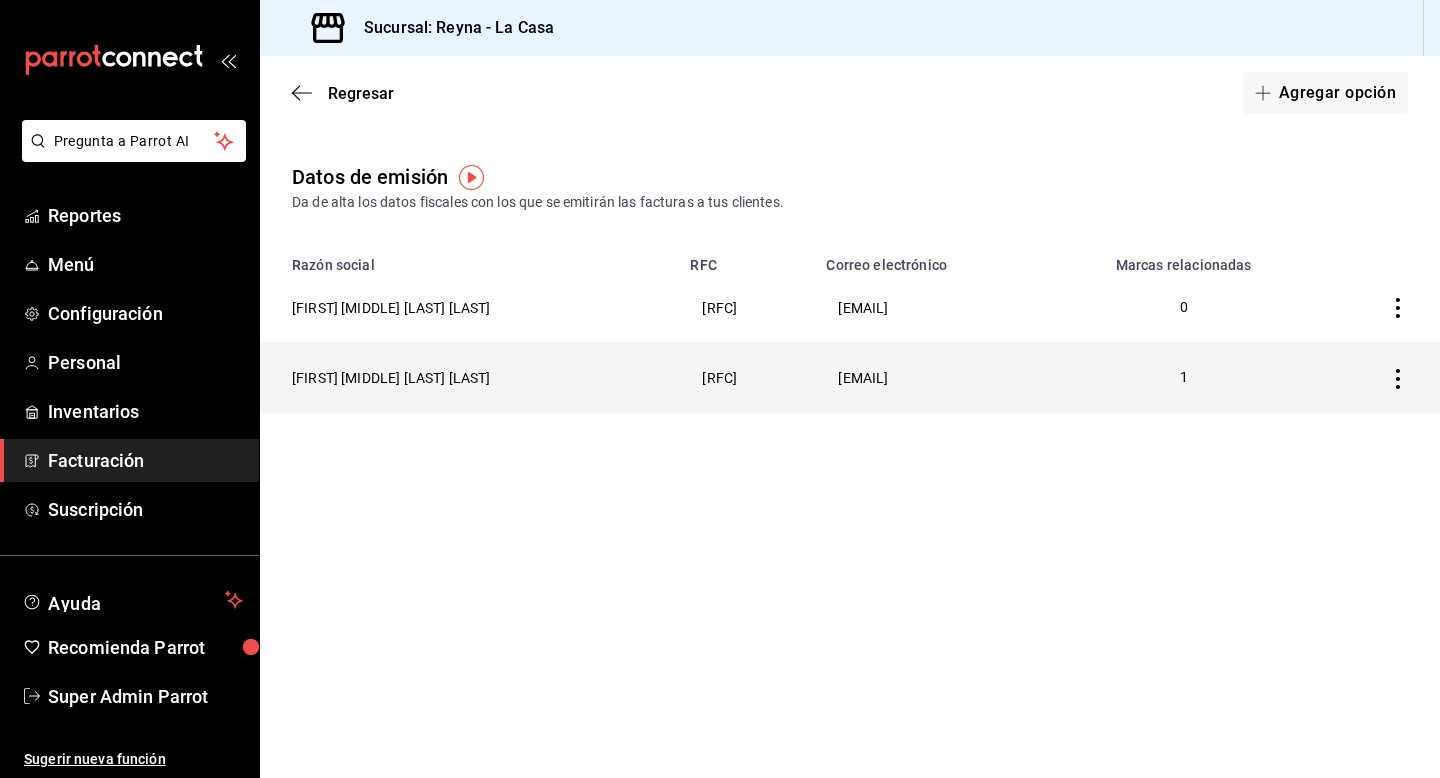 click on "[FIRST] [MIDDLE] [LAST] [LAST]" at bounding box center [469, 378] 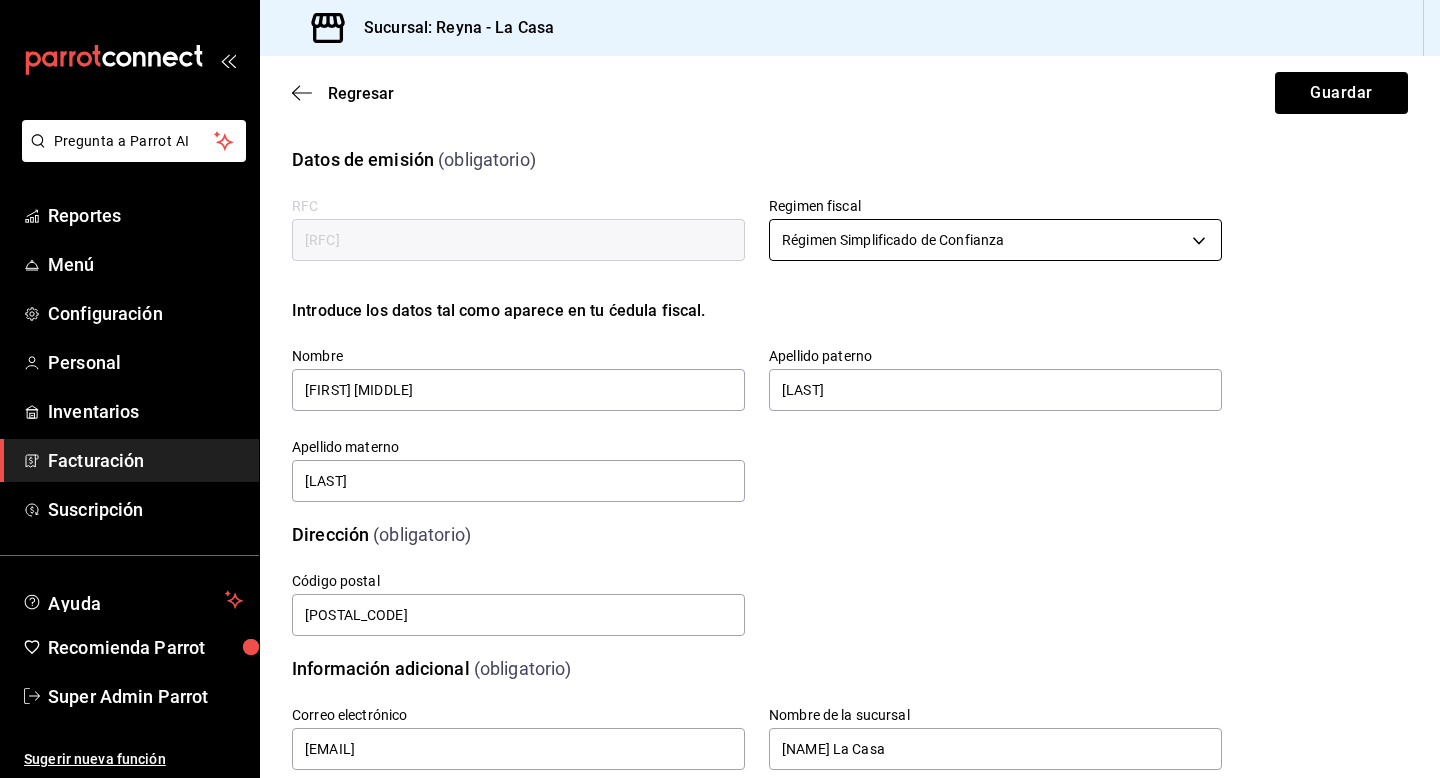 click on "Pregunta a Parrot AI Reportes   Menú   Configuración   Personal   Inventarios   Facturación   Suscripción   Ayuda Recomienda Parrot   Super Admin Parrot   Sugerir nueva función   Sucursal: [NAME] - La Casa Regresar Guardar Datos de emisión (obligatorio) RFC [RFC] Regimen fiscal Régimen Simplificado de Confianza 626 Introduce los datos tal como aparece en tu ćedula fiscal. Nombre [FIRST] Apellido paterno [LAST] Apellido materno [LAST] Dirección (obligatorio) Calle # exterior # interior Código postal [POSTAL_CODE] Estado ​ 0 Municipio ​ 0 Colonia ​ 0 Información adicional (obligatorio) Correo electrónico [EMAIL] Nombre de la sucursal [NAME] La Casa Sellos fiscales (obligatorio) Archivo llave (.key) CSD_UNICA_[RFC]_20221205_100957.key Cambiar archivo Archivo de certificado (.cer) 00001000000516556645.cer Cambiar archivo Contraseña (Sellos) [PASSWORD] Asignar marcas Marcas [NAME] La Casa GANA 1 MES GRATIS EN TU SUSCRIPCIÓN AQUÍ Ver video tutorial" at bounding box center [720, 389] 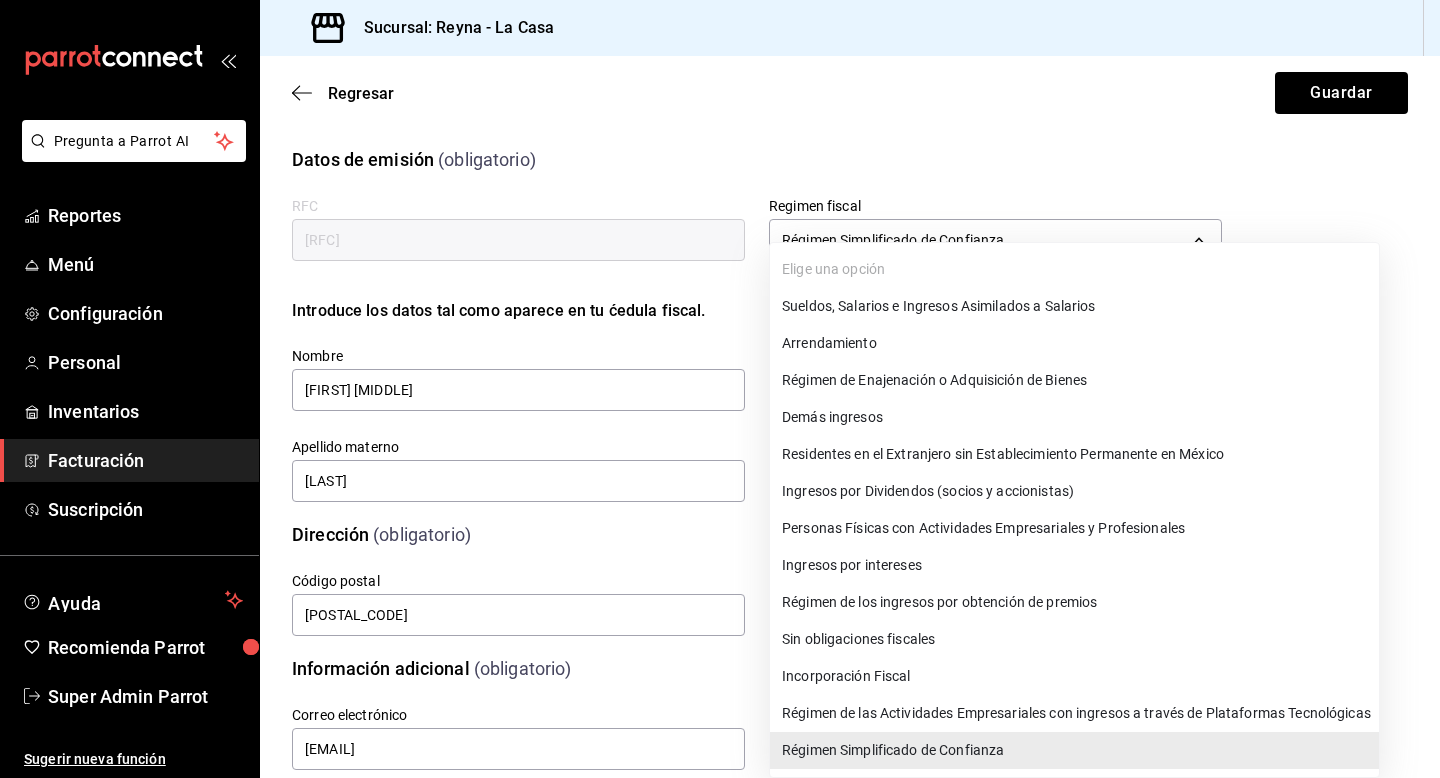 click at bounding box center (720, 389) 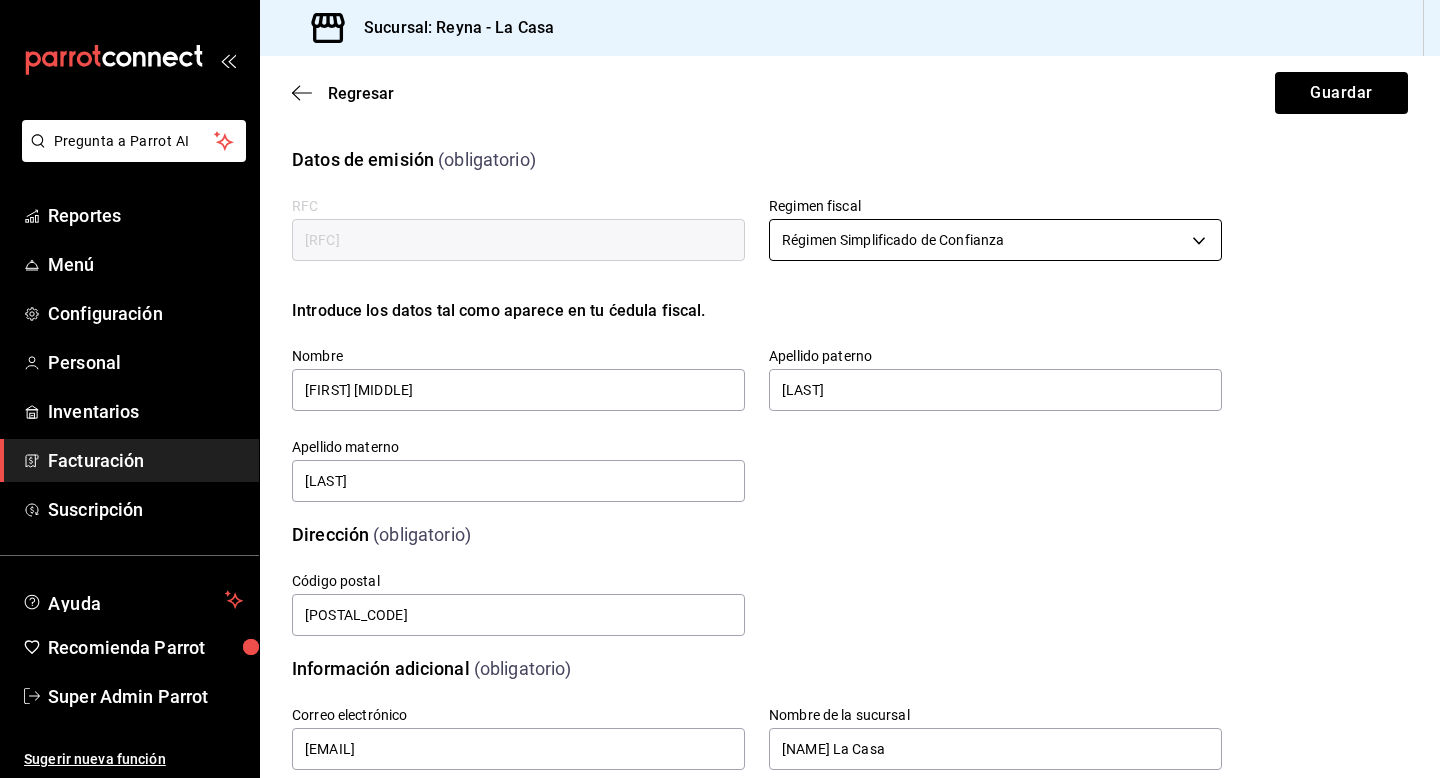 click on "Pregunta a Parrot AI Reportes   Menú   Configuración   Personal   Inventarios   Facturación   Suscripción   Ayuda Recomienda Parrot   Super Admin Parrot   Sugerir nueva función   Sucursal: [NAME] - La Casa Regresar Guardar Datos de emisión (obligatorio) RFC [RFC] Regimen fiscal Régimen Simplificado de Confianza 626 Introduce los datos tal como aparece en tu ćedula fiscal. Nombre [FIRST] Apellido paterno [LAST] Apellido materno [LAST] Dirección (obligatorio) Calle # exterior # interior Código postal [POSTAL_CODE] Estado ​ 0 Municipio ​ 0 Colonia ​ 0 Información adicional (obligatorio) Correo electrónico [EMAIL] Nombre de la sucursal [NAME] La Casa Sellos fiscales (obligatorio) Archivo llave (.key) CSD_UNICA_[RFC]_20221205_100957.key Cambiar archivo Archivo de certificado (.cer) 00001000000516556645.cer Cambiar archivo Contraseña (Sellos) [PASSWORD] Asignar marcas Marcas [NAME] La Casa GANA 1 MES GRATIS EN TU SUSCRIPCIÓN AQUÍ Ver video tutorial" at bounding box center (720, 389) 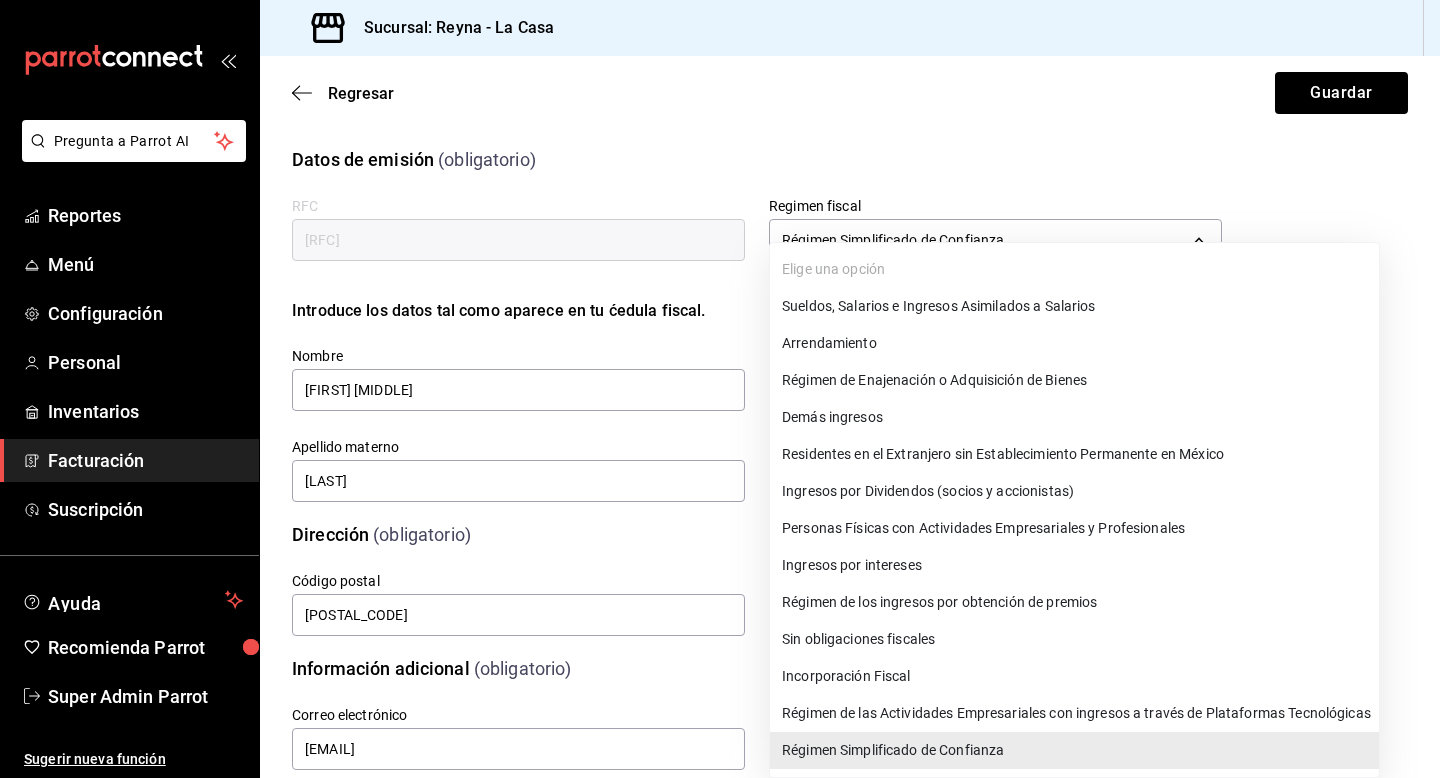 click on "Personas Físicas con Actividades Empresariales y Profesionales" at bounding box center (1074, 528) 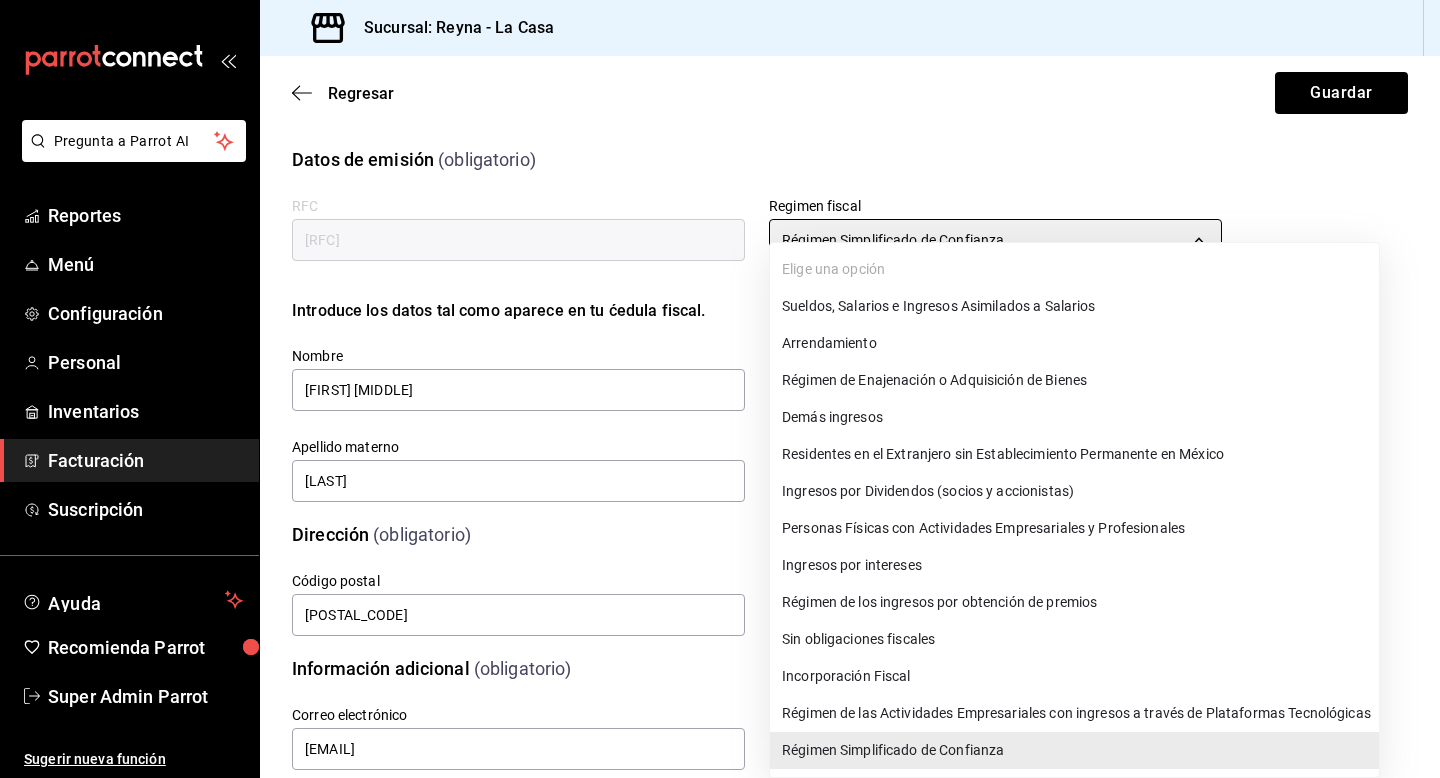 type on "612" 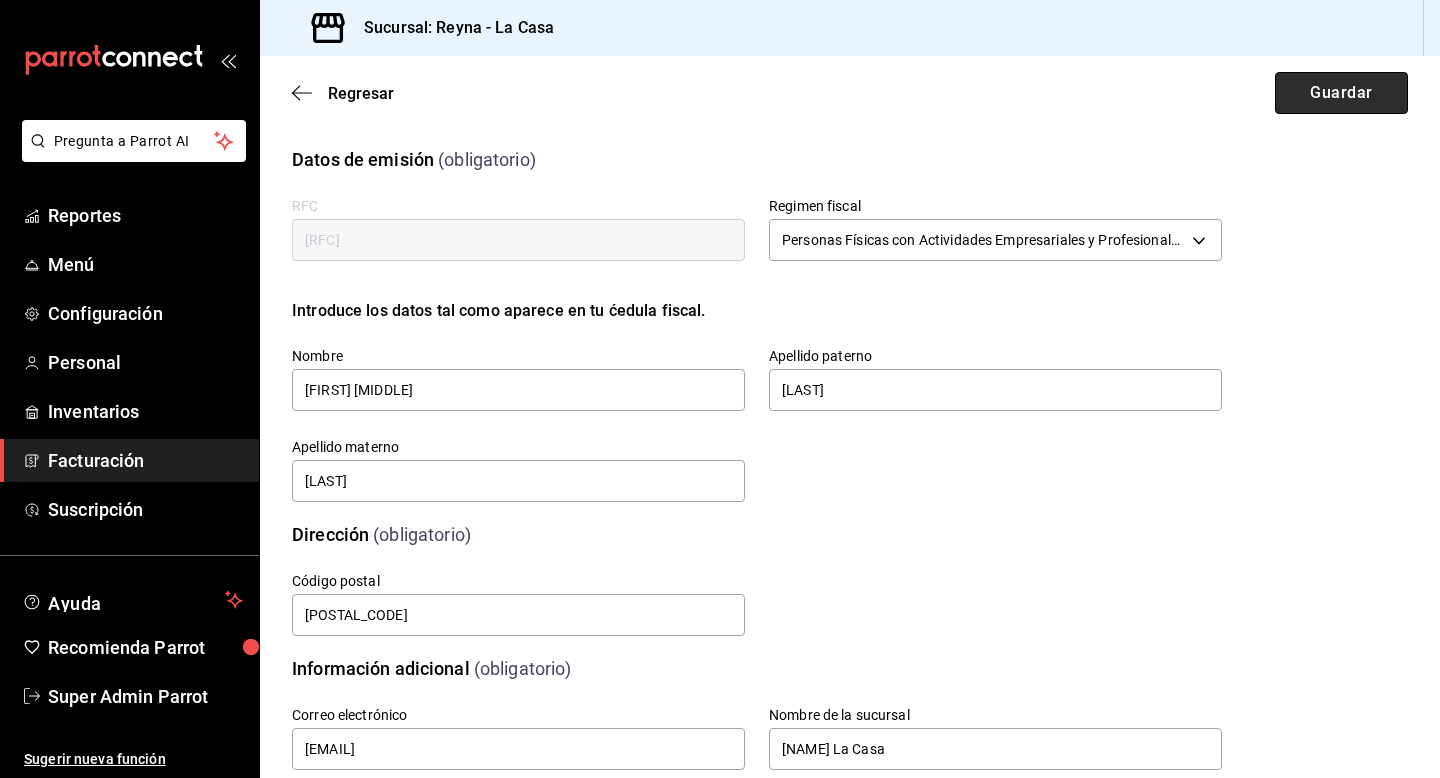 click on "Guardar" at bounding box center (1341, 93) 